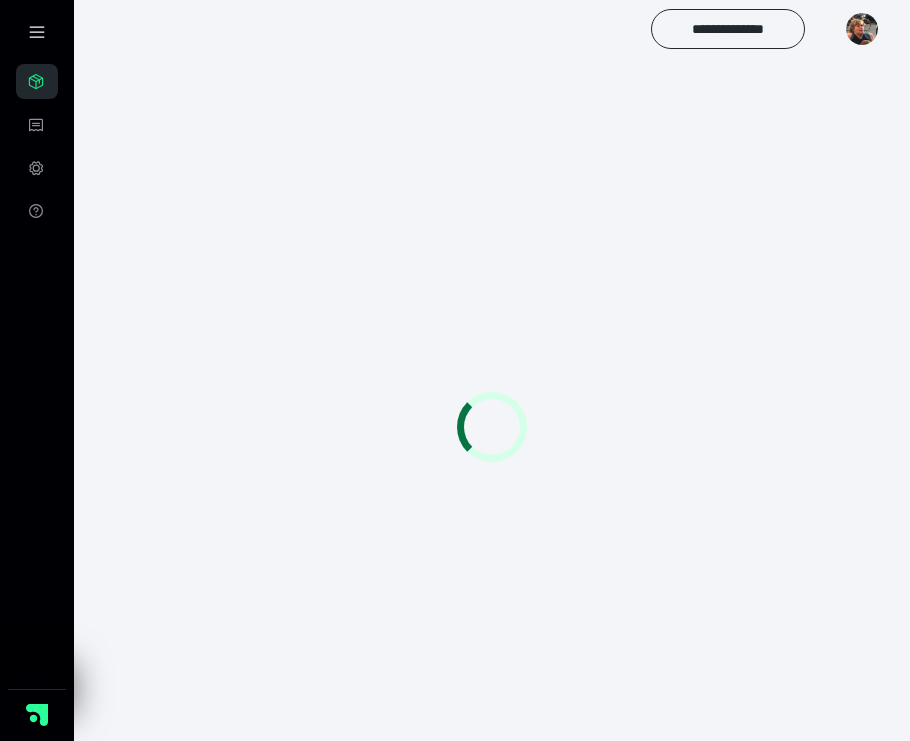 scroll, scrollTop: 0, scrollLeft: 0, axis: both 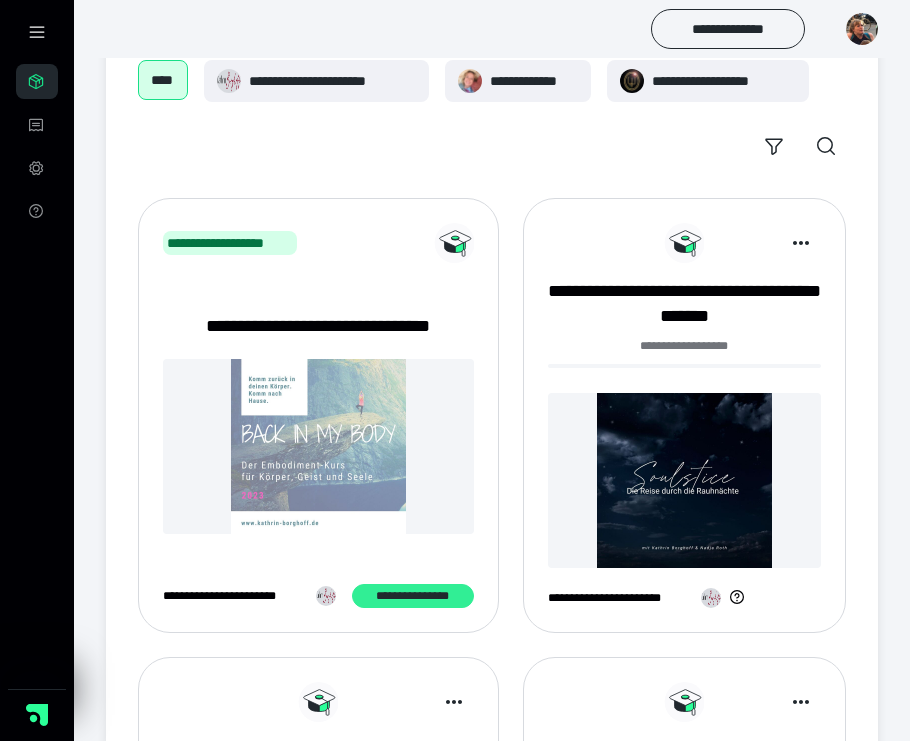 click on "**********" at bounding box center [413, 596] 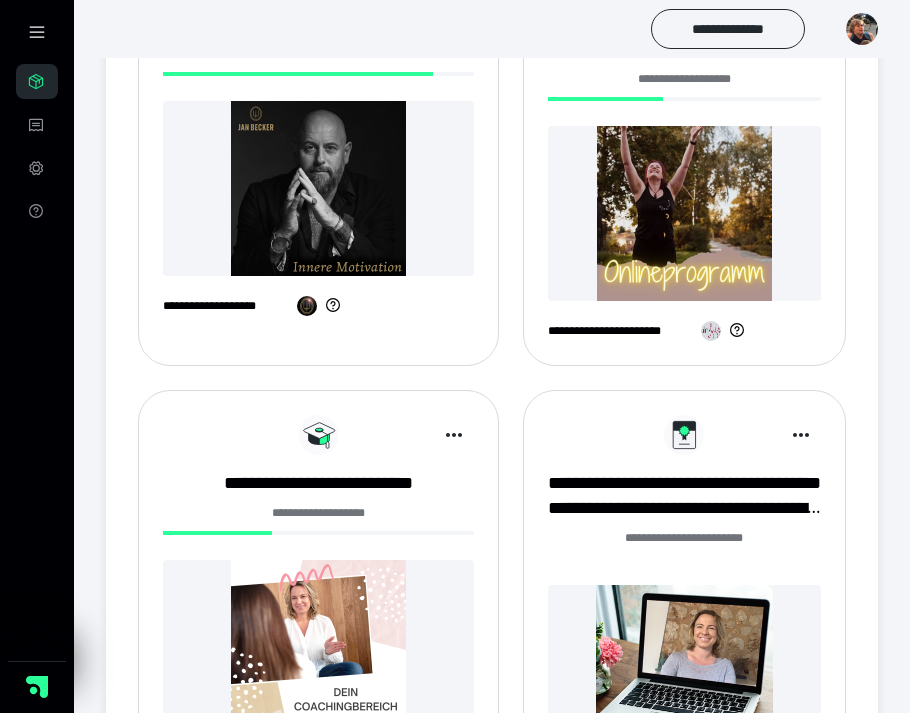 scroll, scrollTop: 846, scrollLeft: 0, axis: vertical 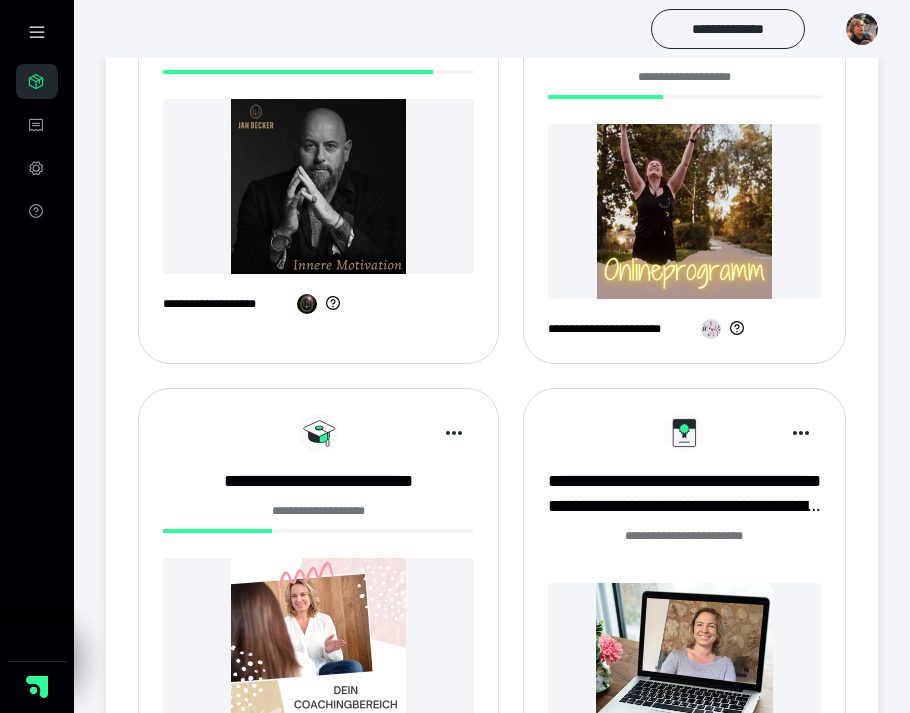 click at bounding box center [684, 211] 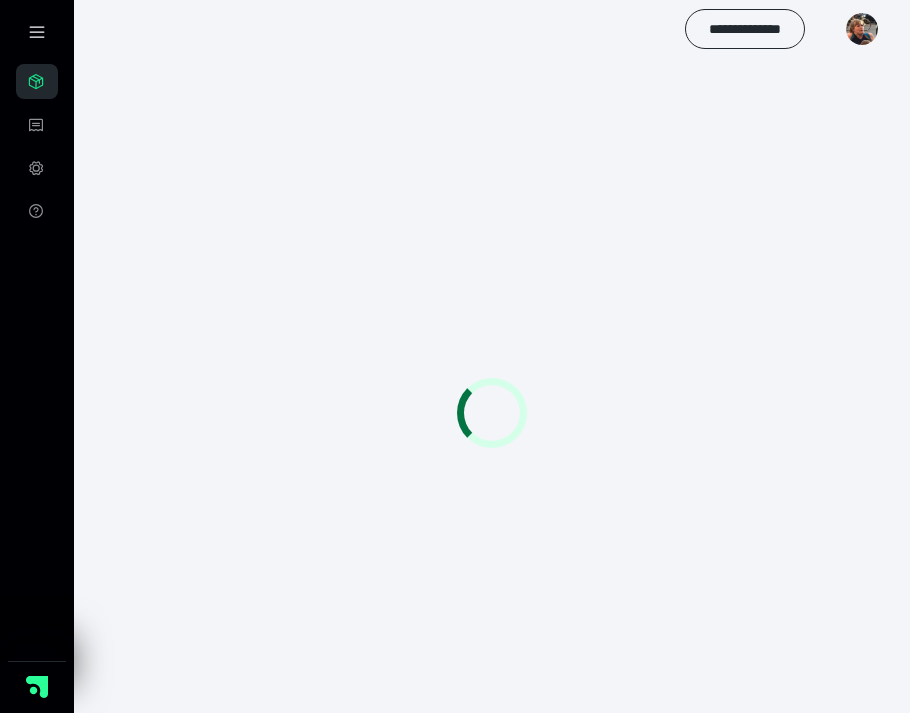 scroll, scrollTop: 0, scrollLeft: 0, axis: both 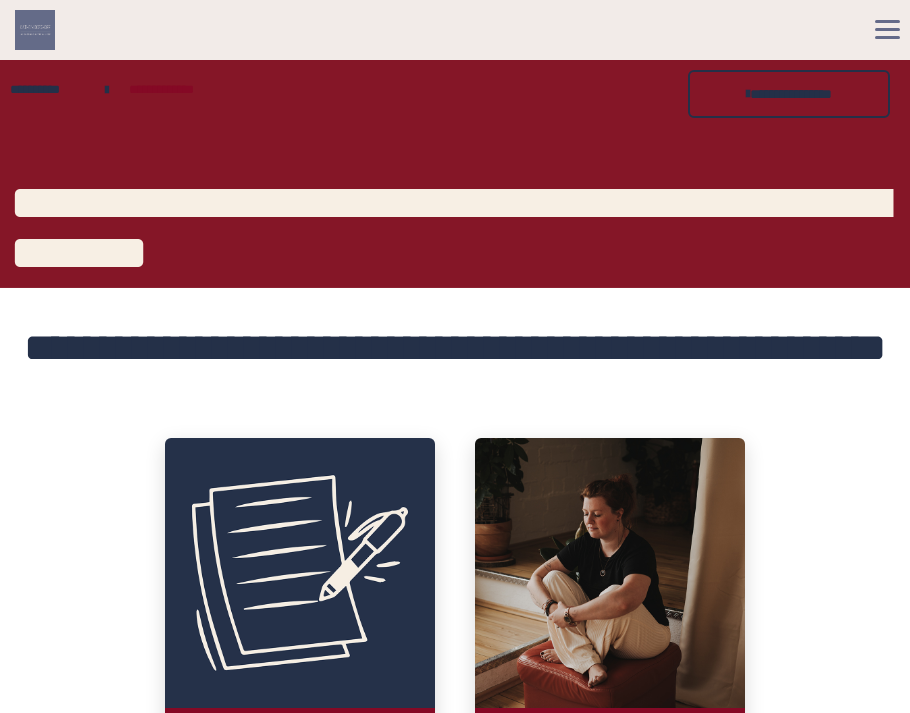 click at bounding box center (610, 573) 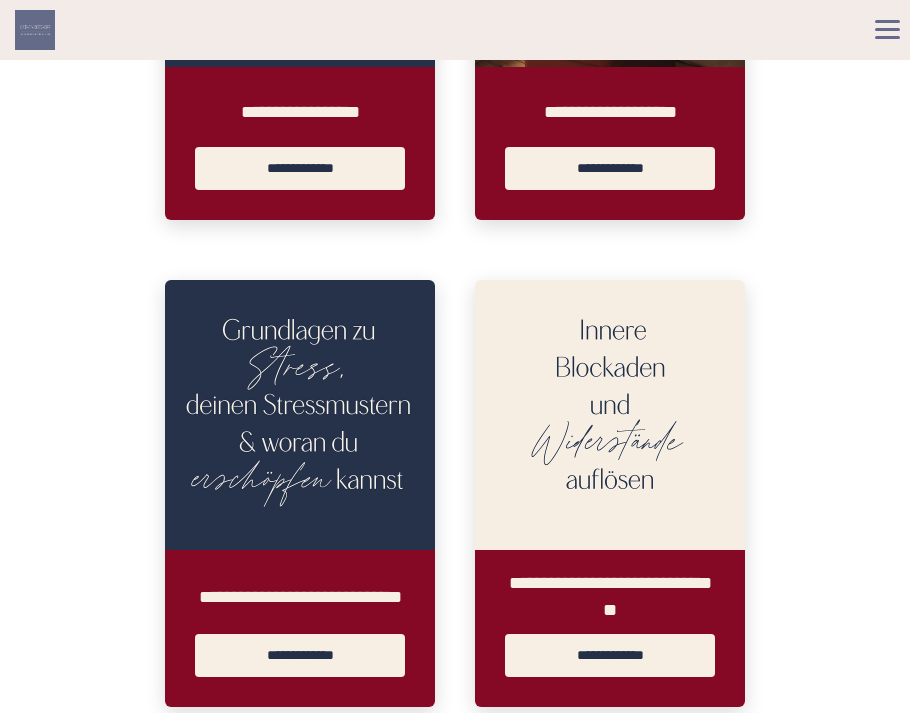 scroll, scrollTop: 642, scrollLeft: 0, axis: vertical 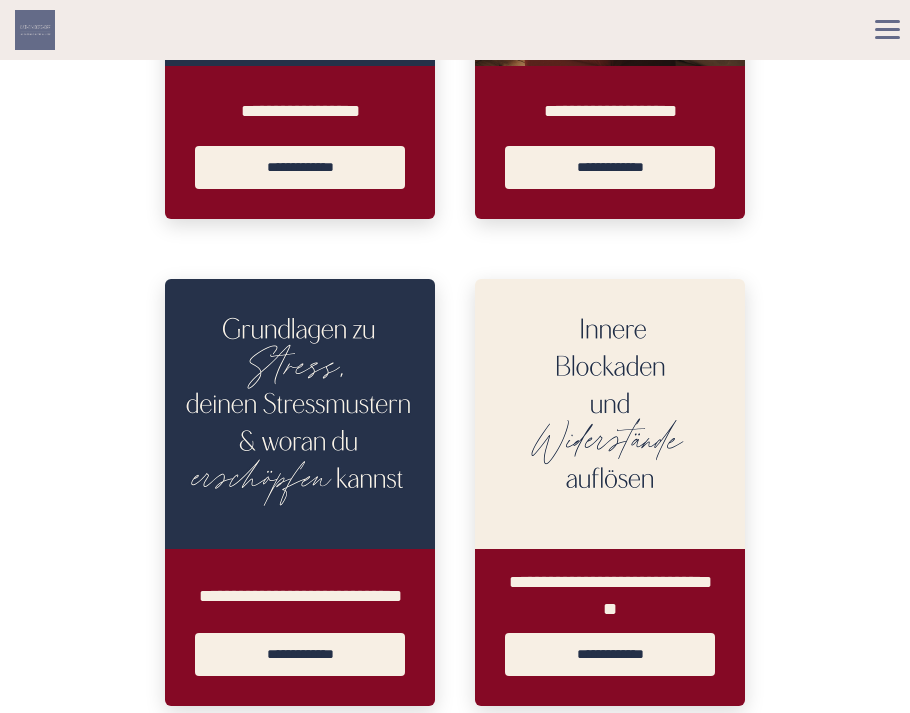 click on "**********" at bounding box center (610, 167) 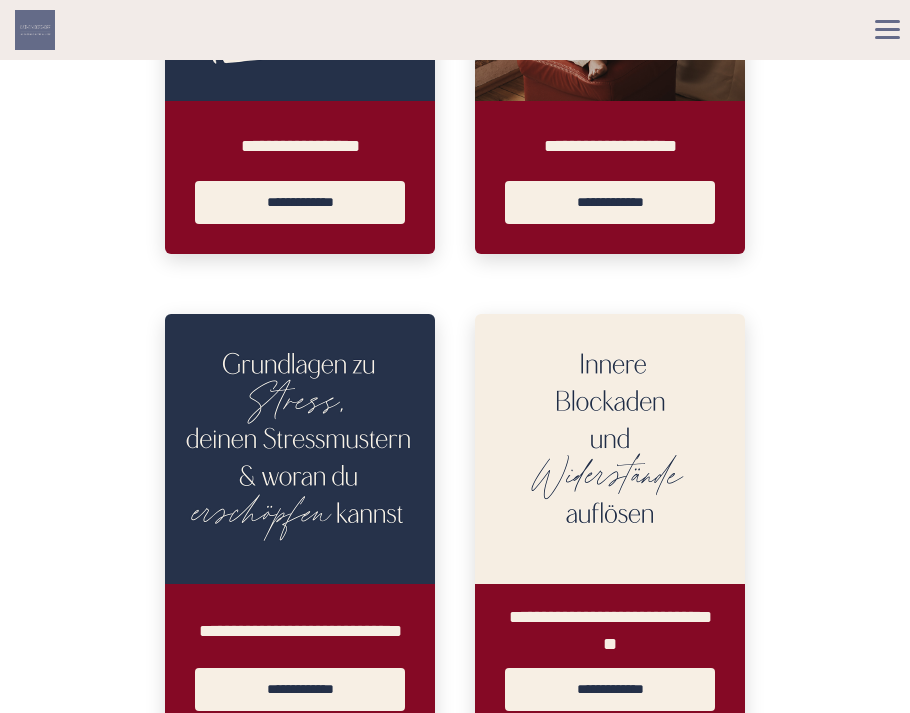 scroll, scrollTop: 0, scrollLeft: 0, axis: both 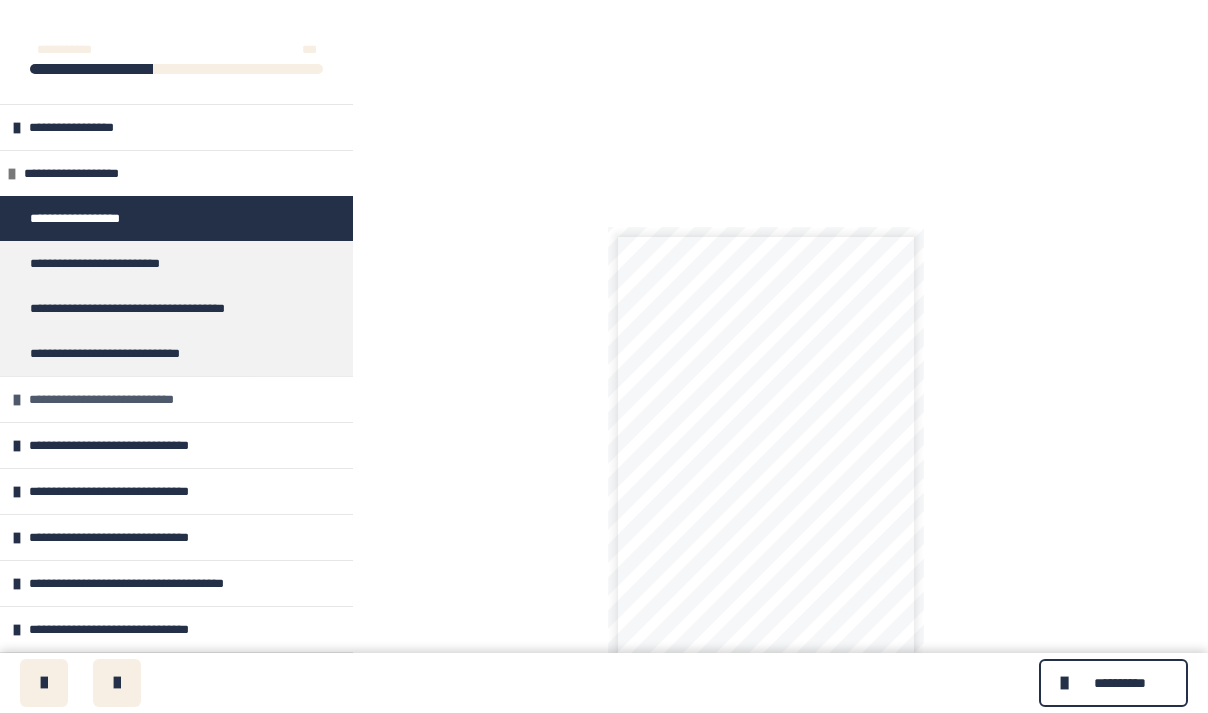 click on "**********" at bounding box center (126, 399) 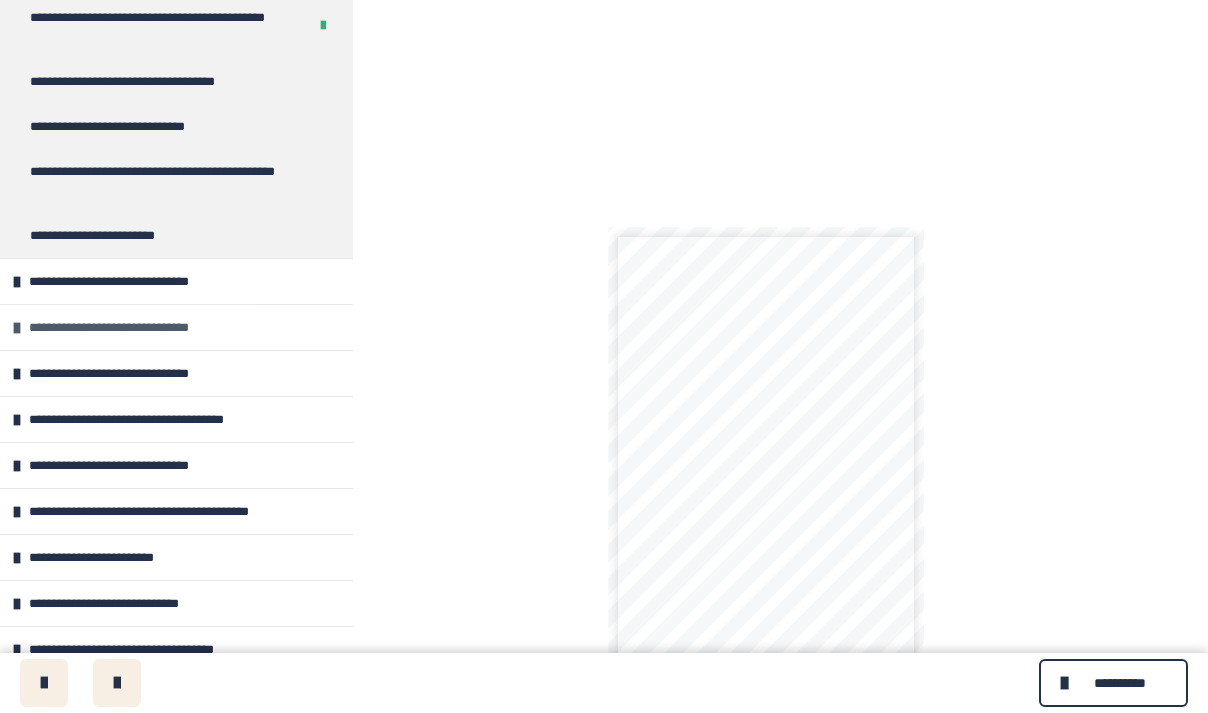 scroll, scrollTop: 491, scrollLeft: 0, axis: vertical 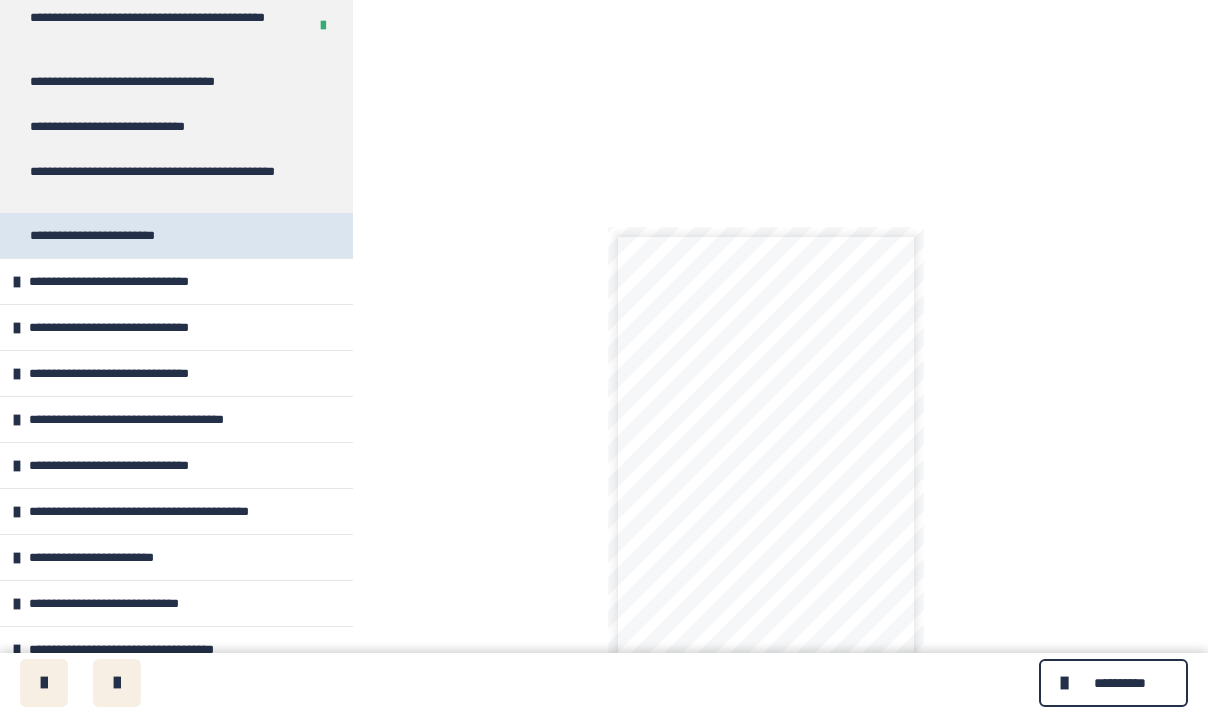 click on "**********" at bounding box center [121, 235] 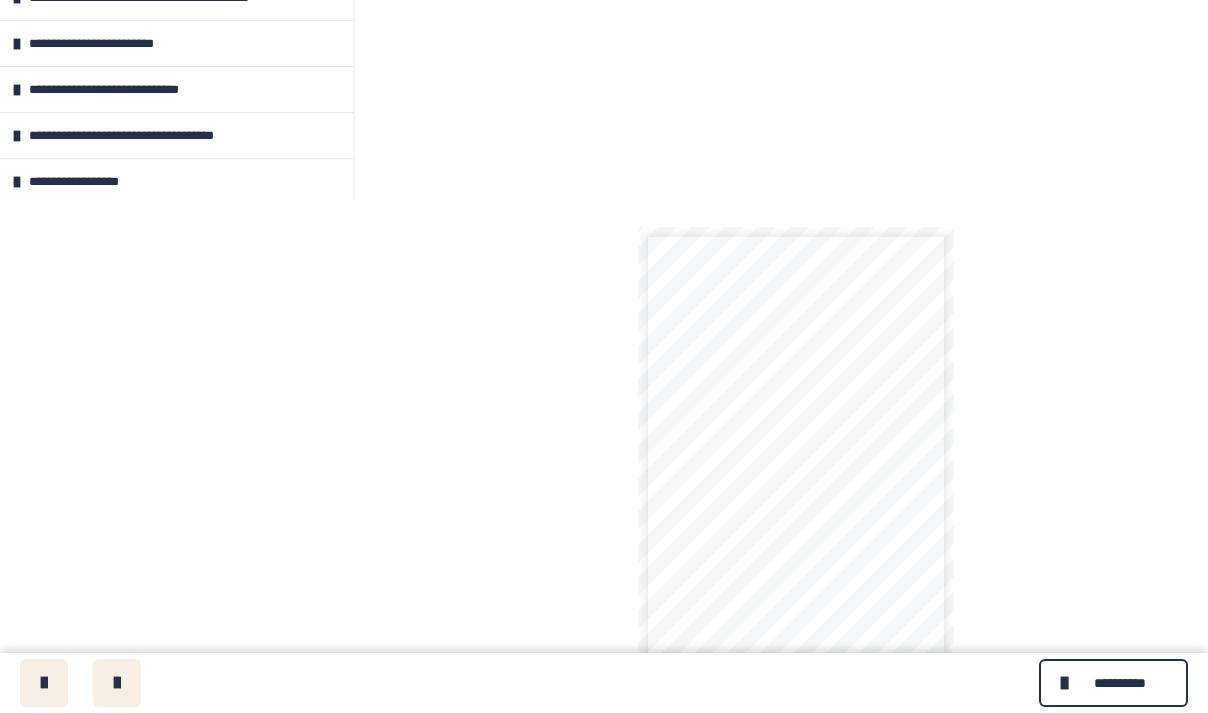 scroll, scrollTop: 0, scrollLeft: 0, axis: both 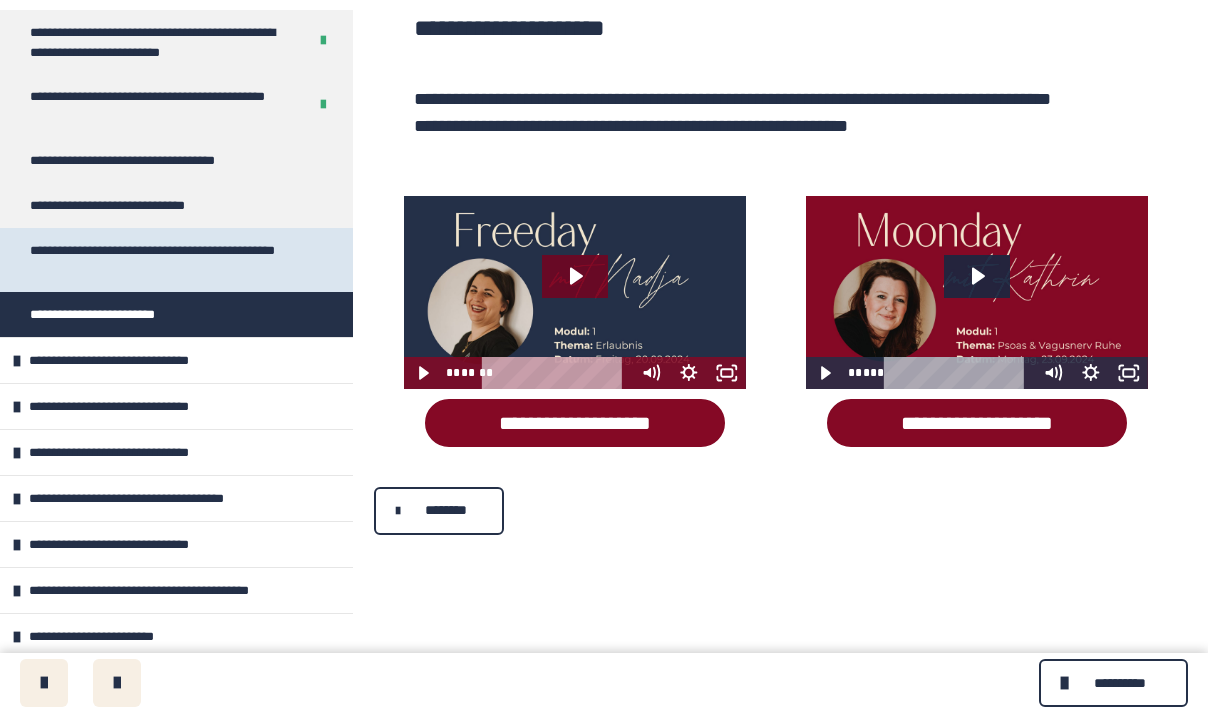 click on "**********" at bounding box center (168, 260) 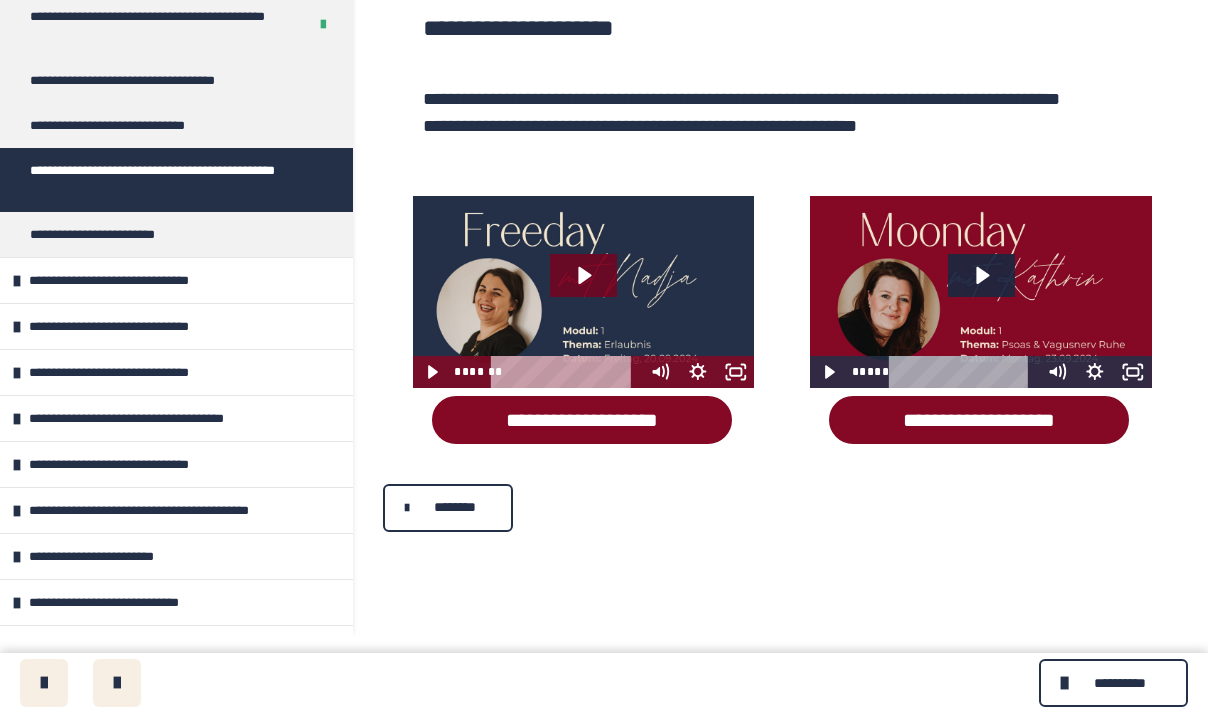 scroll, scrollTop: 0, scrollLeft: 0, axis: both 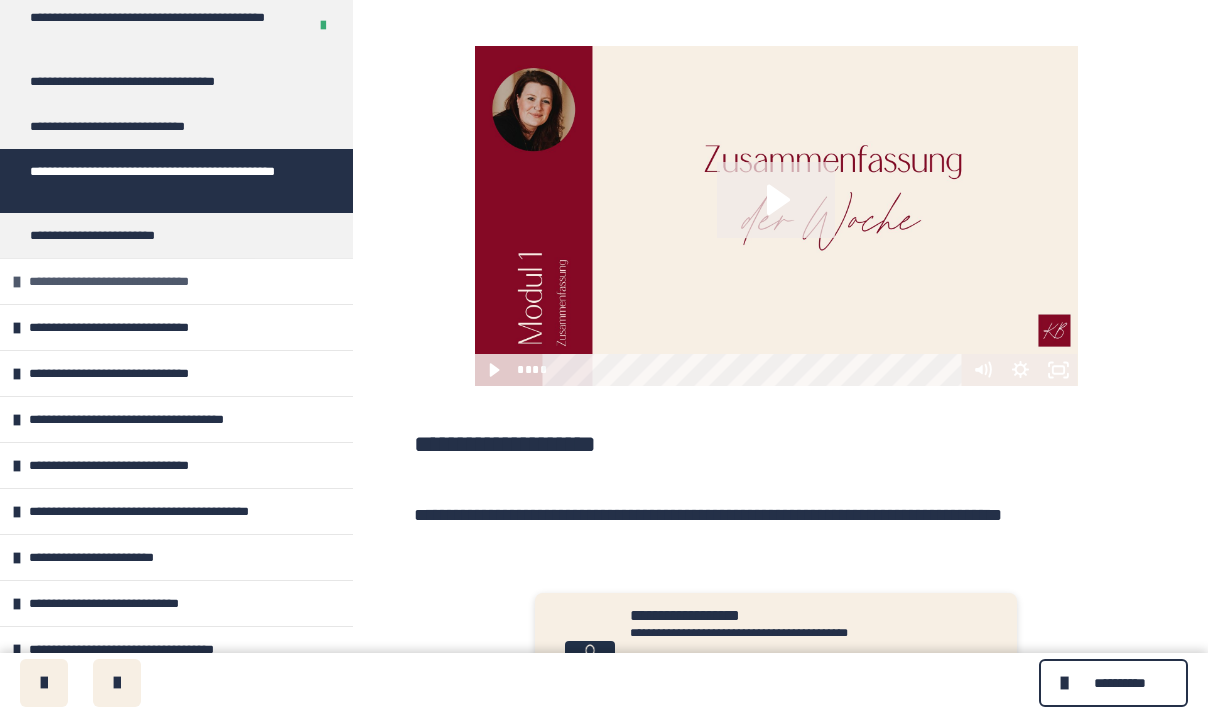 click on "**********" at bounding box center (176, 281) 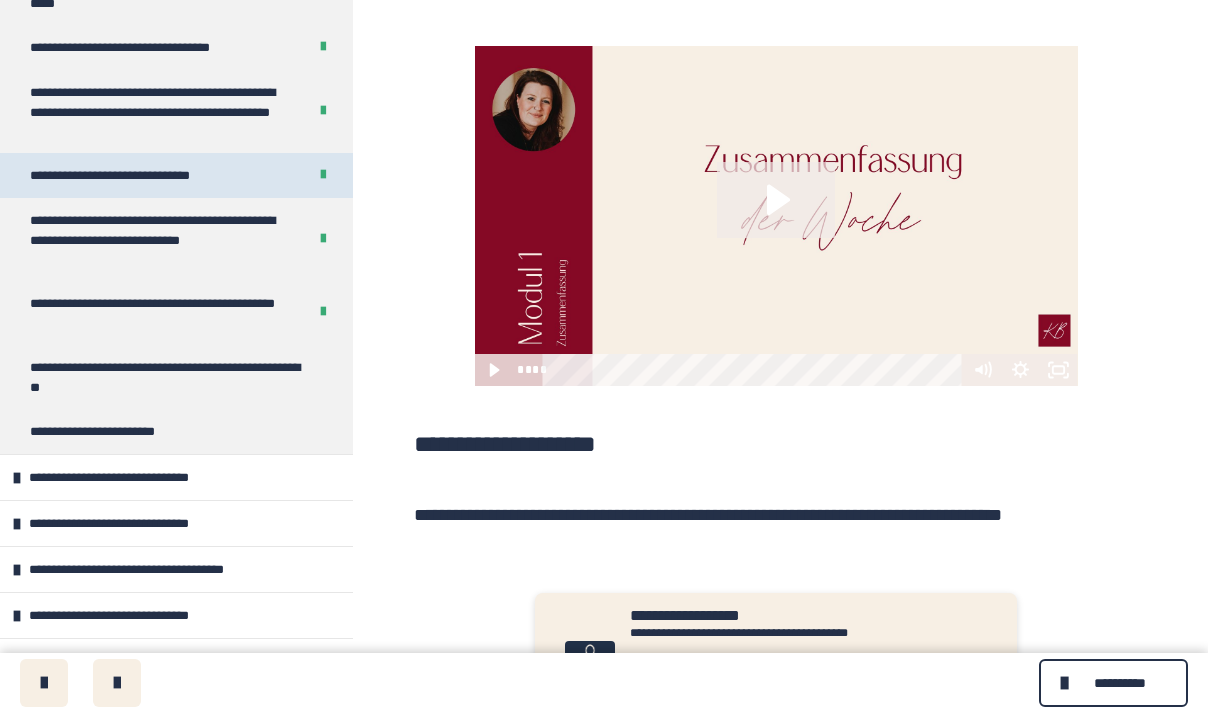 scroll, scrollTop: 968, scrollLeft: 0, axis: vertical 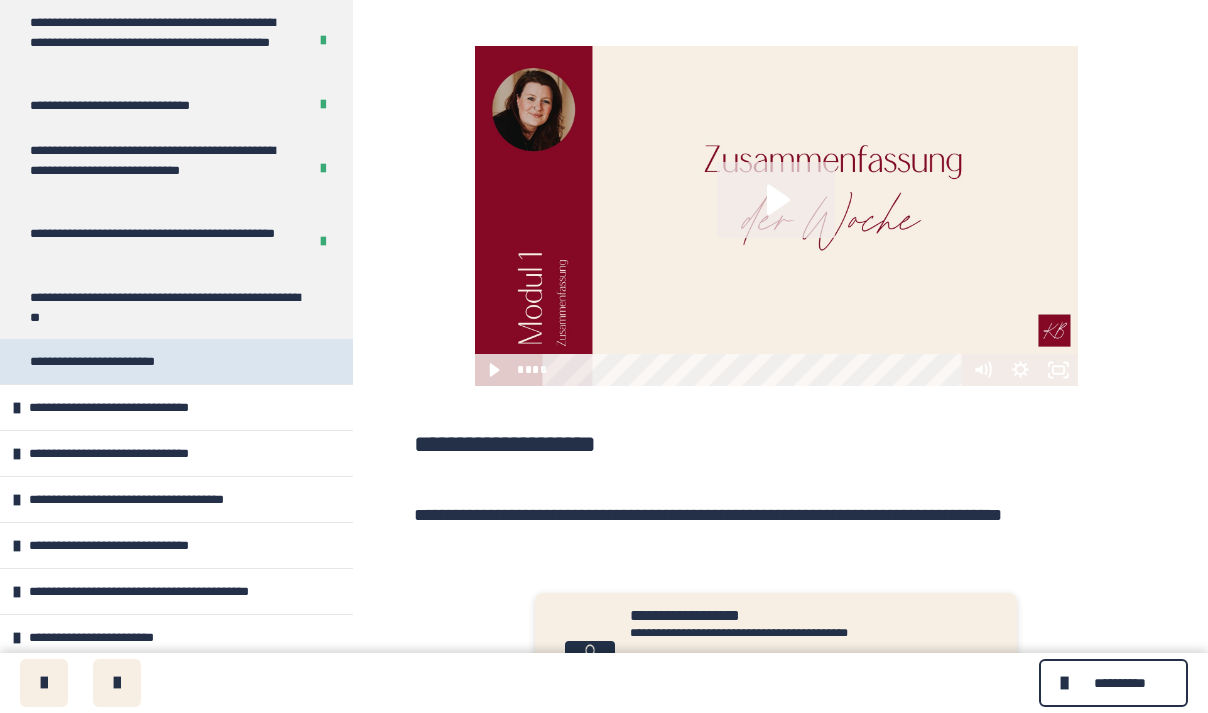 click on "**********" at bounding box center [122, 361] 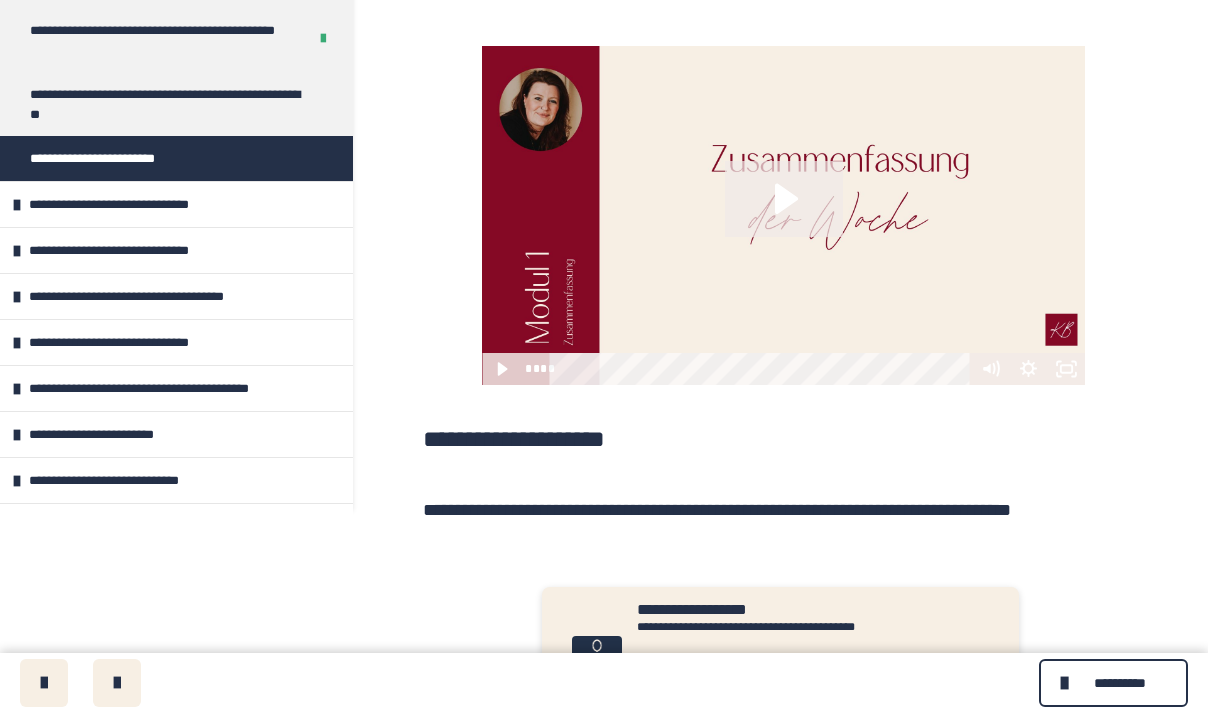 scroll, scrollTop: 0, scrollLeft: 0, axis: both 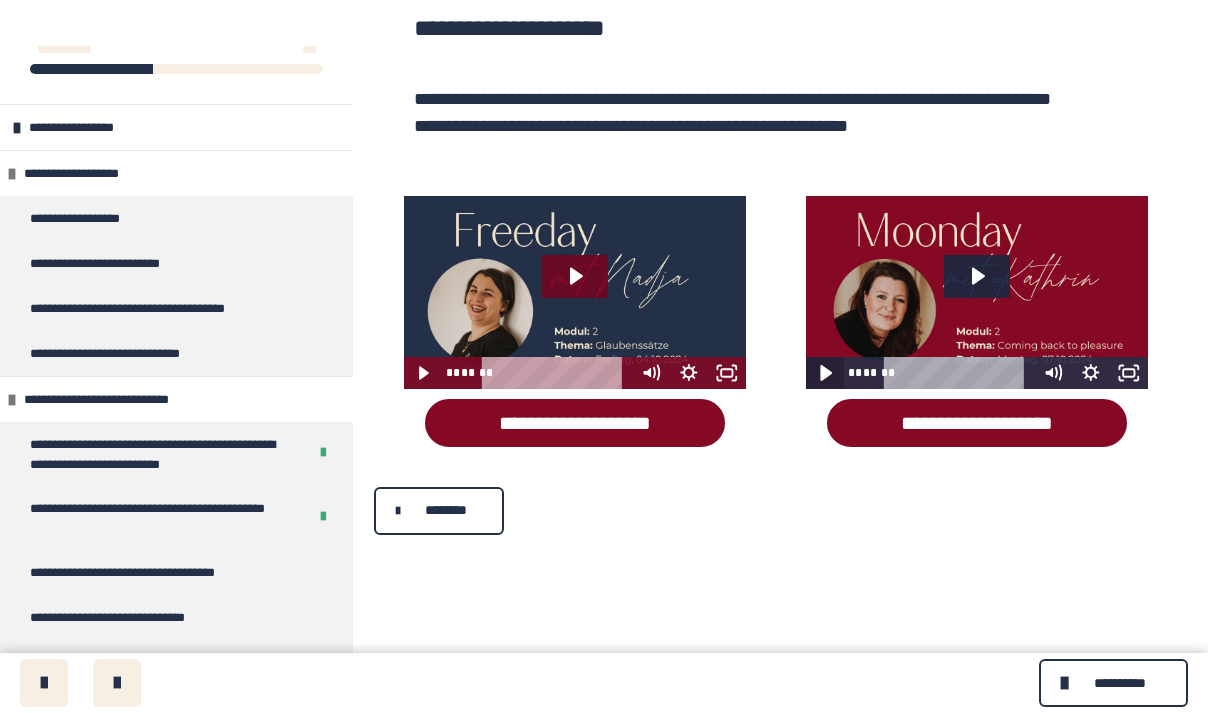 click 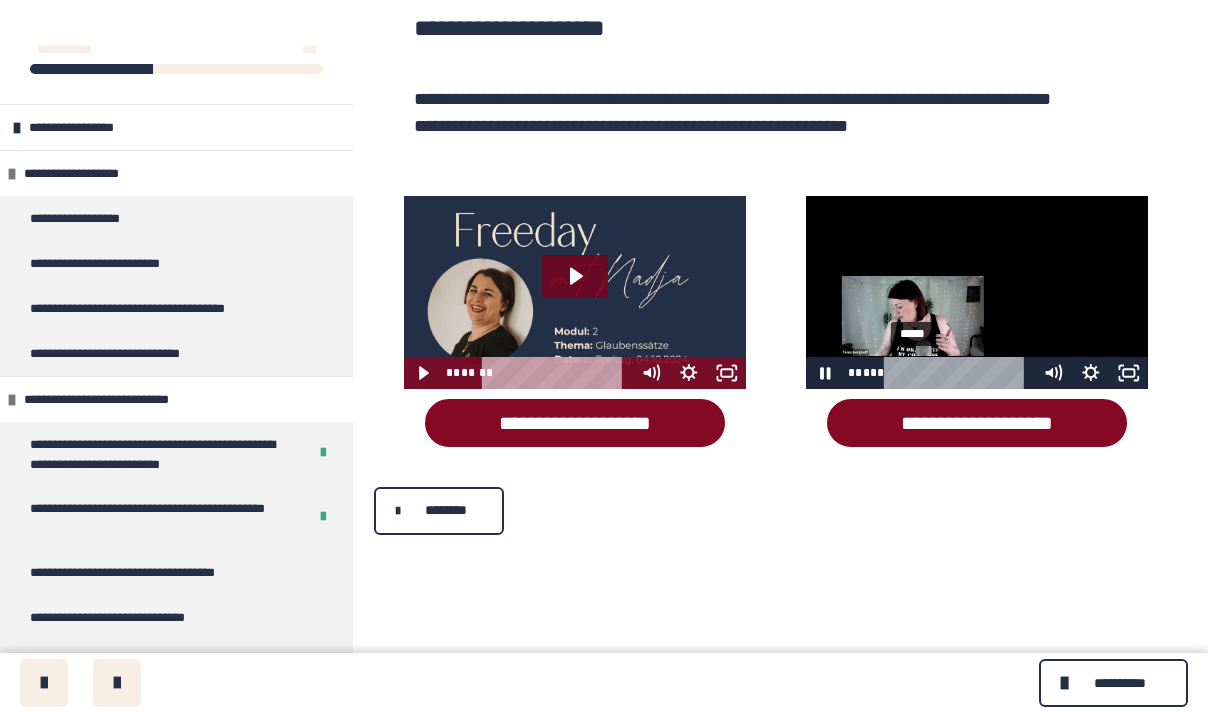 click on "*****" at bounding box center [960, 373] 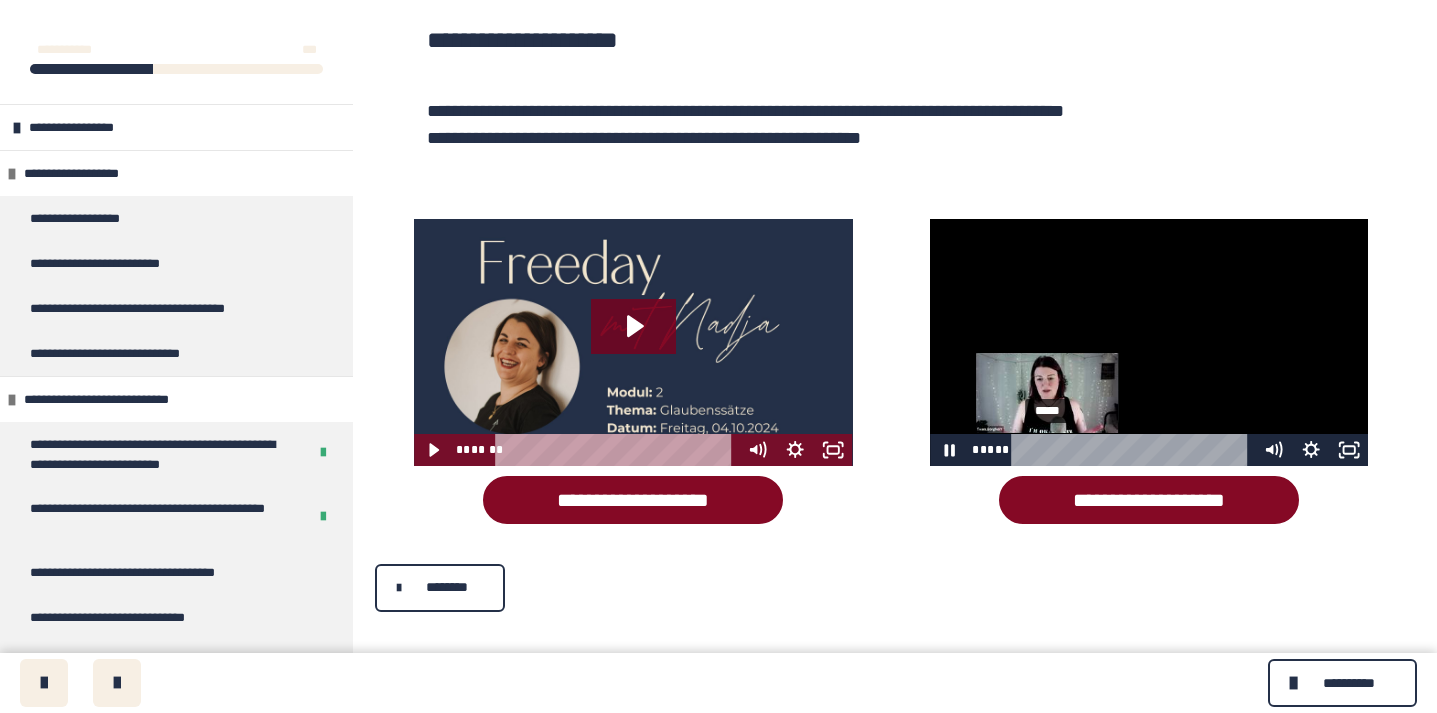 click at bounding box center (1047, 449) 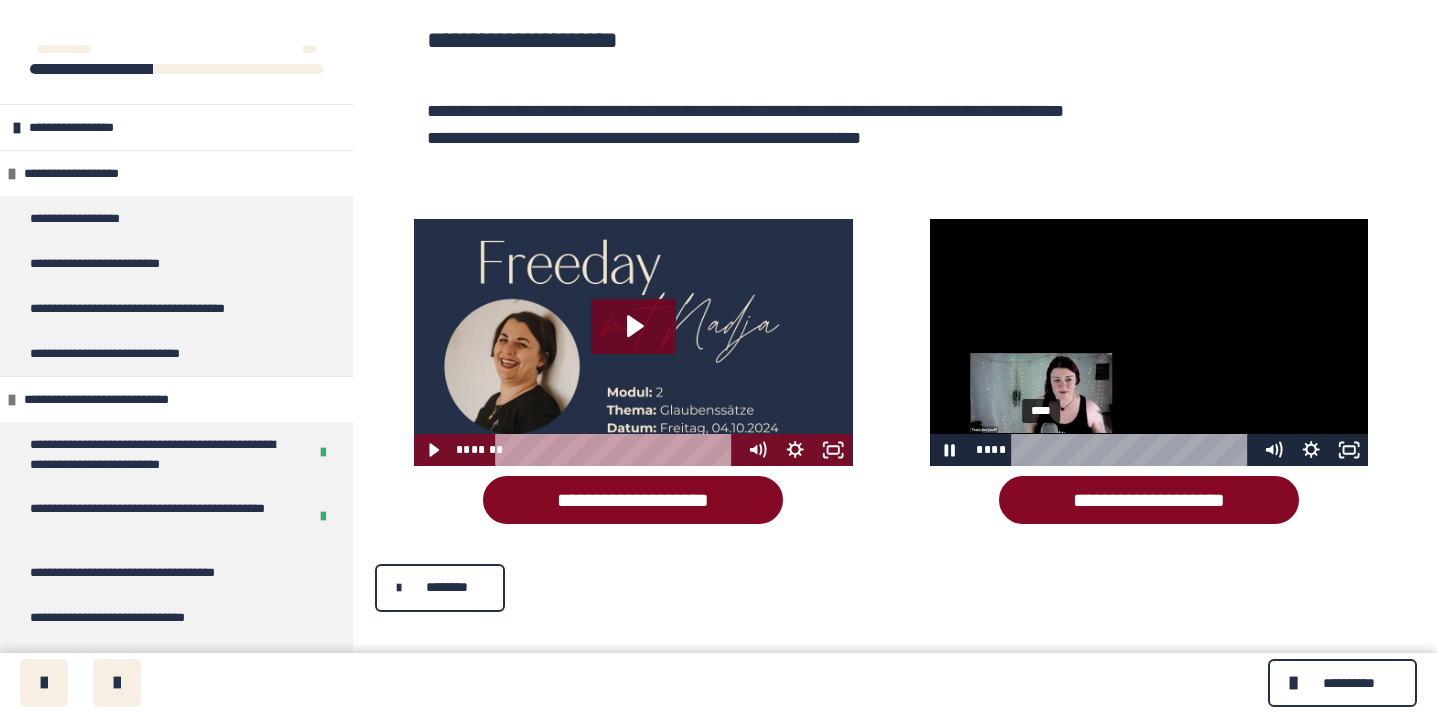 click at bounding box center [1041, 449] 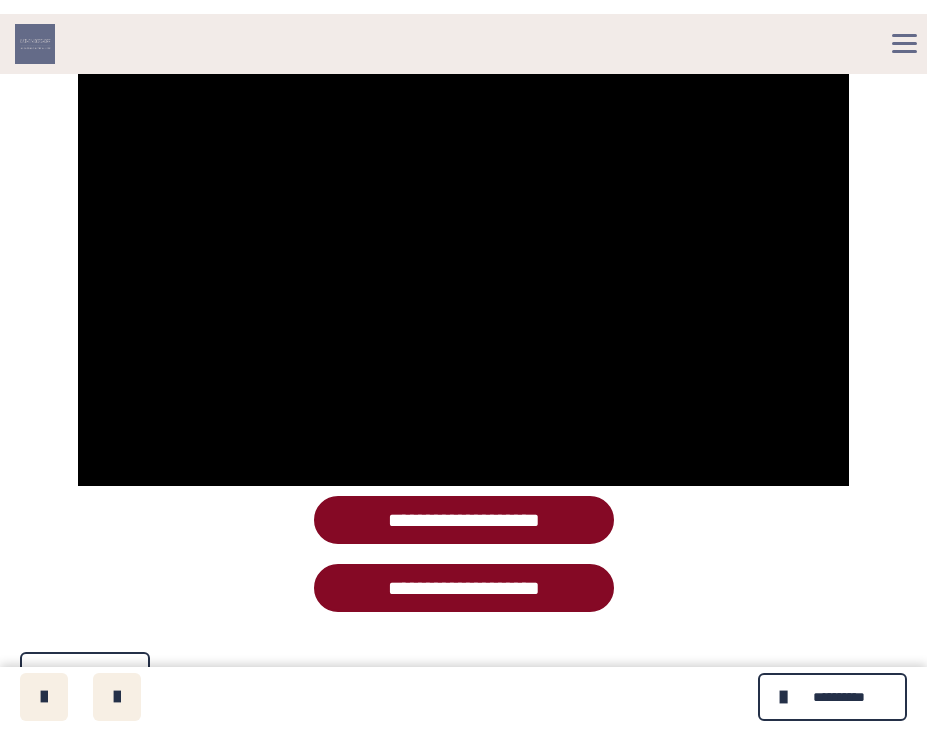 scroll, scrollTop: 929, scrollLeft: 0, axis: vertical 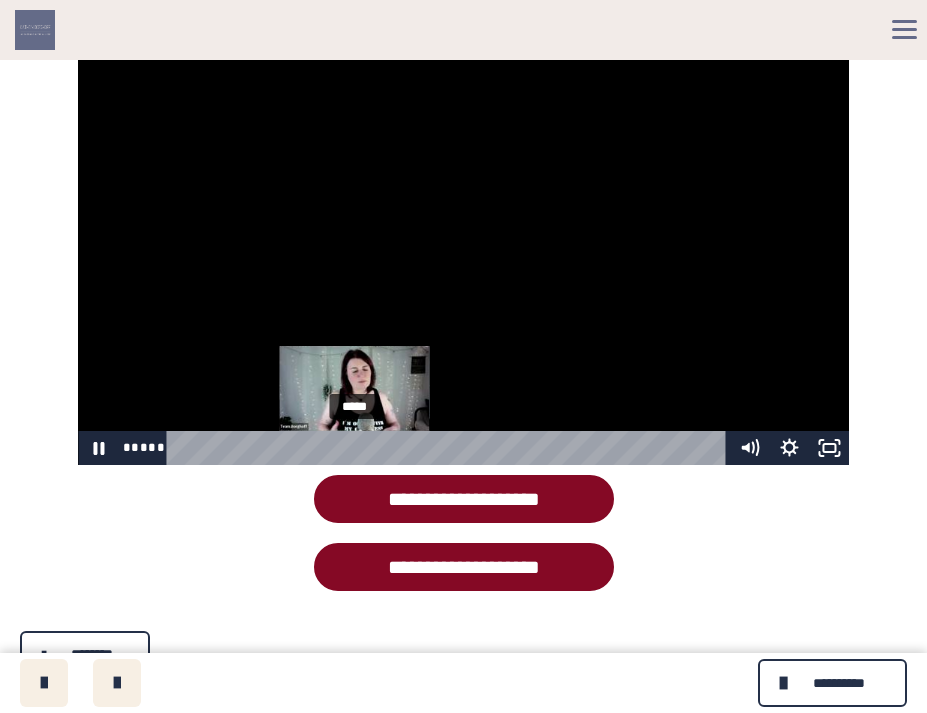 click on "*****" at bounding box center [449, 448] 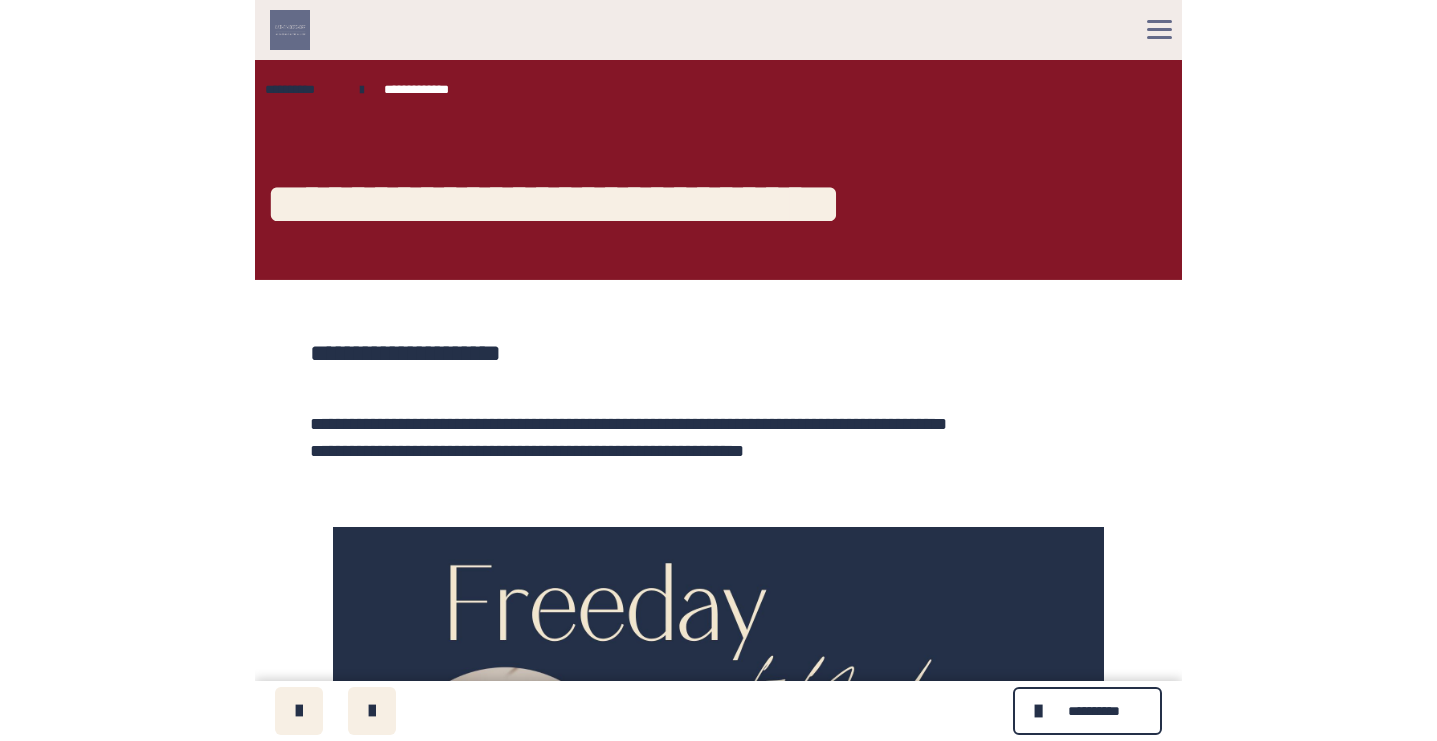 scroll, scrollTop: 0, scrollLeft: 0, axis: both 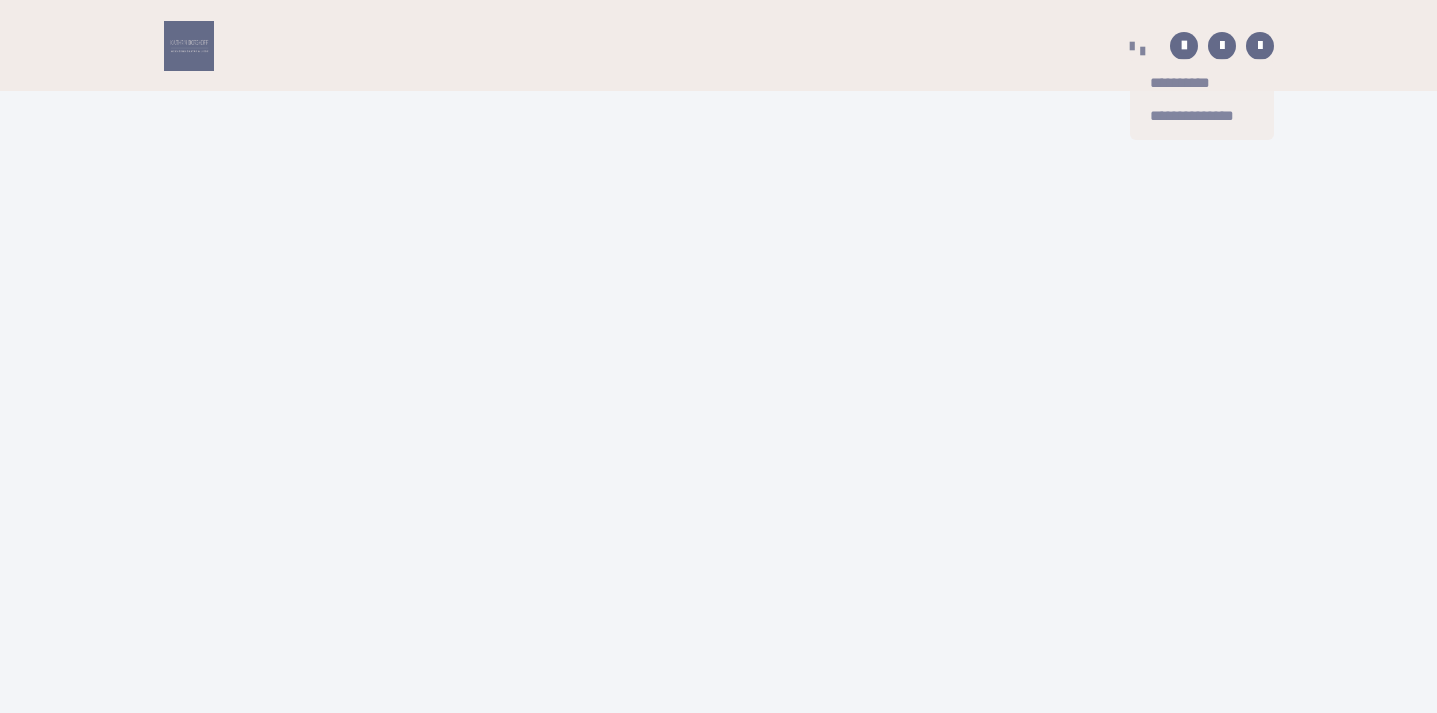 click on "**********" at bounding box center [1137, 48] 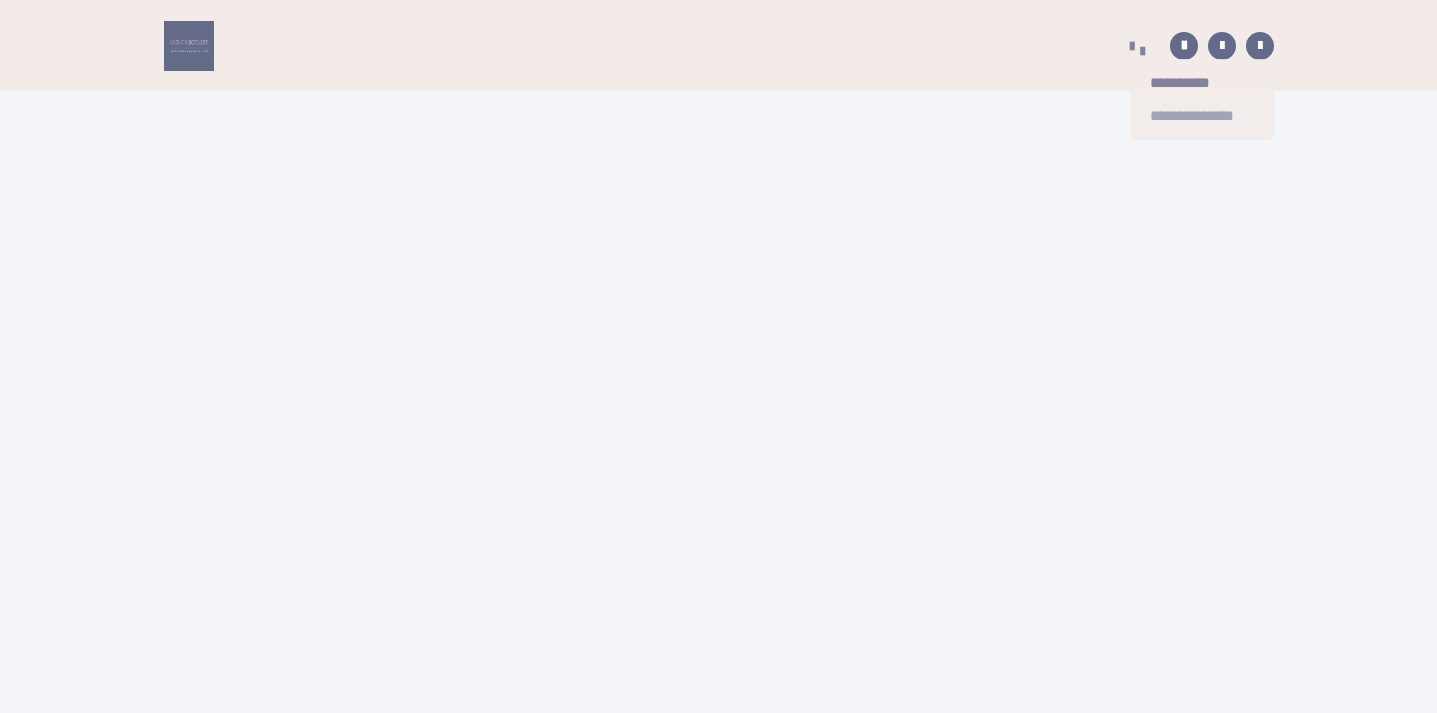 click on "**********" at bounding box center (1202, 116) 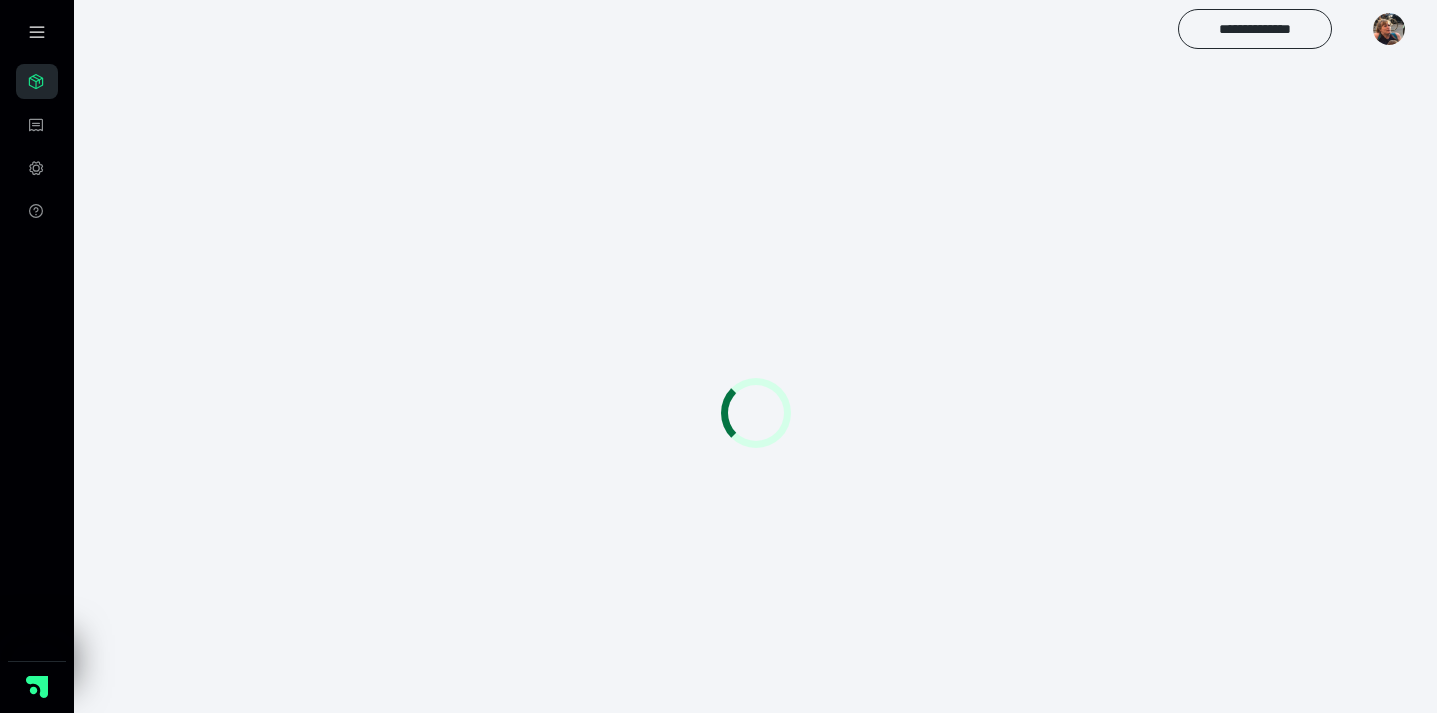 scroll, scrollTop: 0, scrollLeft: 0, axis: both 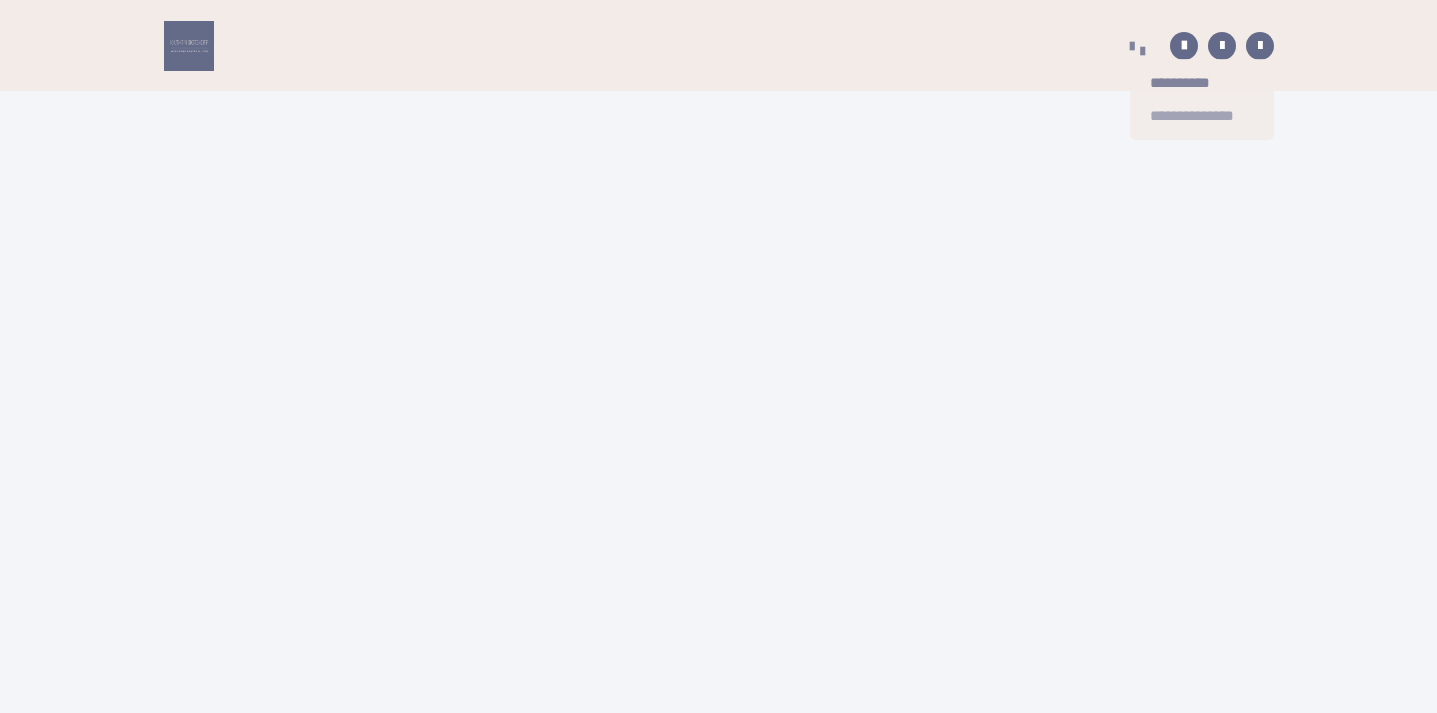 click on "**********" at bounding box center (1202, 116) 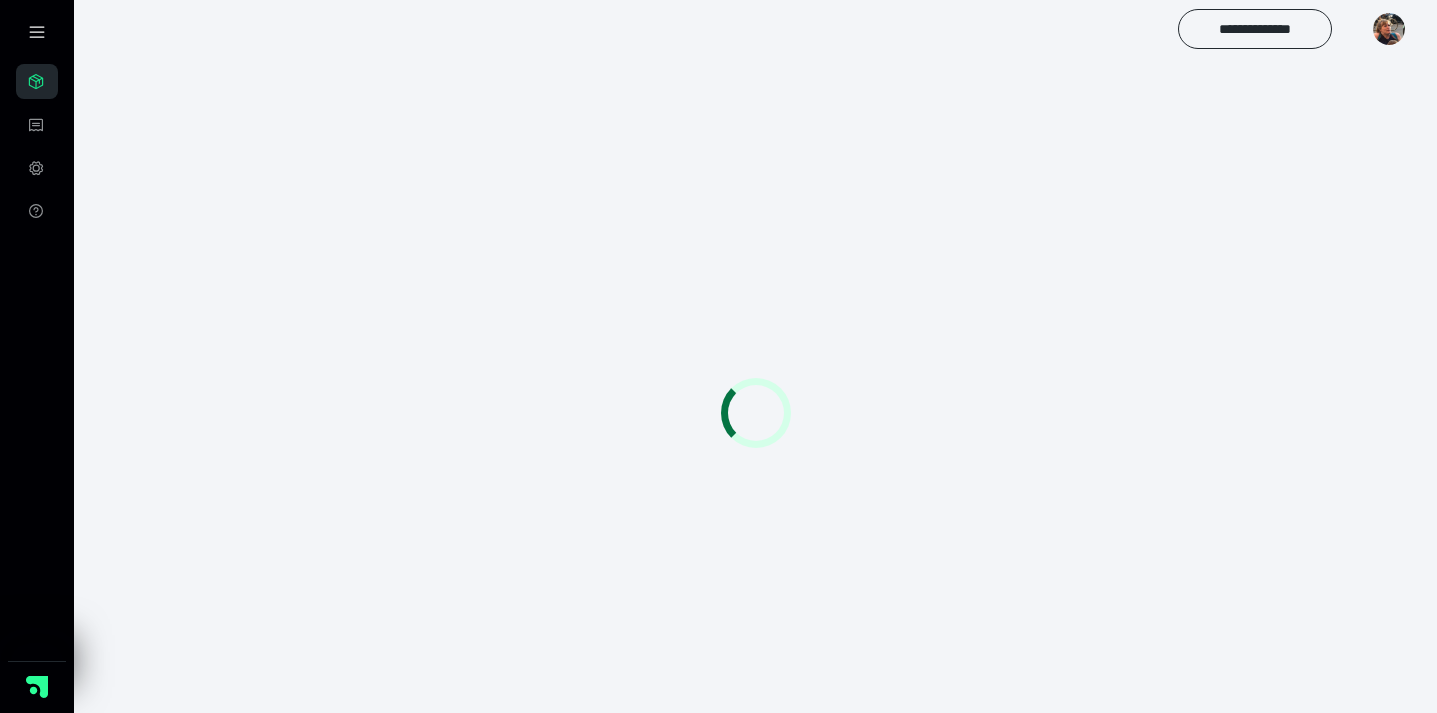scroll, scrollTop: 0, scrollLeft: 0, axis: both 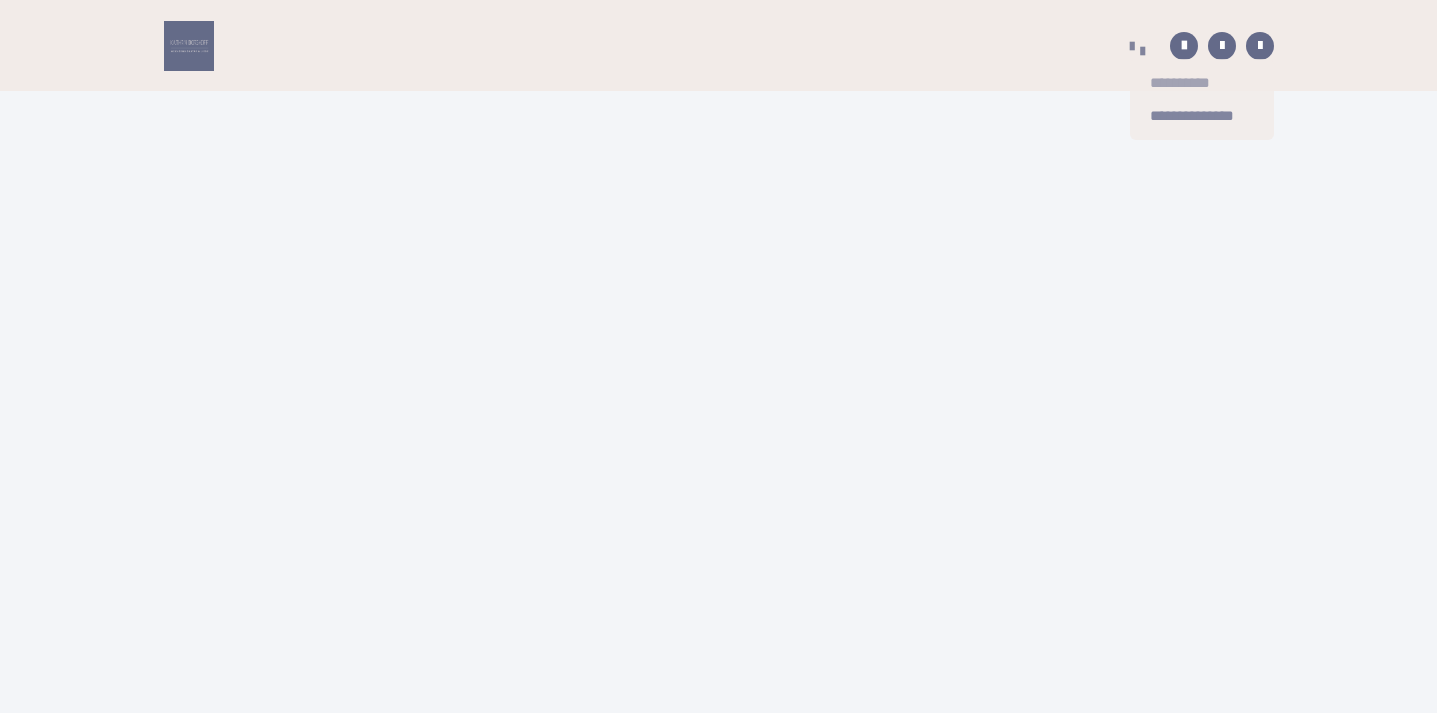 click on "**********" at bounding box center [1202, 83] 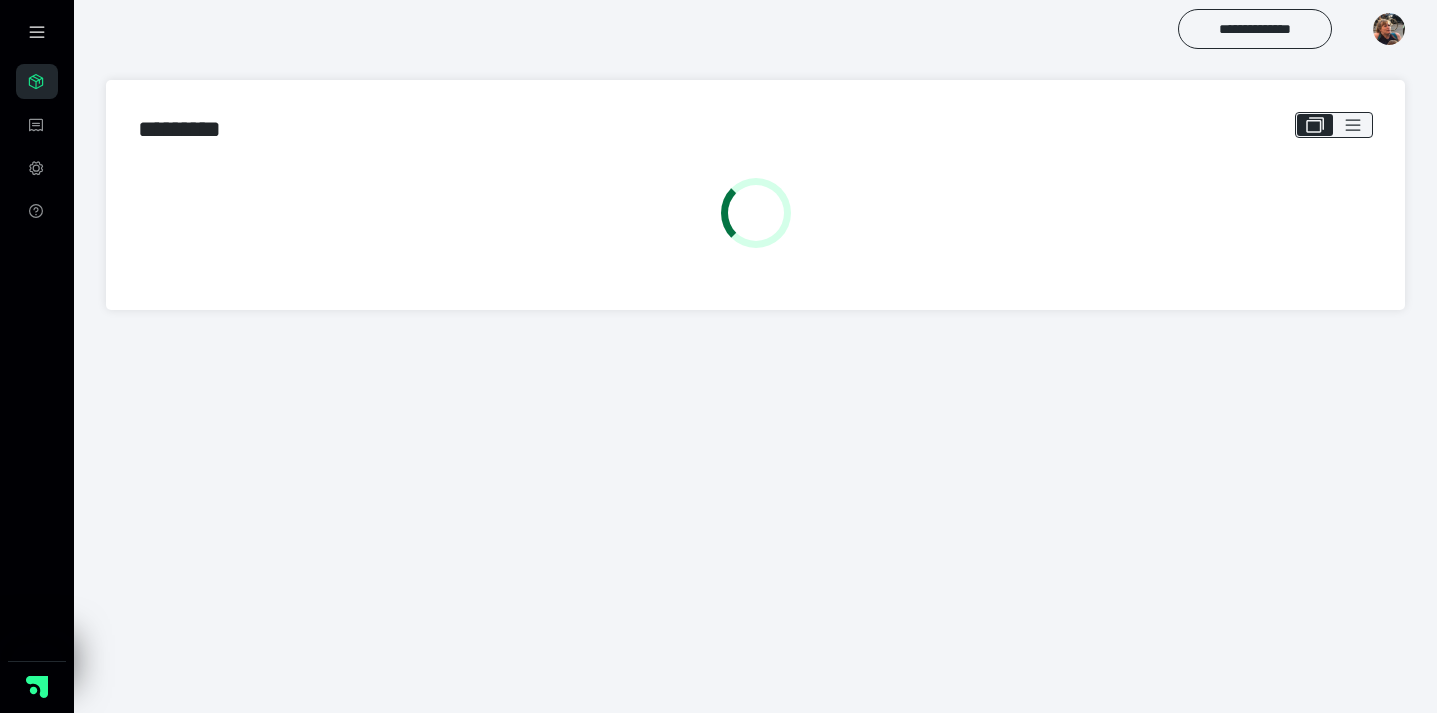scroll, scrollTop: 0, scrollLeft: 0, axis: both 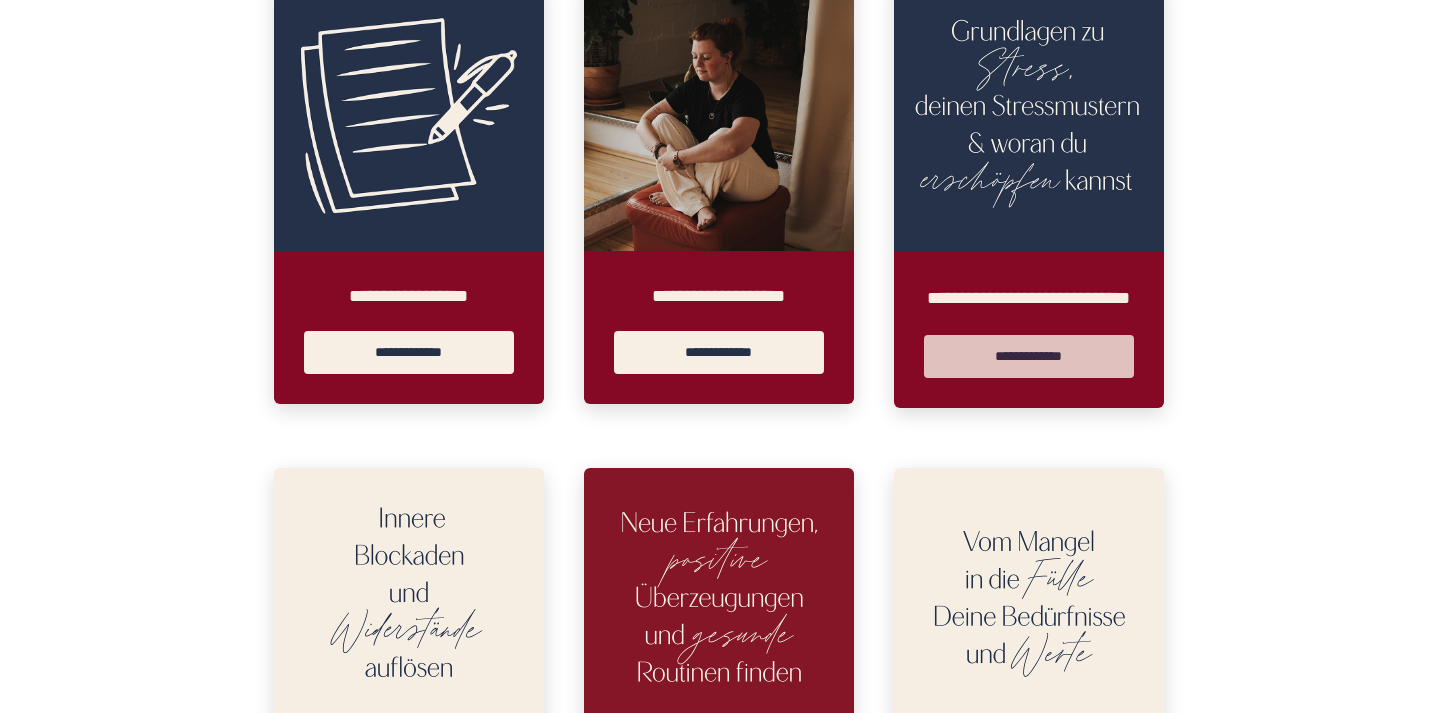 click on "**********" at bounding box center (1029, 356) 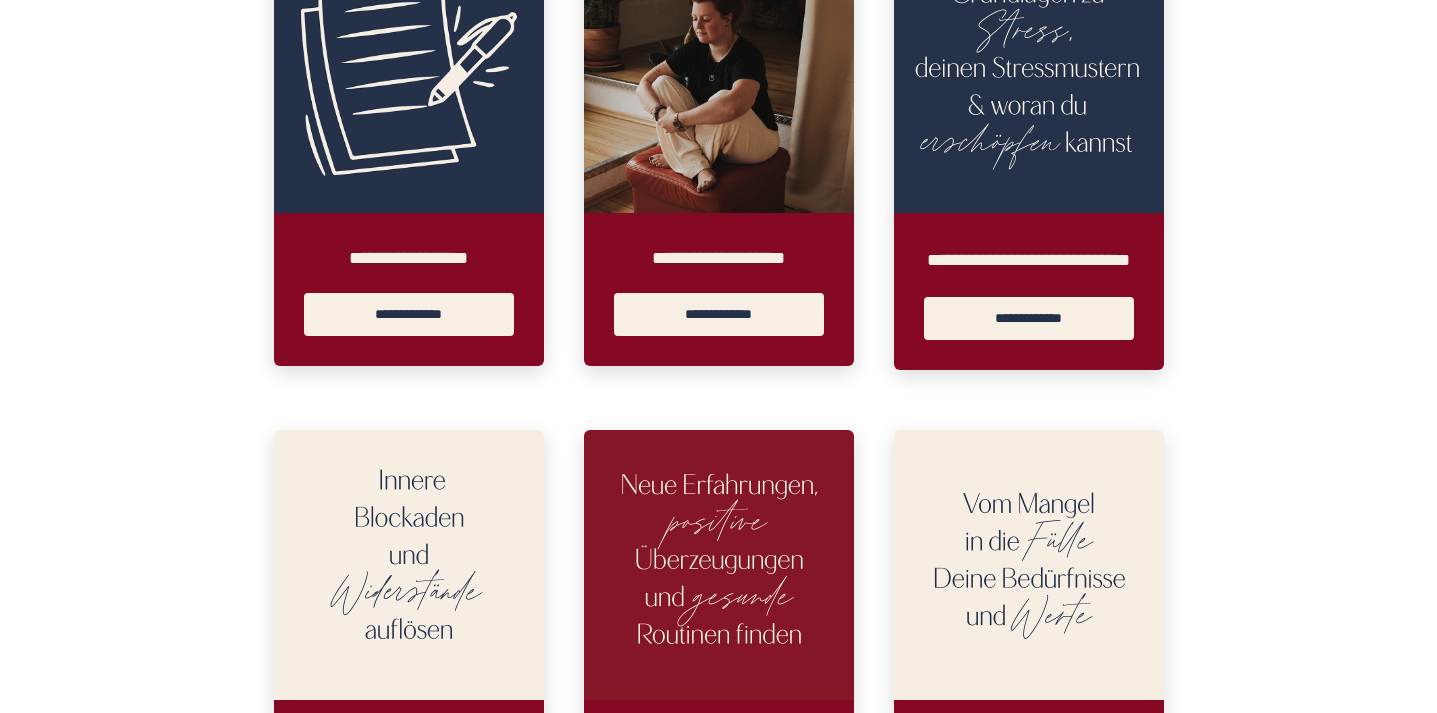scroll, scrollTop: 0, scrollLeft: 0, axis: both 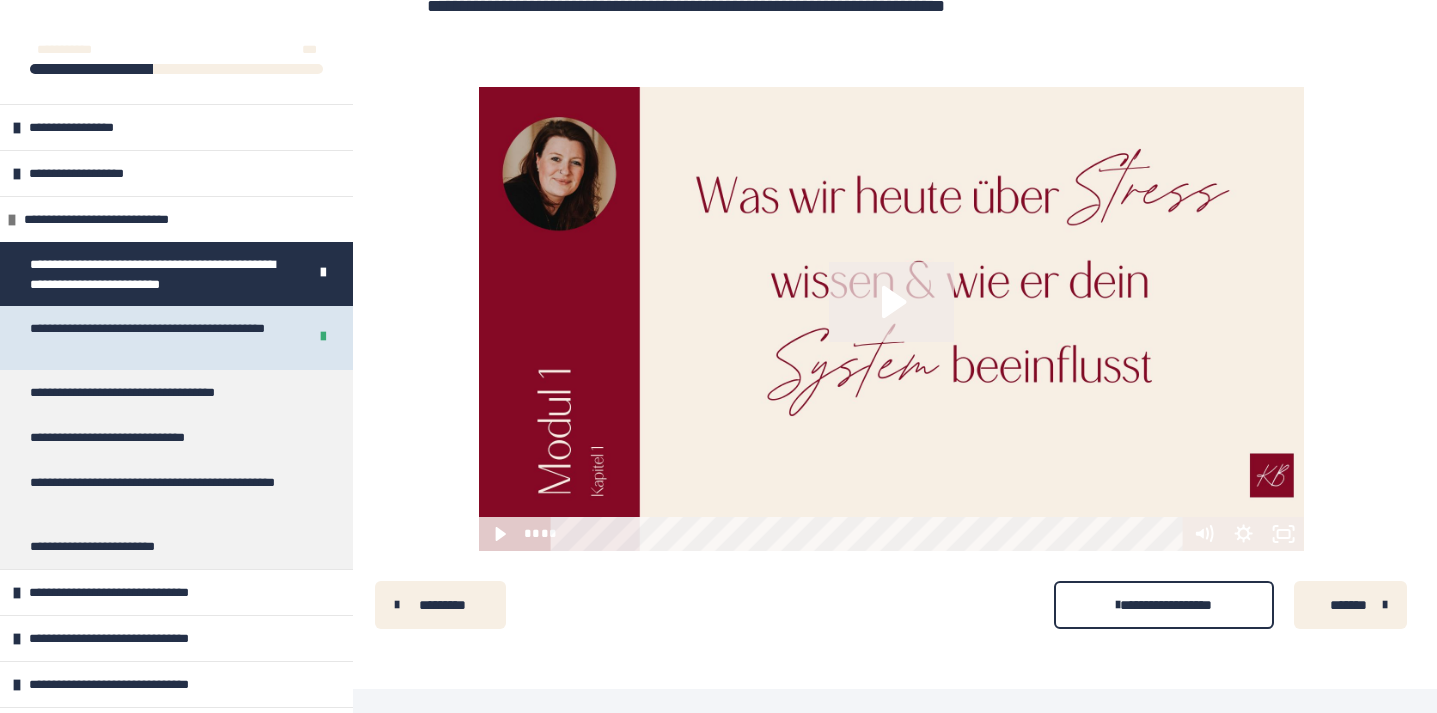 click on "**********" at bounding box center (160, 338) 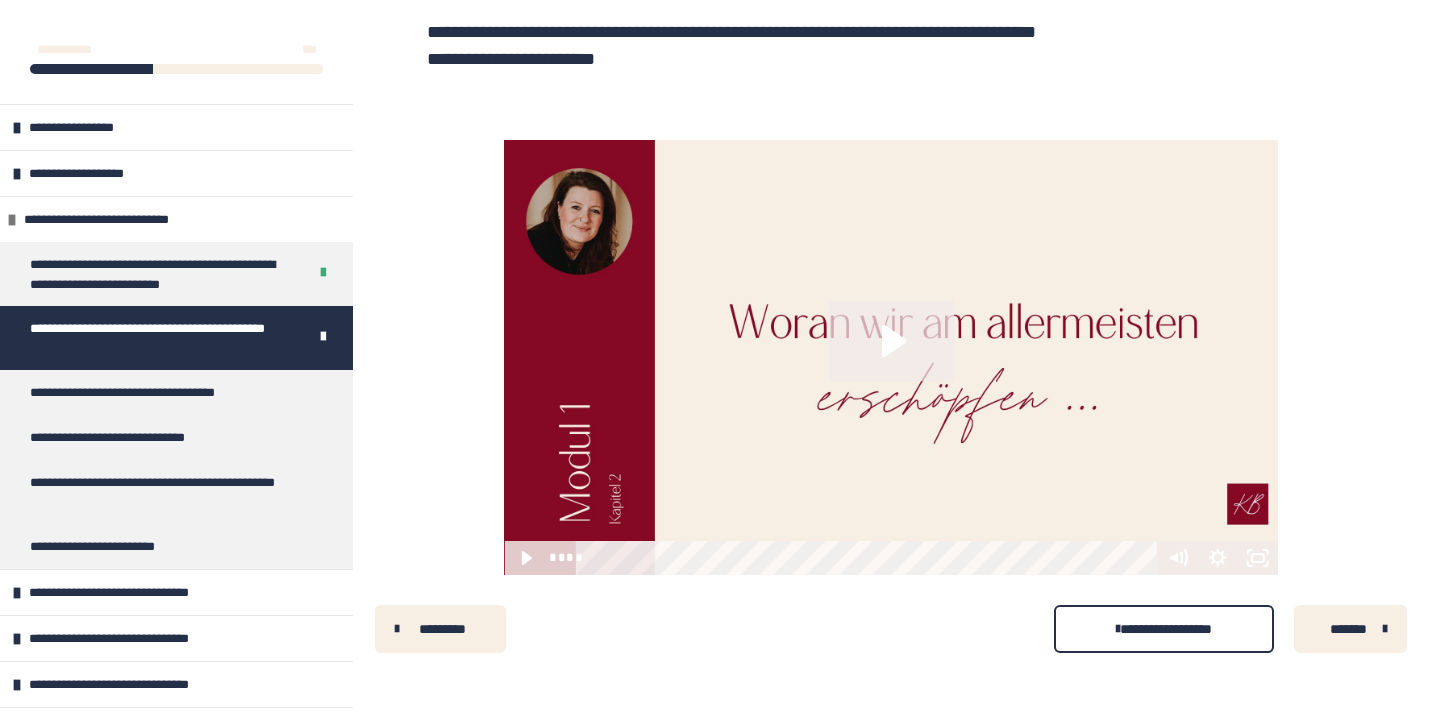 scroll, scrollTop: 486, scrollLeft: 0, axis: vertical 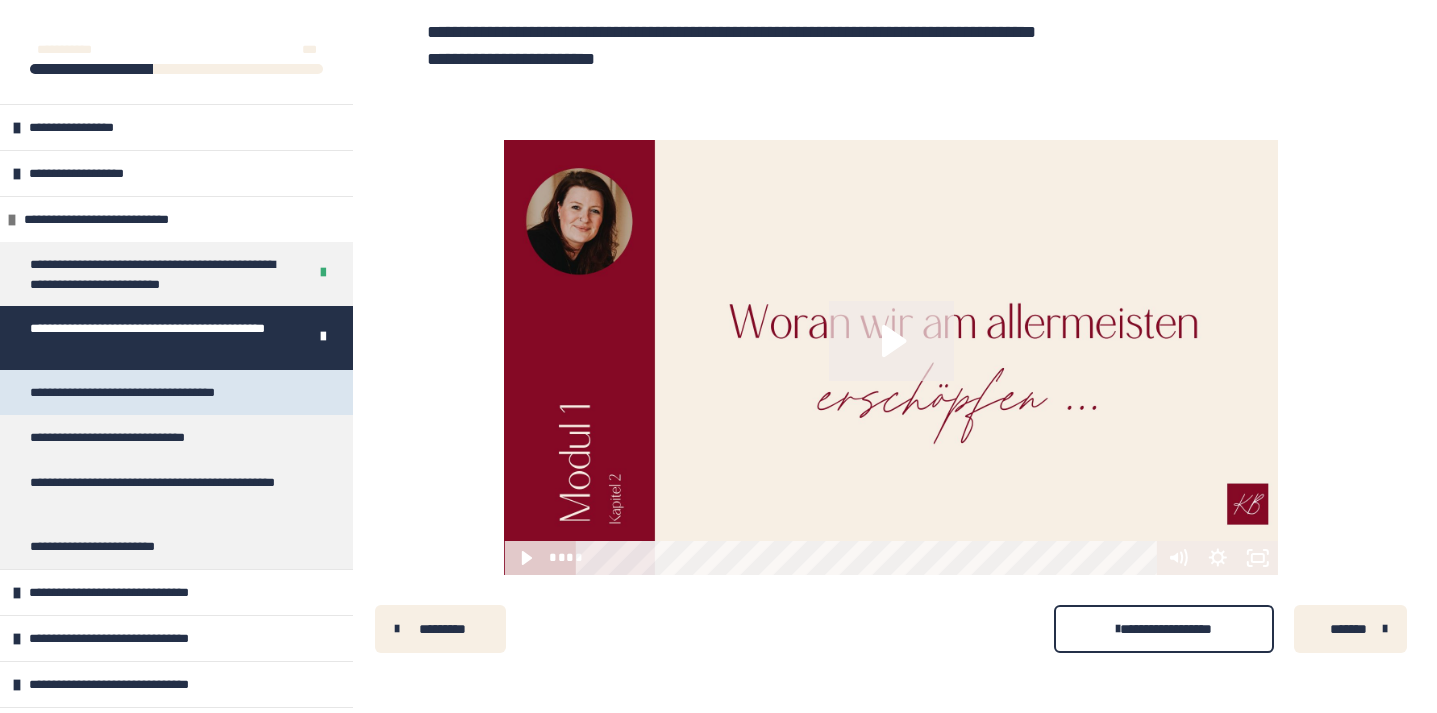 click on "**********" at bounding box center (148, 392) 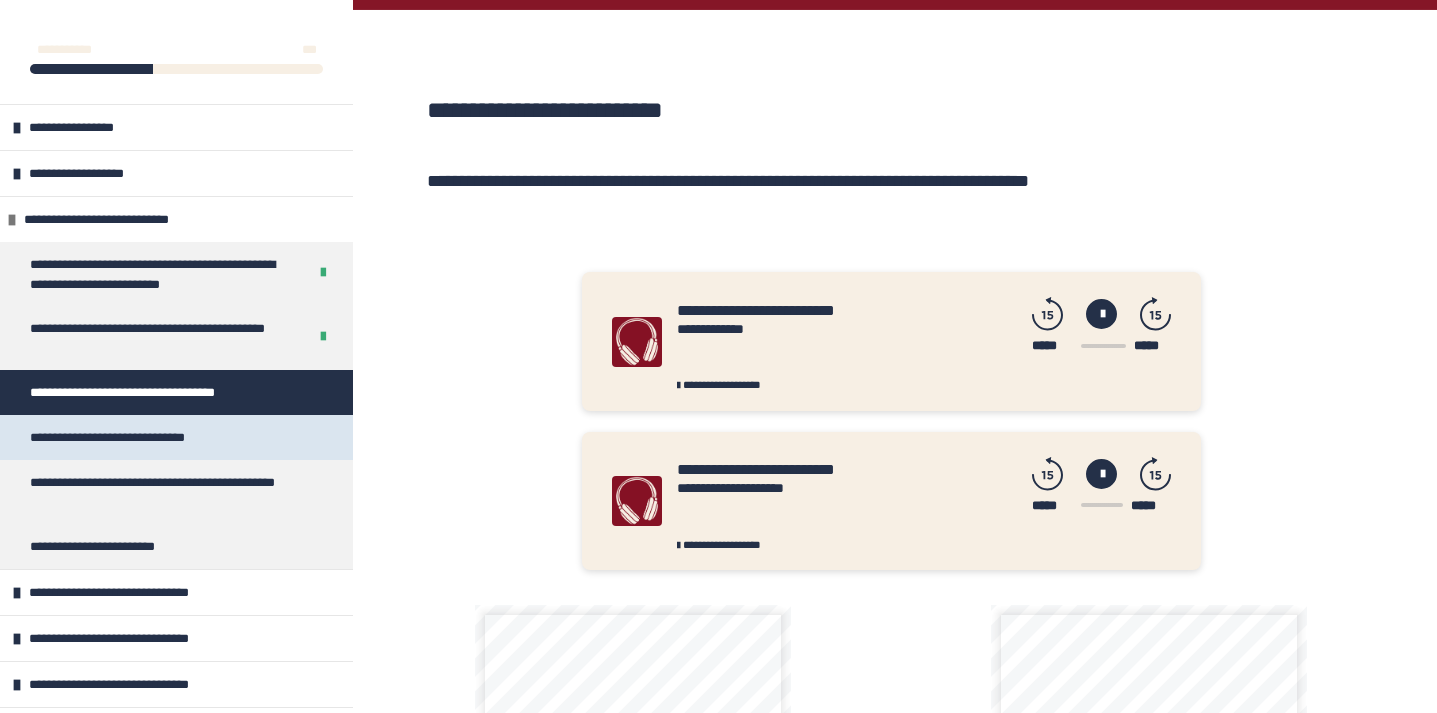 click on "**********" at bounding box center (130, 437) 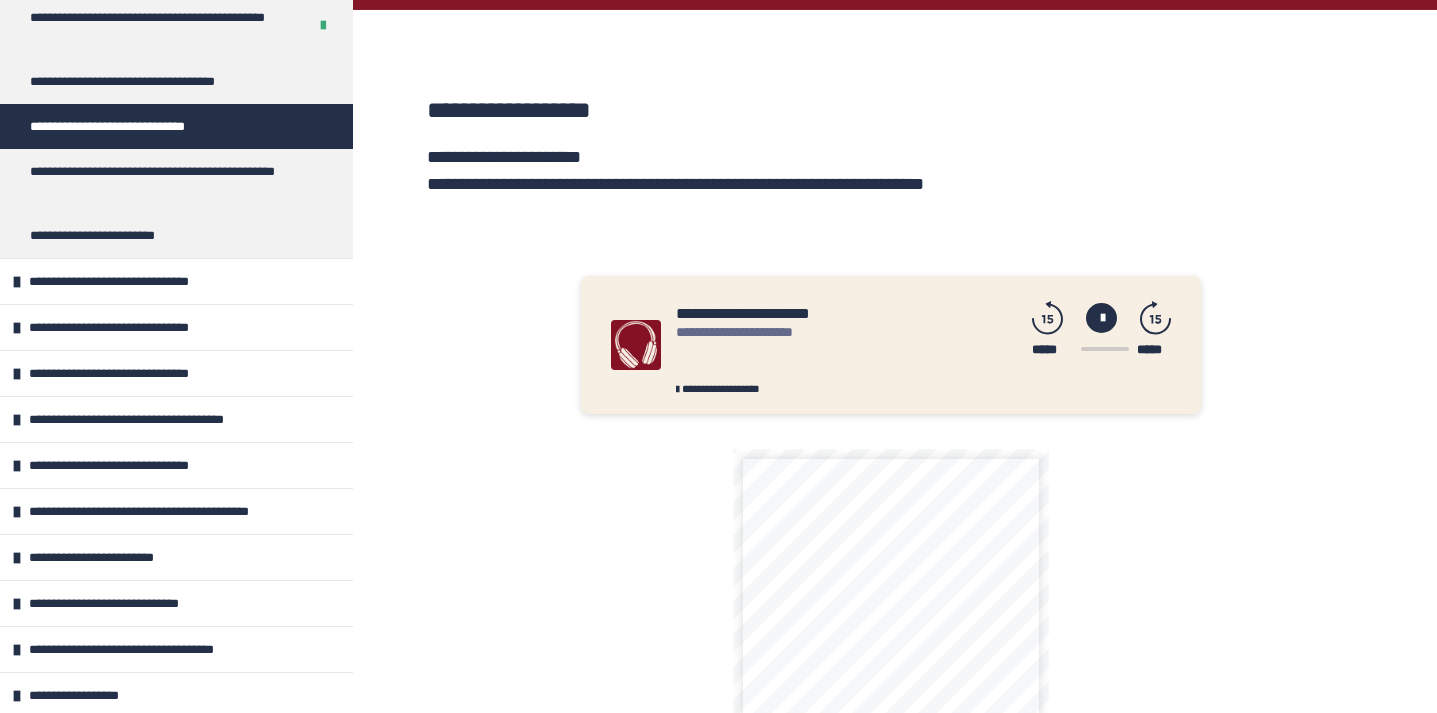 scroll, scrollTop: 311, scrollLeft: 0, axis: vertical 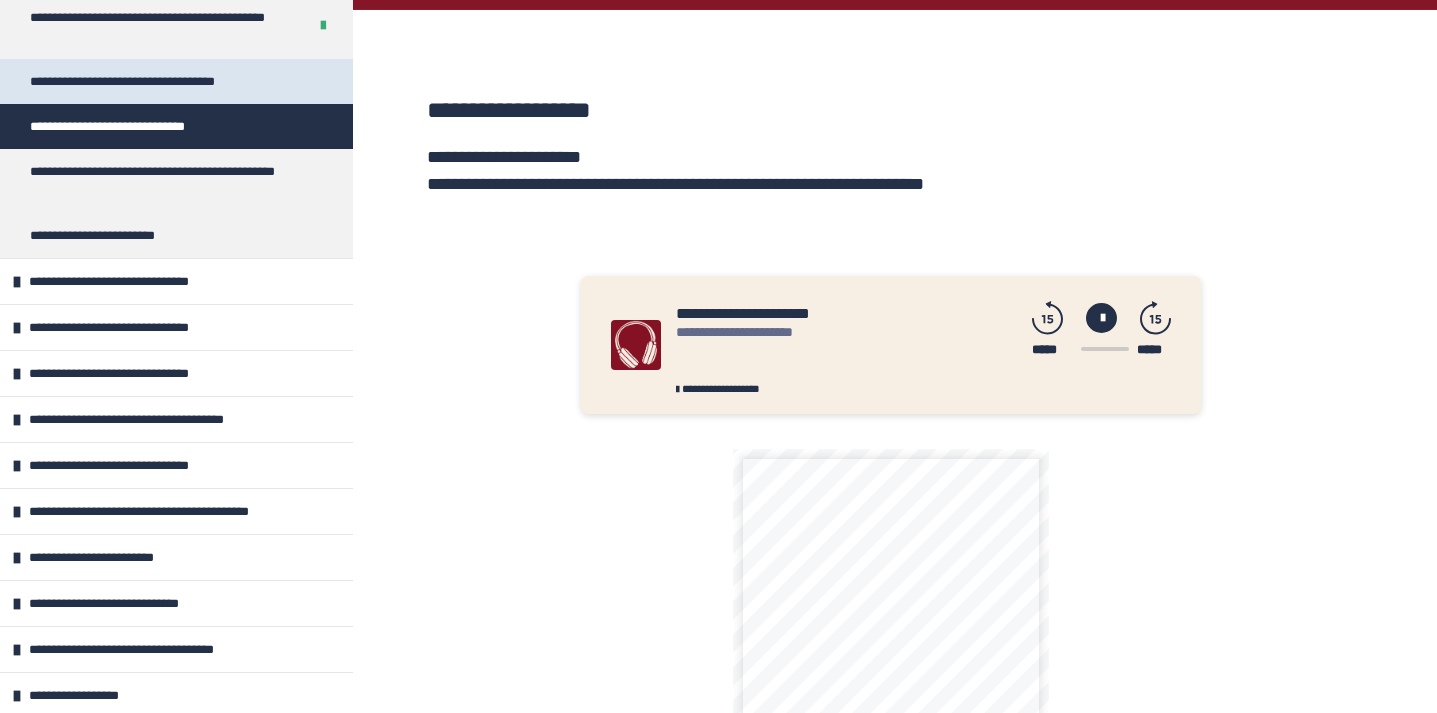 click on "**********" at bounding box center [148, 81] 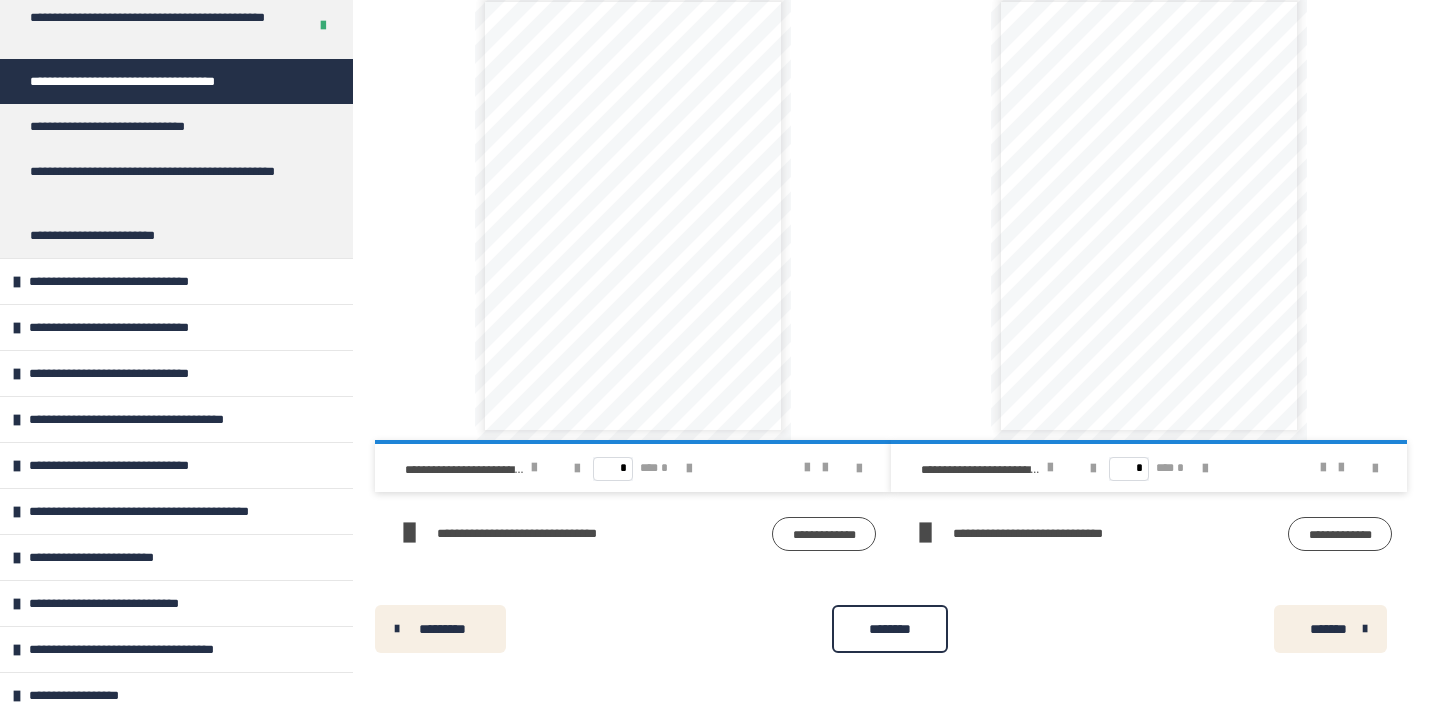 scroll, scrollTop: 973, scrollLeft: 0, axis: vertical 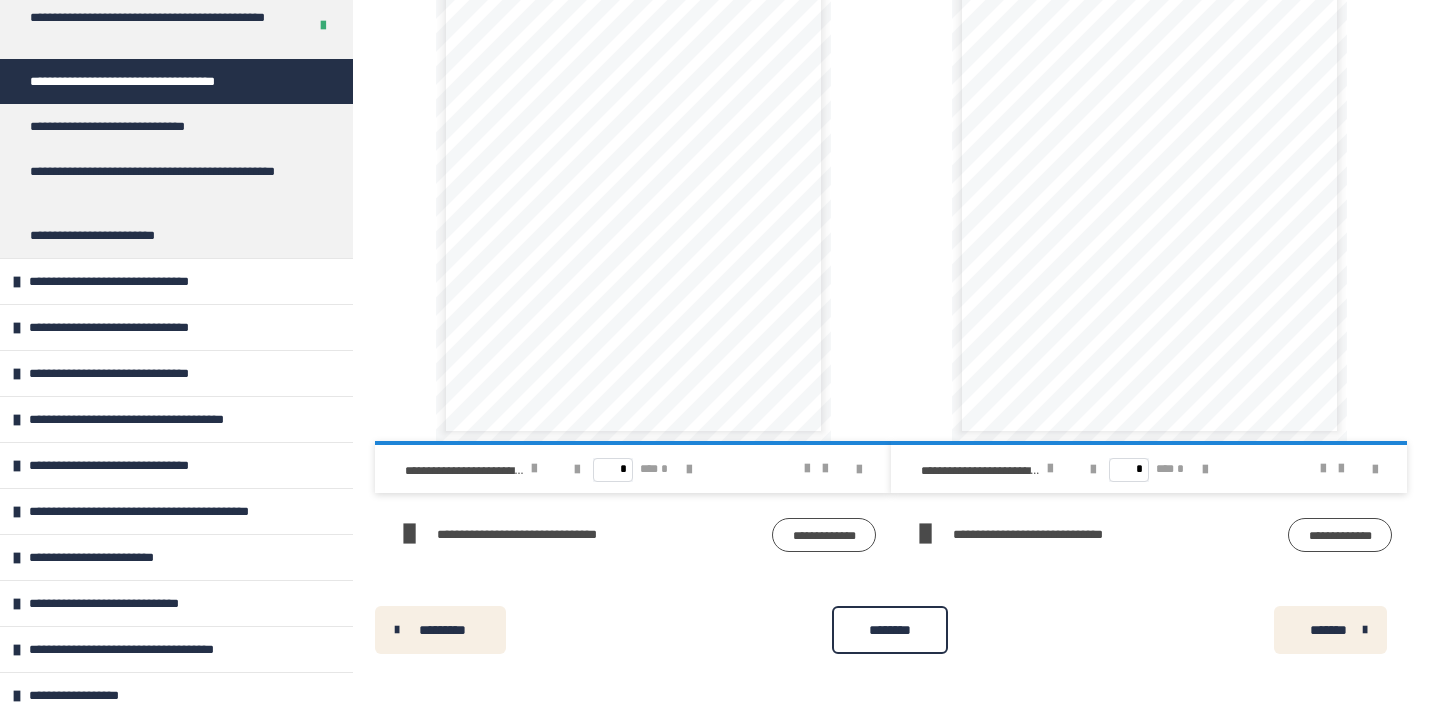 click on "**********" at bounding box center (1340, 535) 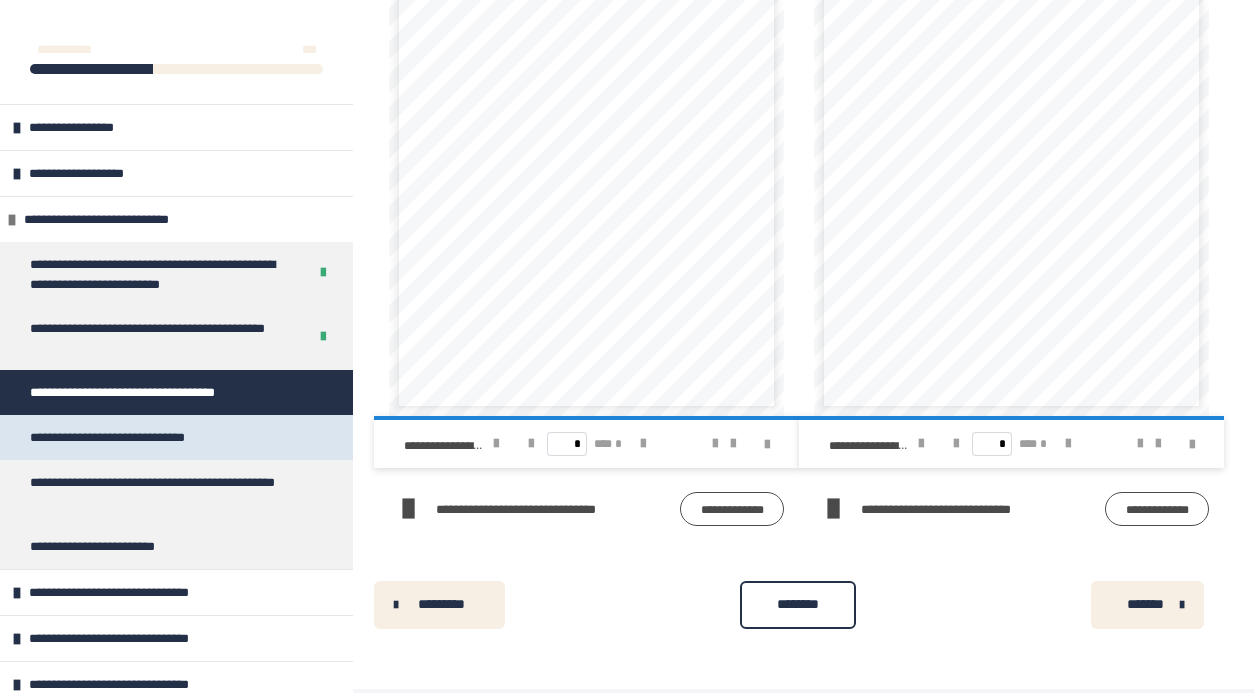 scroll, scrollTop: 0, scrollLeft: 0, axis: both 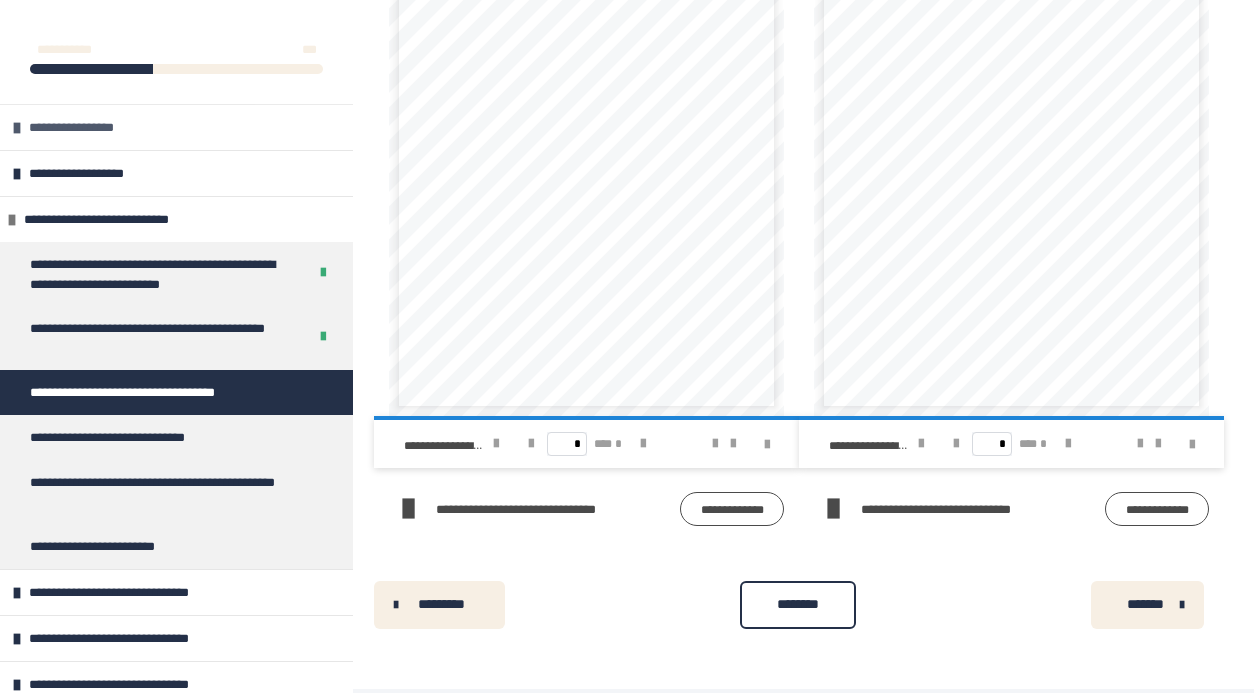 click at bounding box center [17, 128] 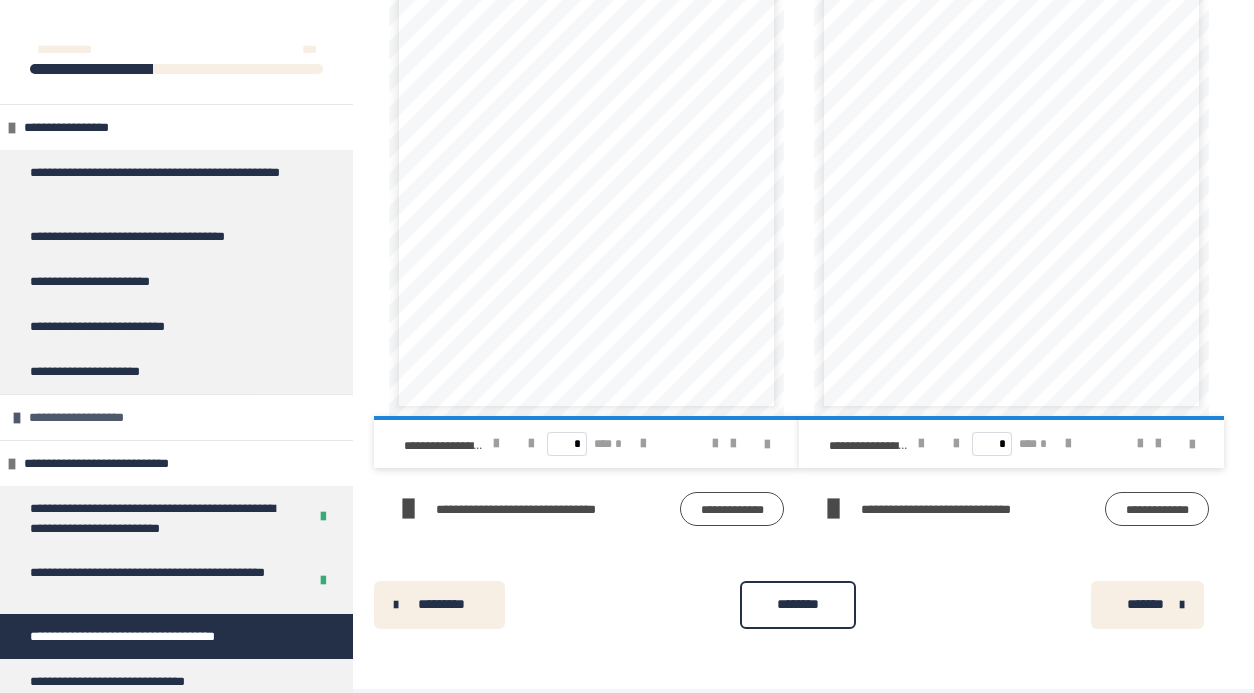 click at bounding box center (17, 418) 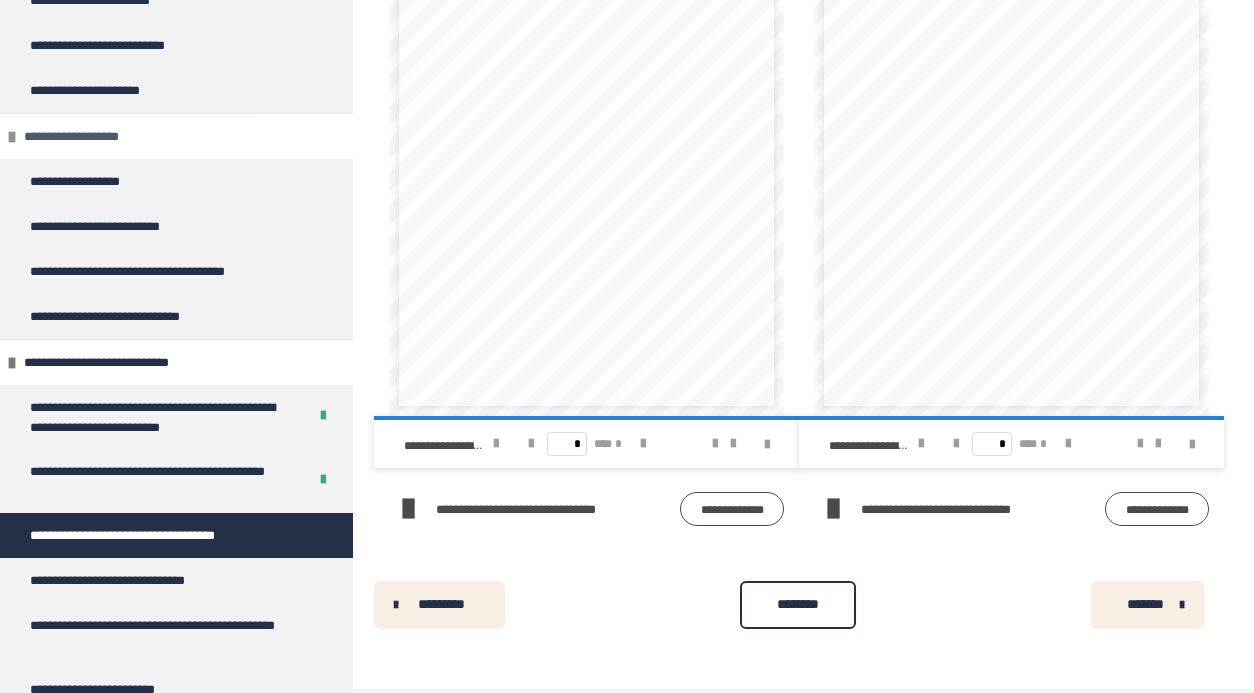 scroll, scrollTop: 293, scrollLeft: 0, axis: vertical 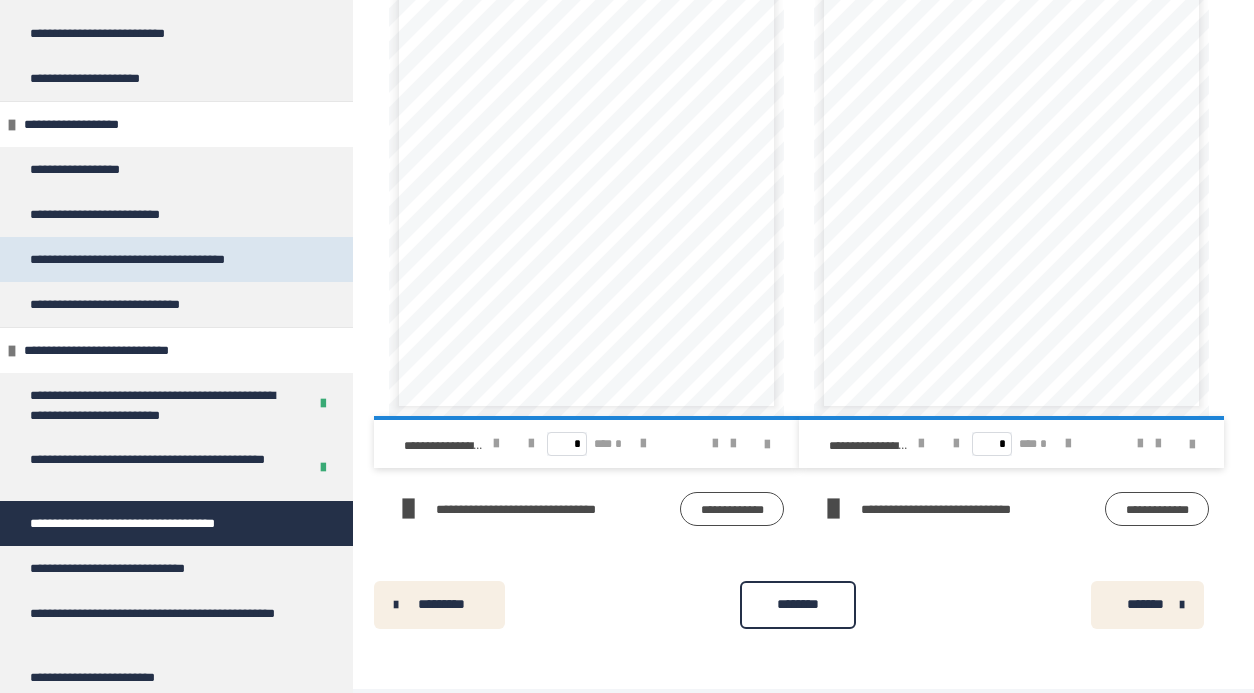 click on "**********" at bounding box center (159, 259) 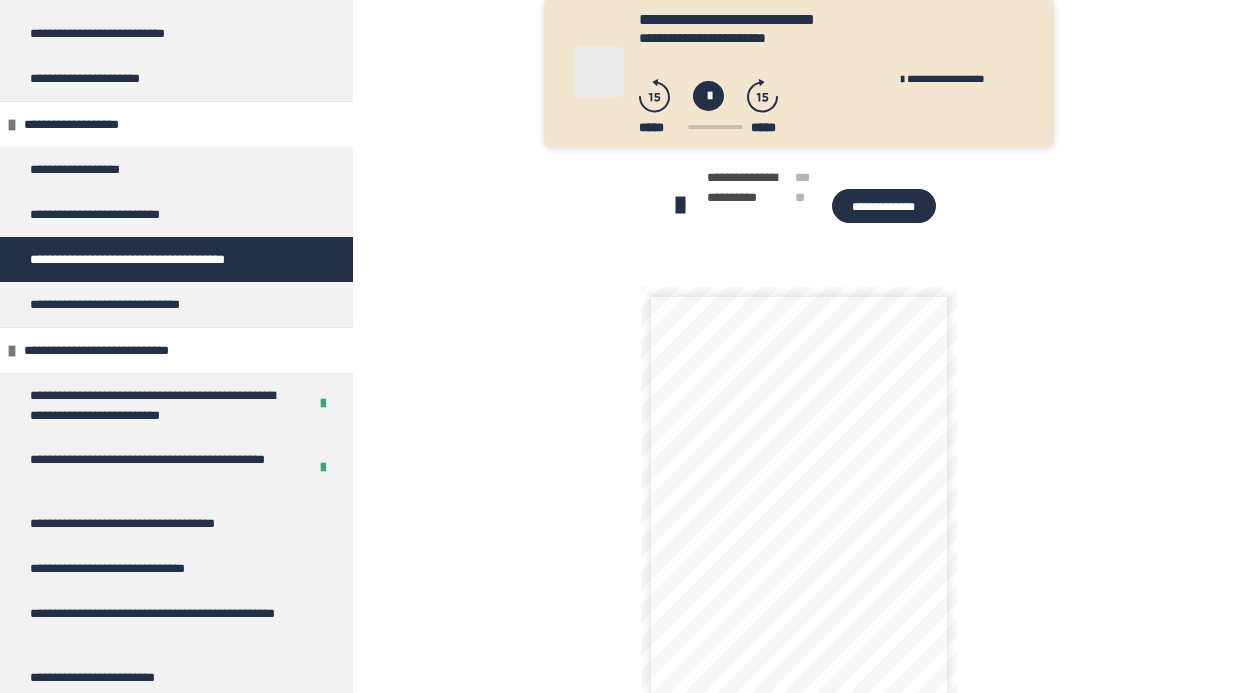 scroll, scrollTop: 625, scrollLeft: 0, axis: vertical 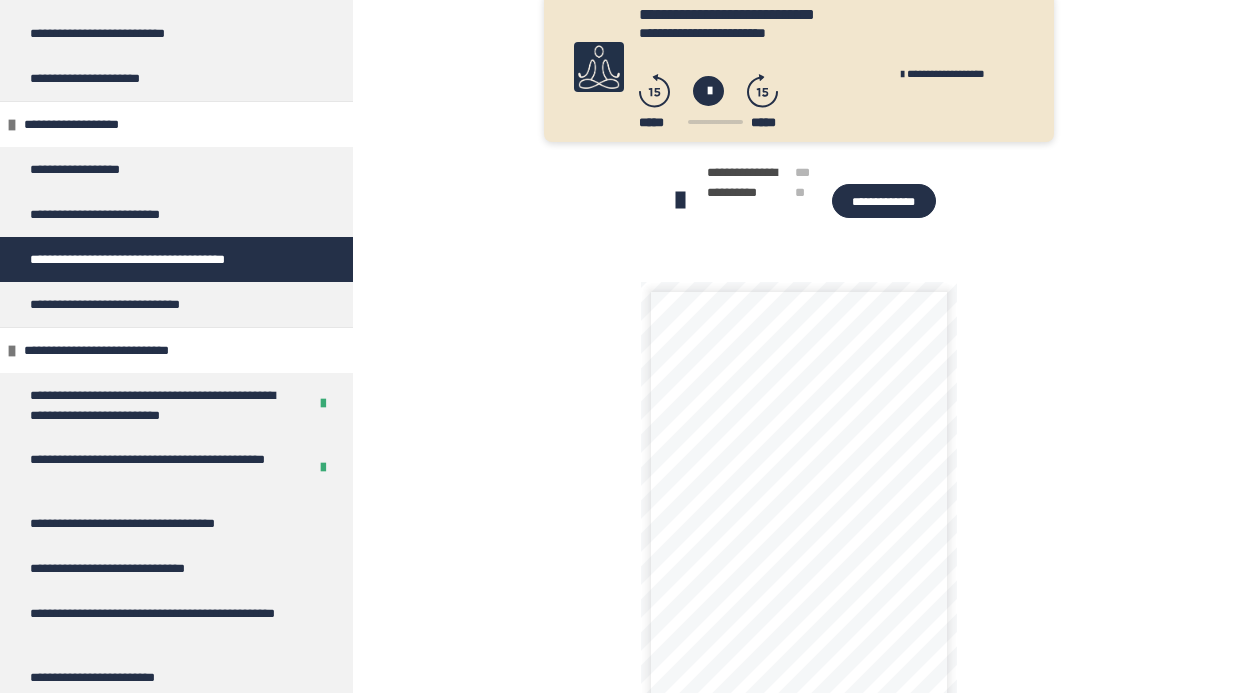 click on "**********" at bounding box center [884, 201] 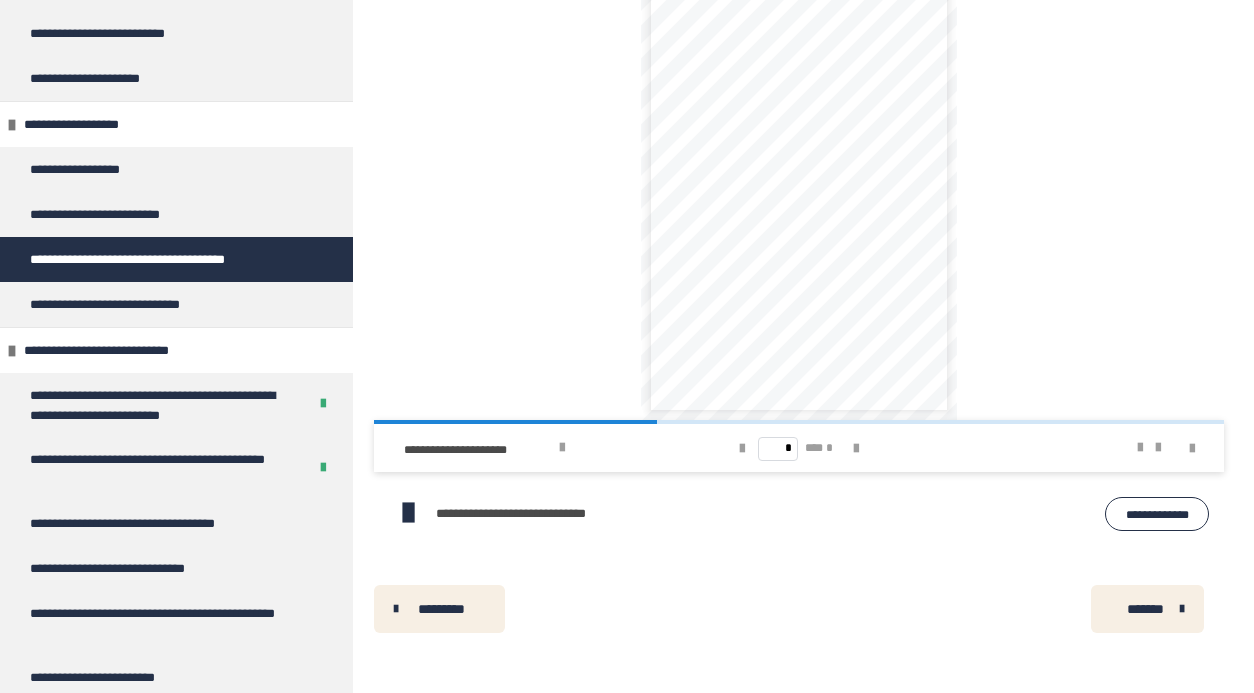 scroll, scrollTop: 935, scrollLeft: 0, axis: vertical 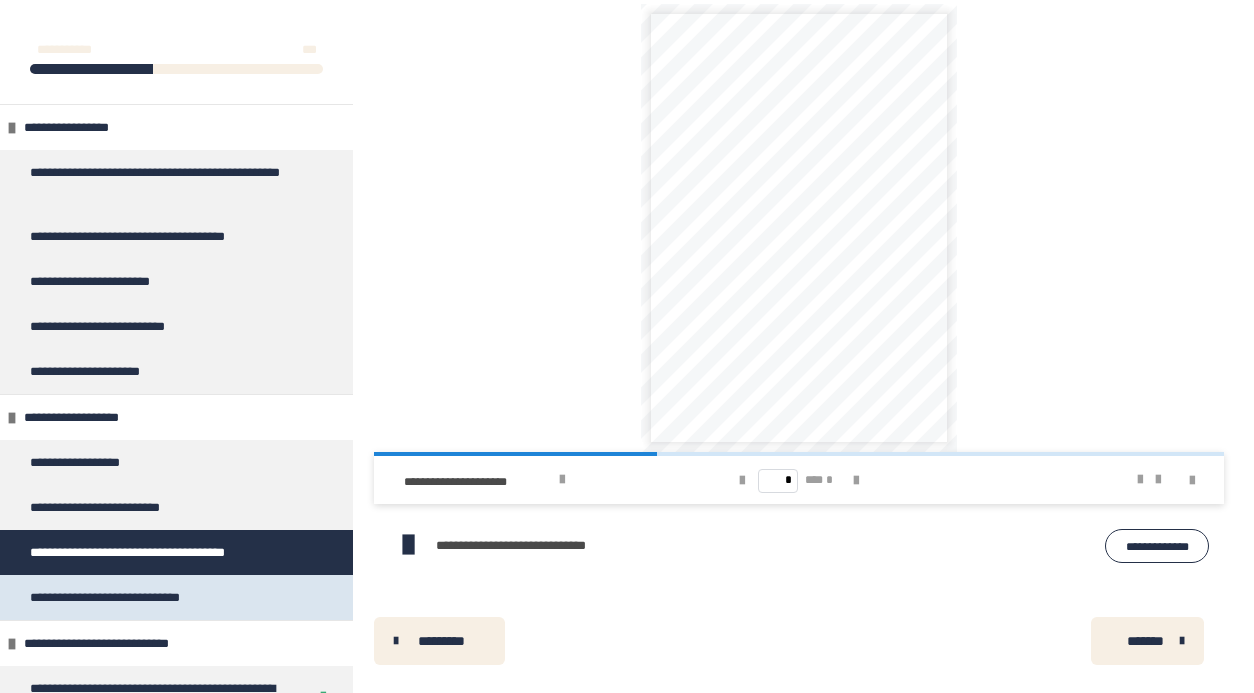 click on "**********" at bounding box center [176, 597] 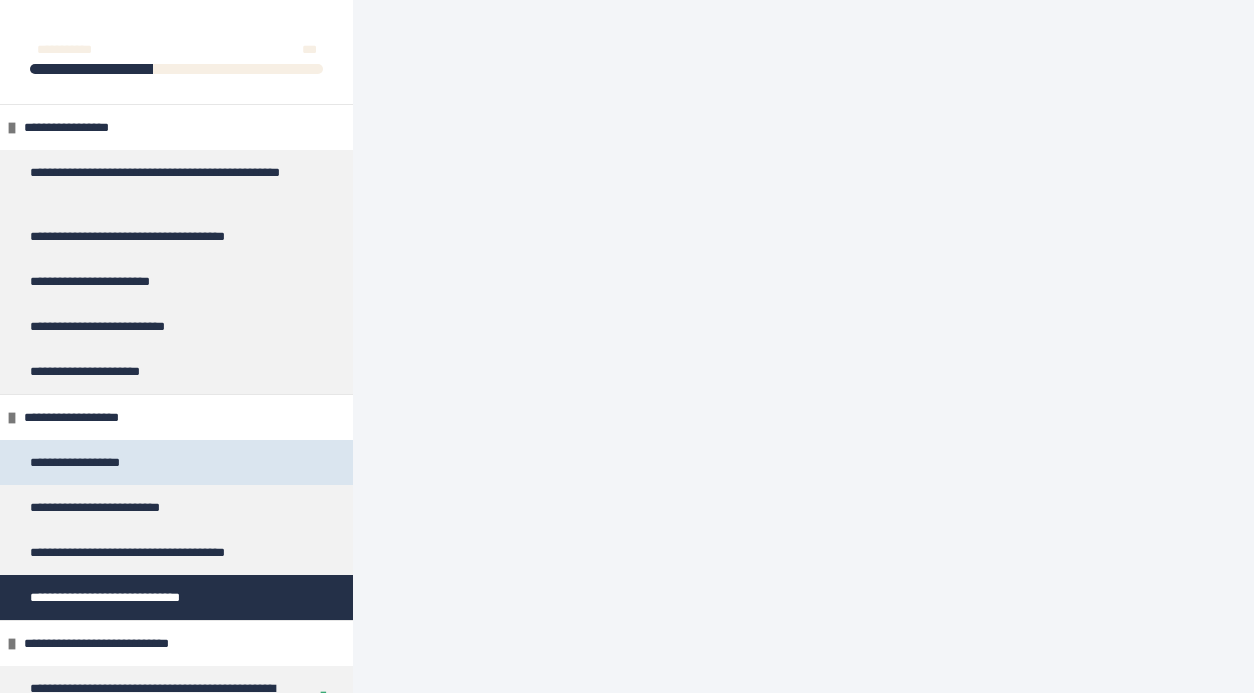 scroll, scrollTop: 4883, scrollLeft: 0, axis: vertical 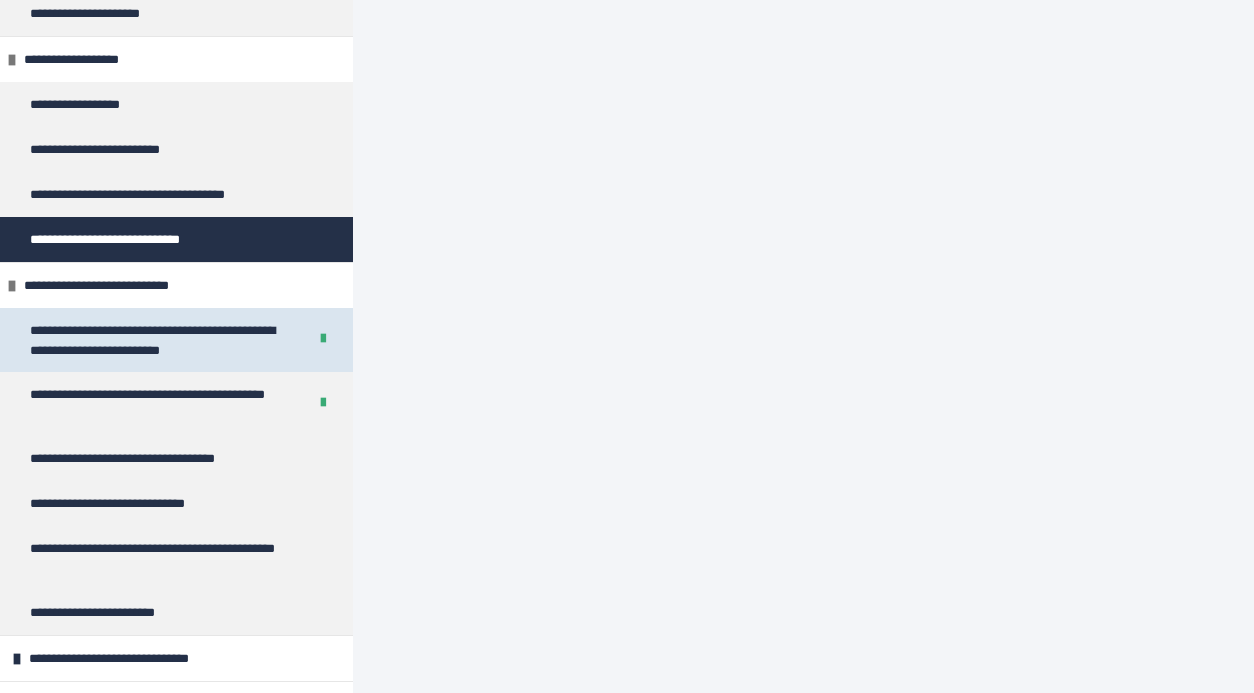 click on "**********" at bounding box center [160, 340] 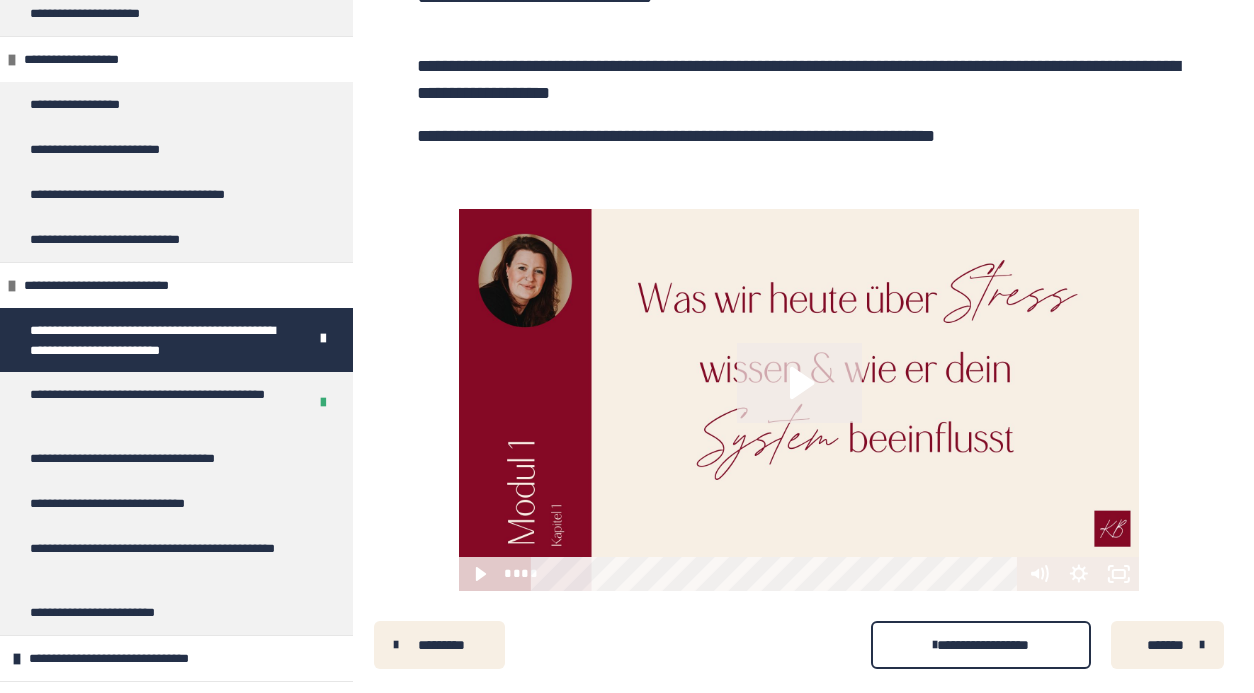 scroll, scrollTop: 502, scrollLeft: 0, axis: vertical 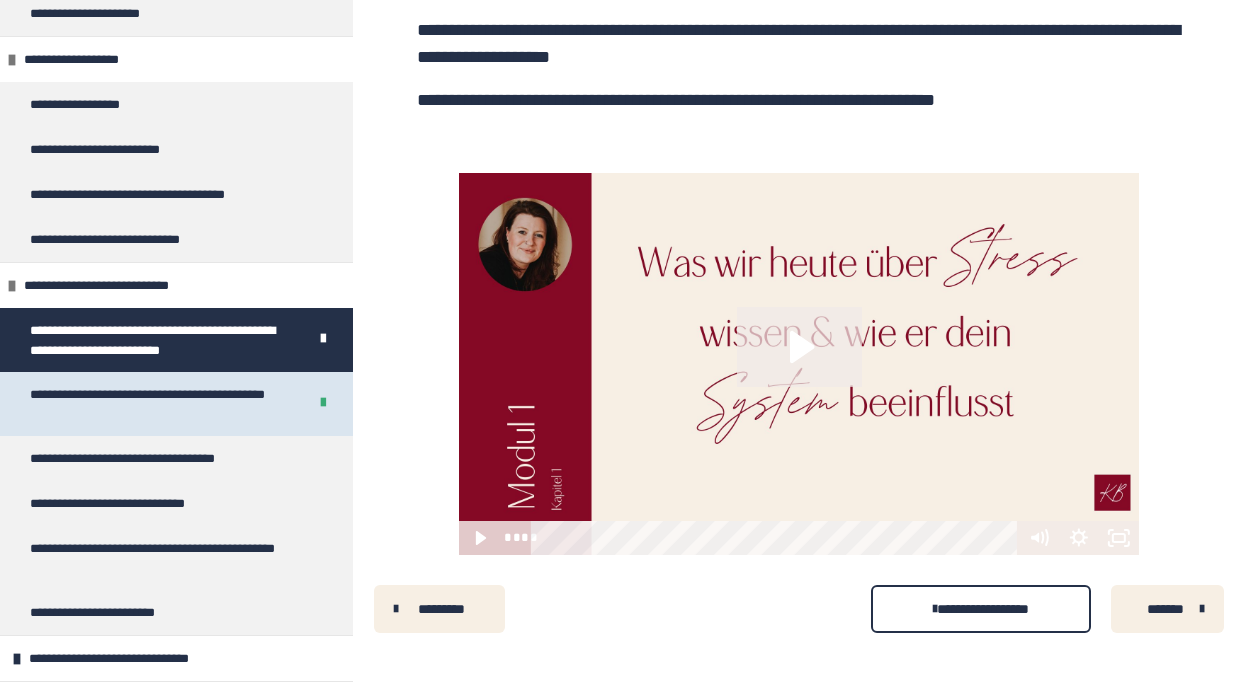 click on "**********" at bounding box center [160, 404] 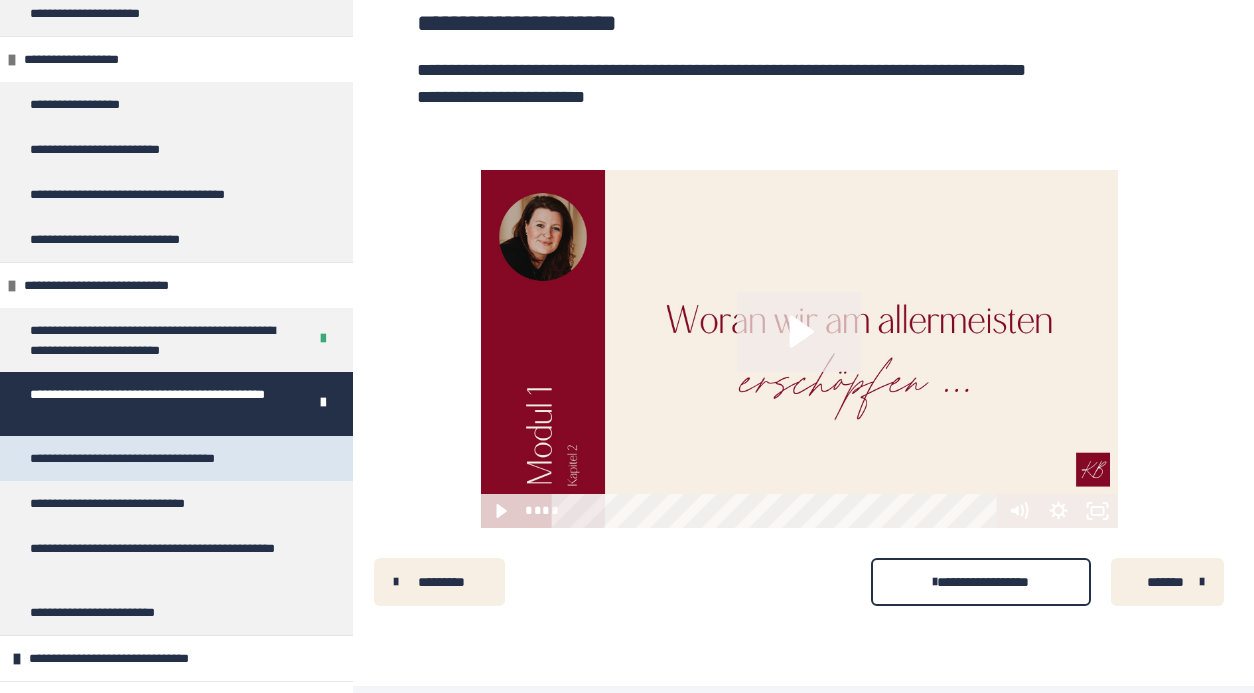 click on "**********" at bounding box center (148, 458) 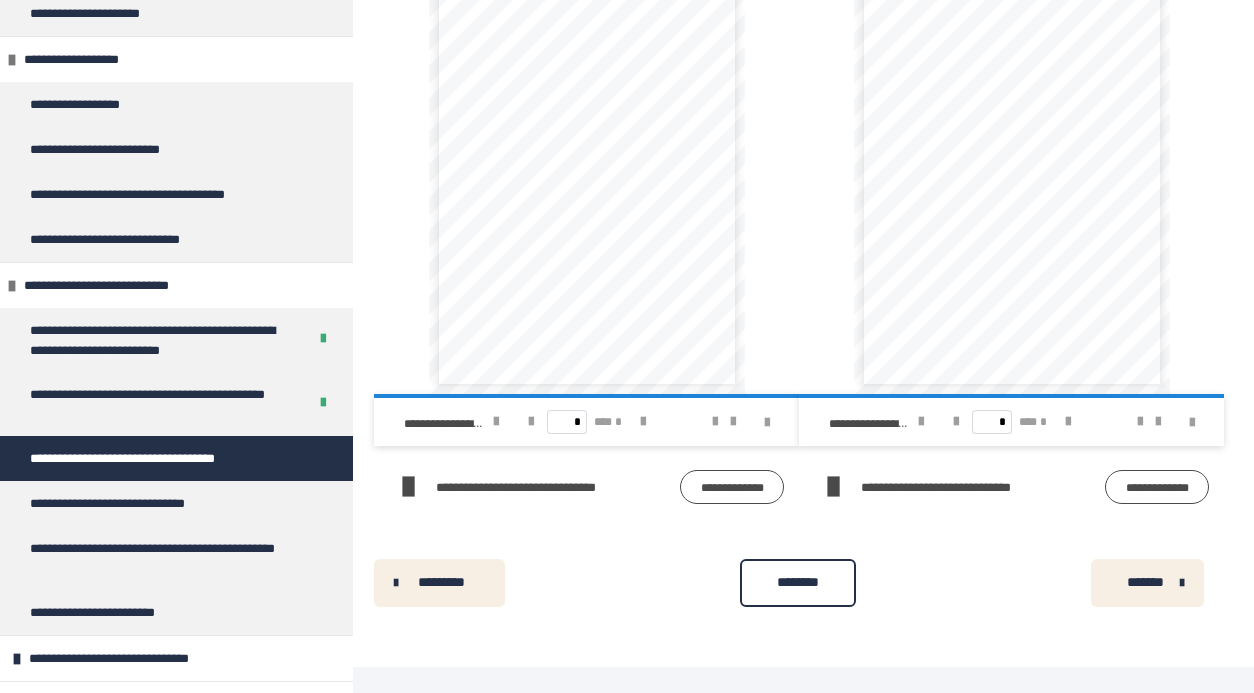 scroll, scrollTop: 995, scrollLeft: 0, axis: vertical 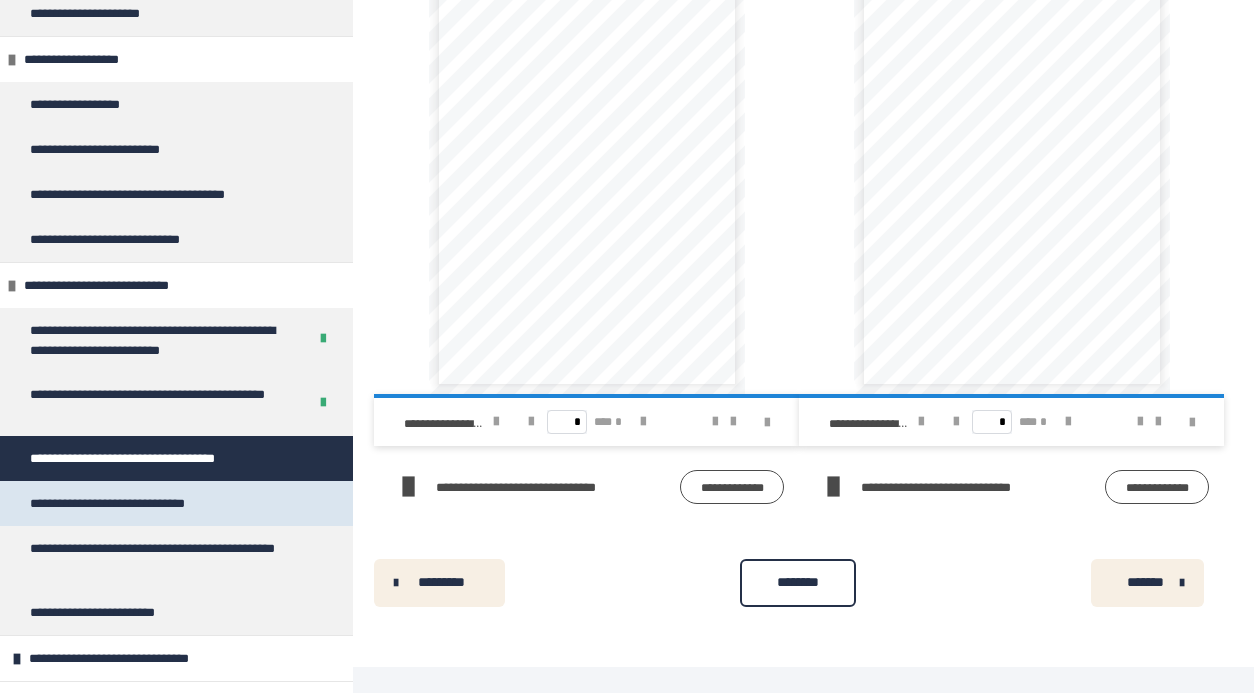 click on "**********" at bounding box center (130, 503) 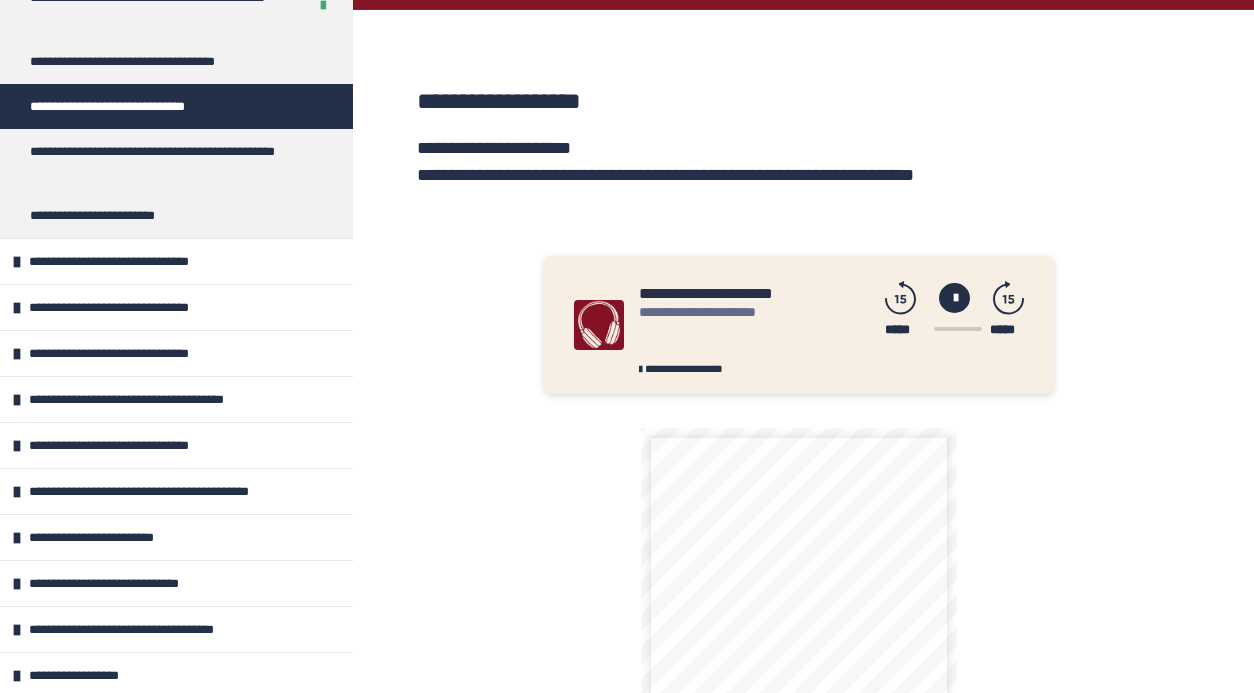 scroll, scrollTop: 755, scrollLeft: 0, axis: vertical 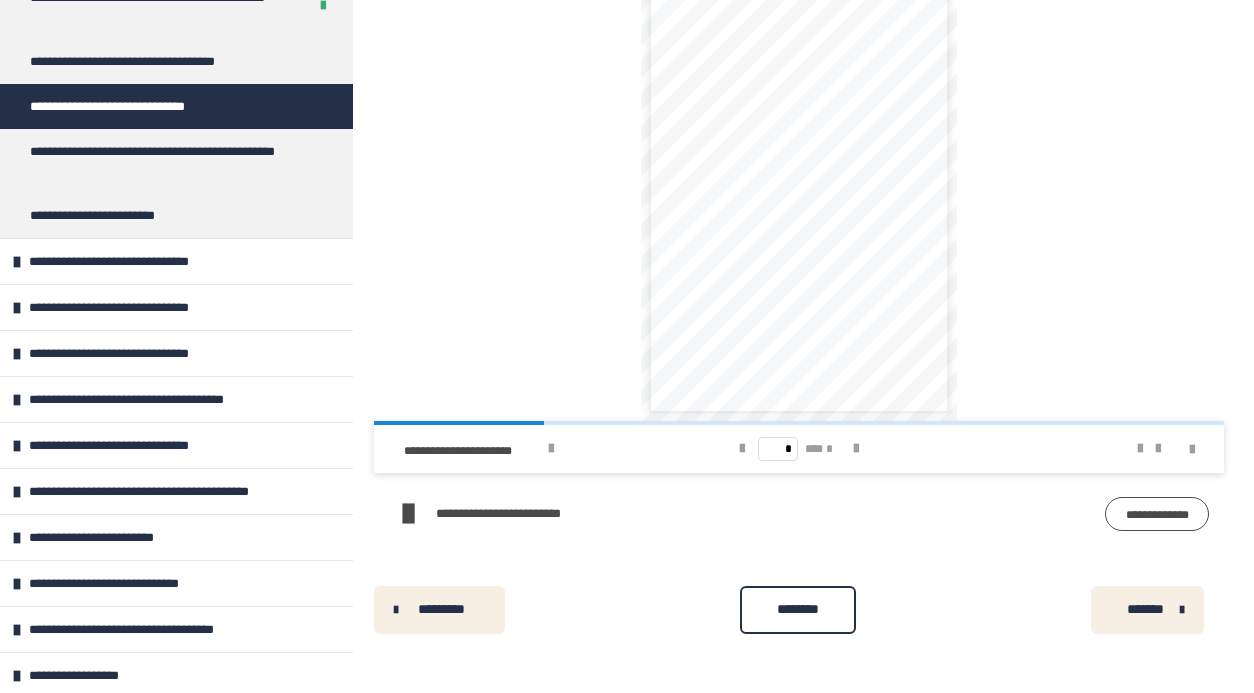 click on "**********" at bounding box center (1157, 514) 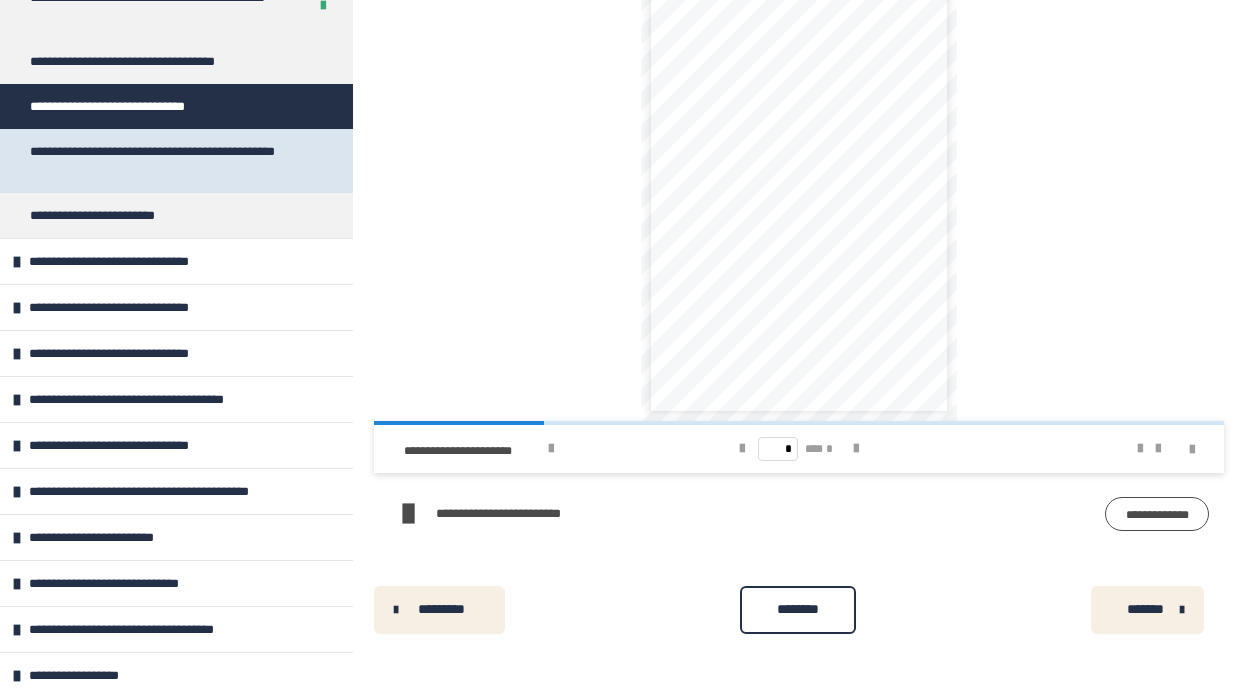 click on "**********" at bounding box center (168, 161) 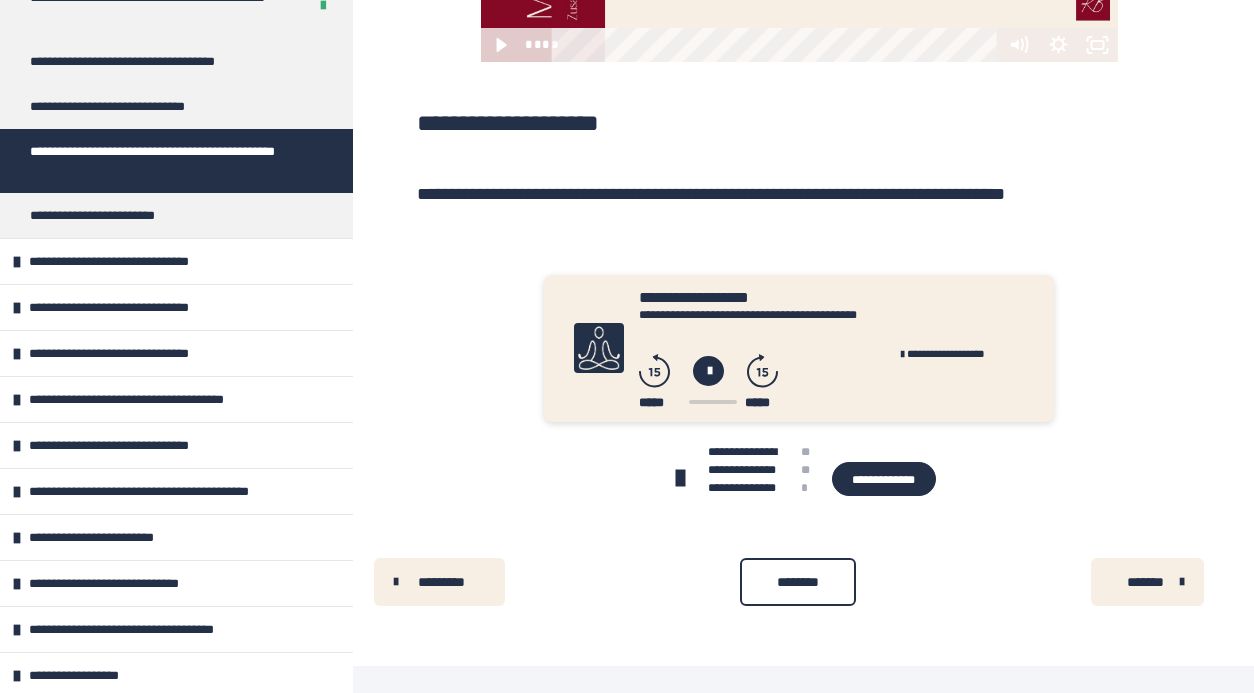 scroll, scrollTop: 901, scrollLeft: 0, axis: vertical 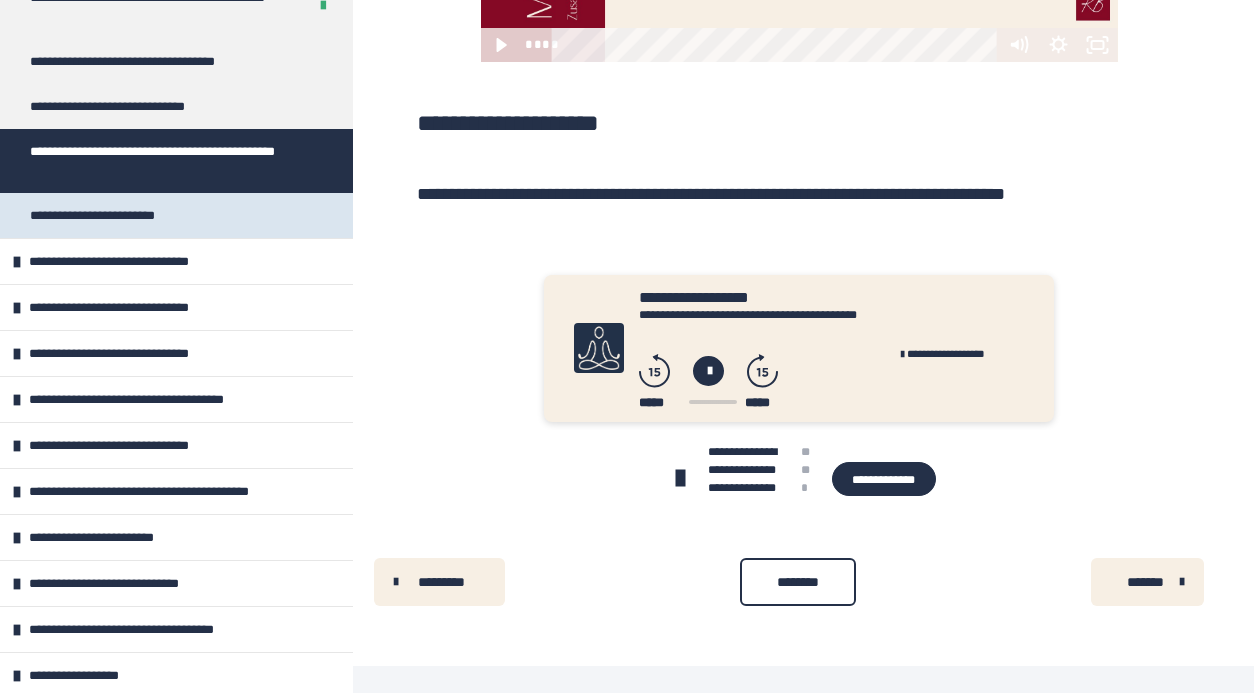 click on "**********" at bounding box center (121, 215) 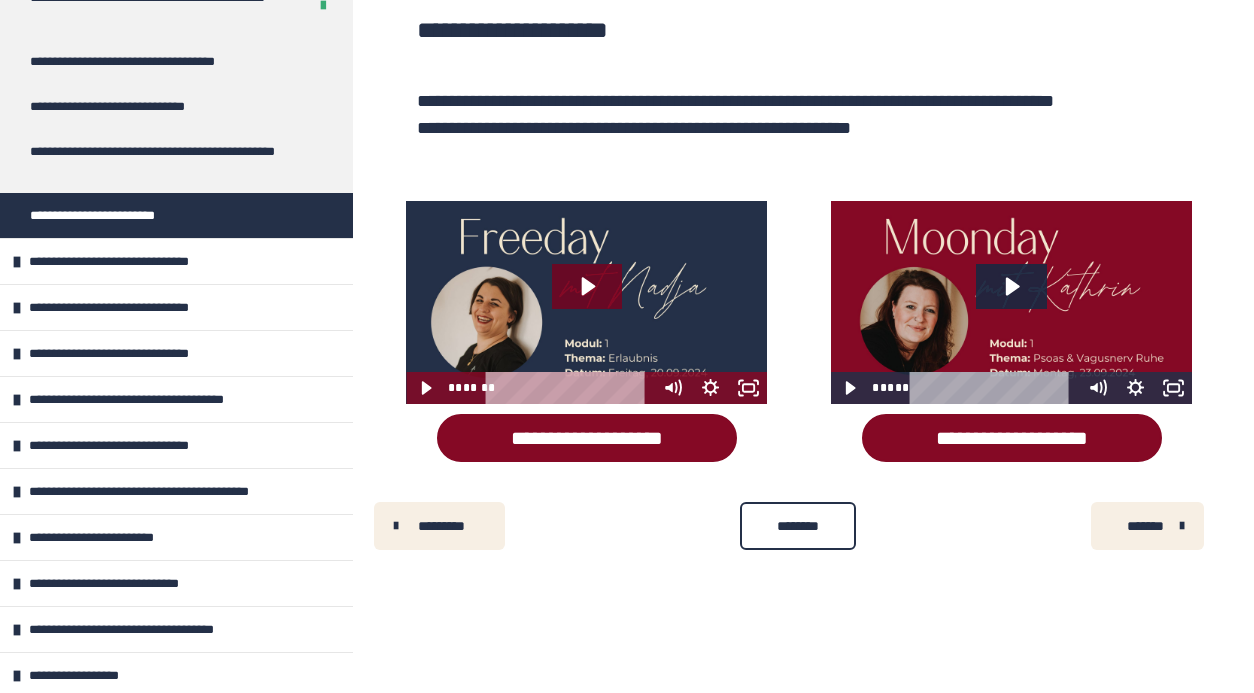 scroll, scrollTop: 431, scrollLeft: 0, axis: vertical 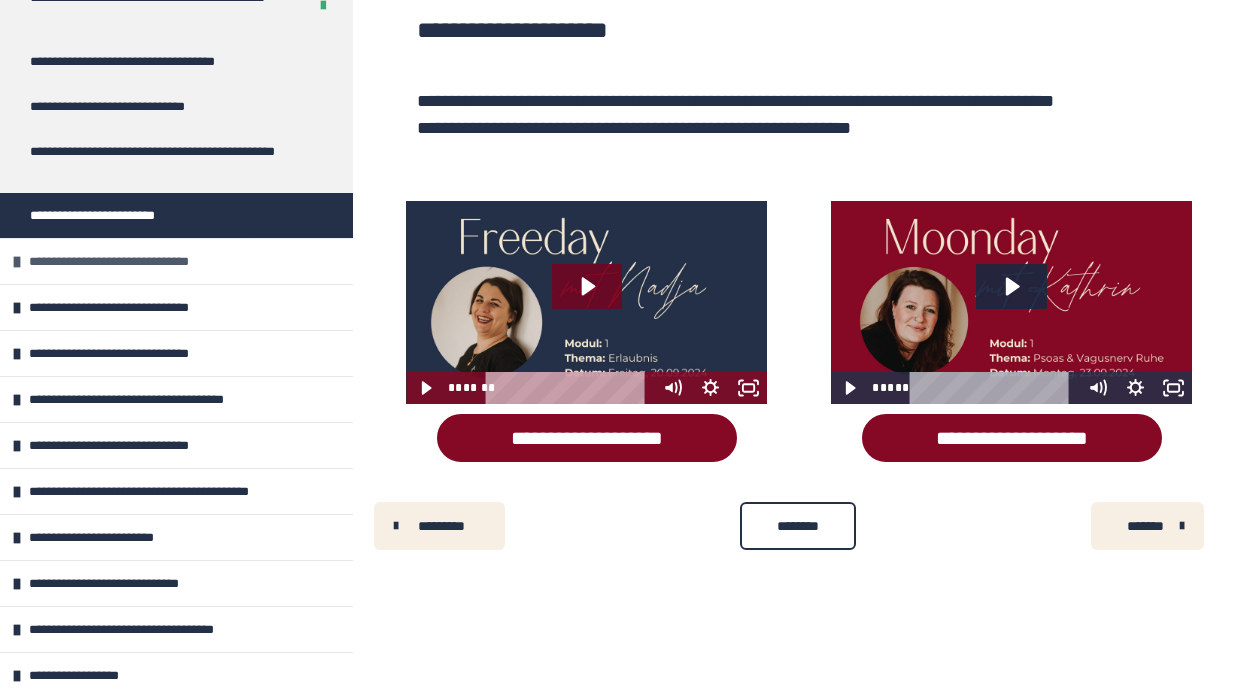 click at bounding box center [17, 262] 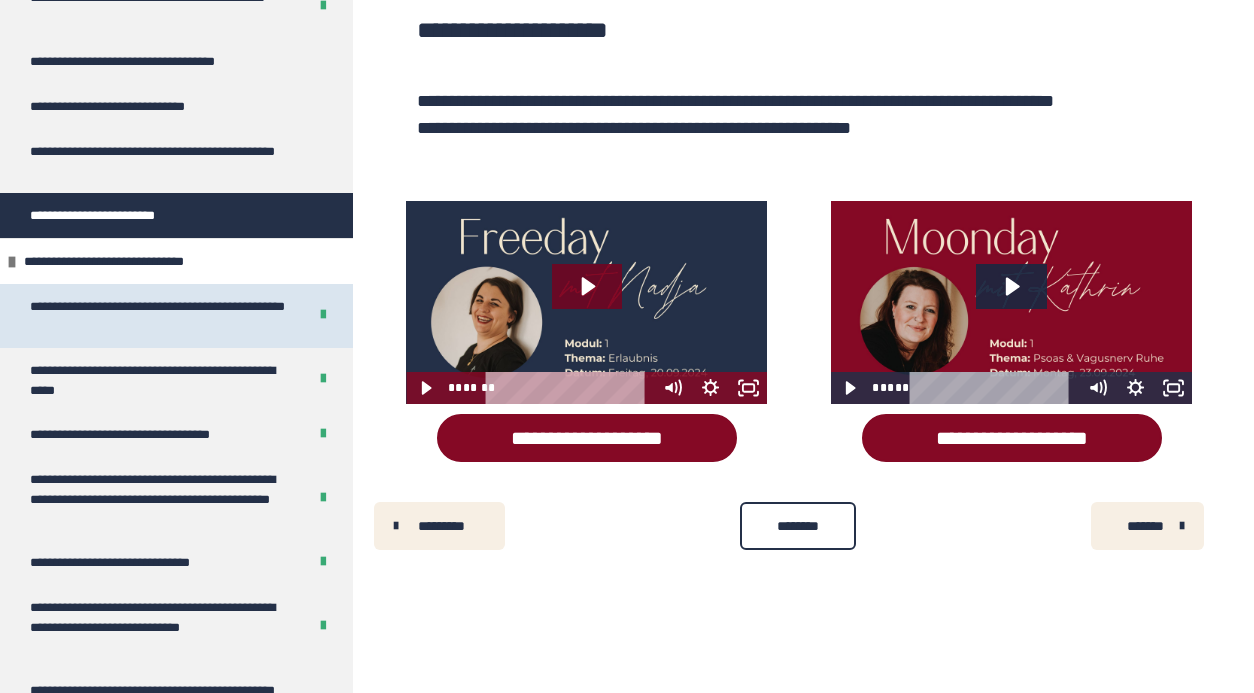 click on "**********" at bounding box center [160, 316] 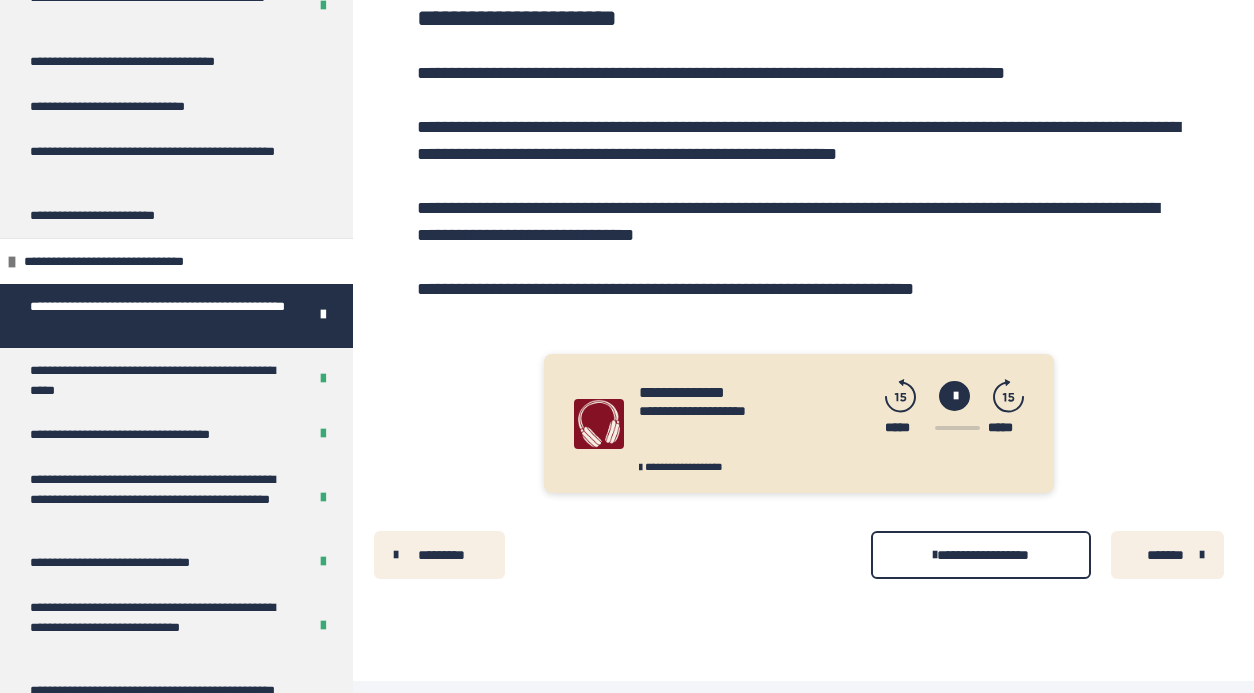 scroll, scrollTop: 443, scrollLeft: 0, axis: vertical 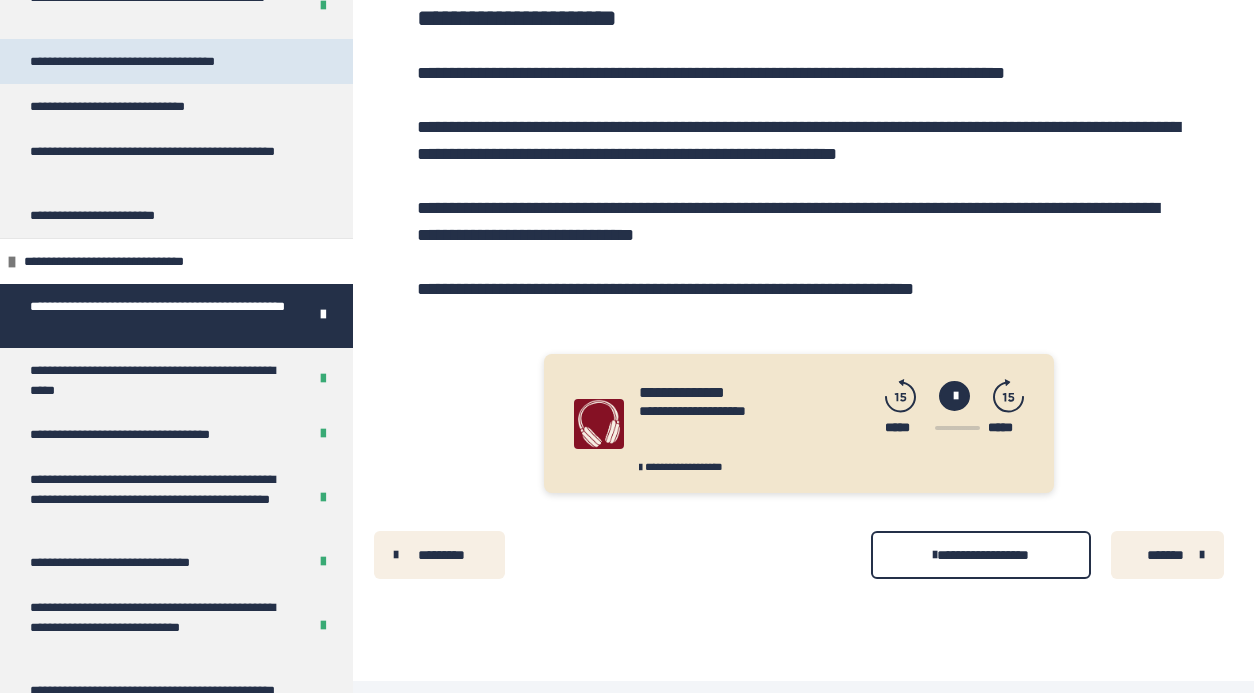 click on "**********" at bounding box center [148, 61] 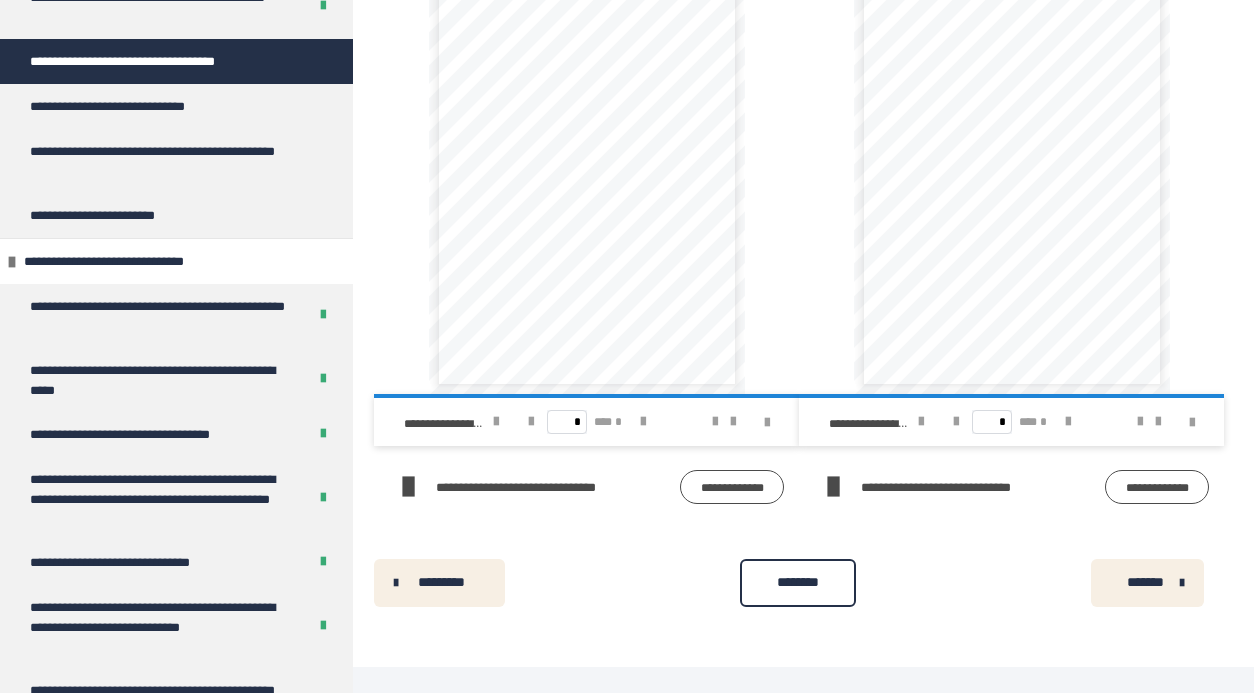 scroll, scrollTop: 995, scrollLeft: 0, axis: vertical 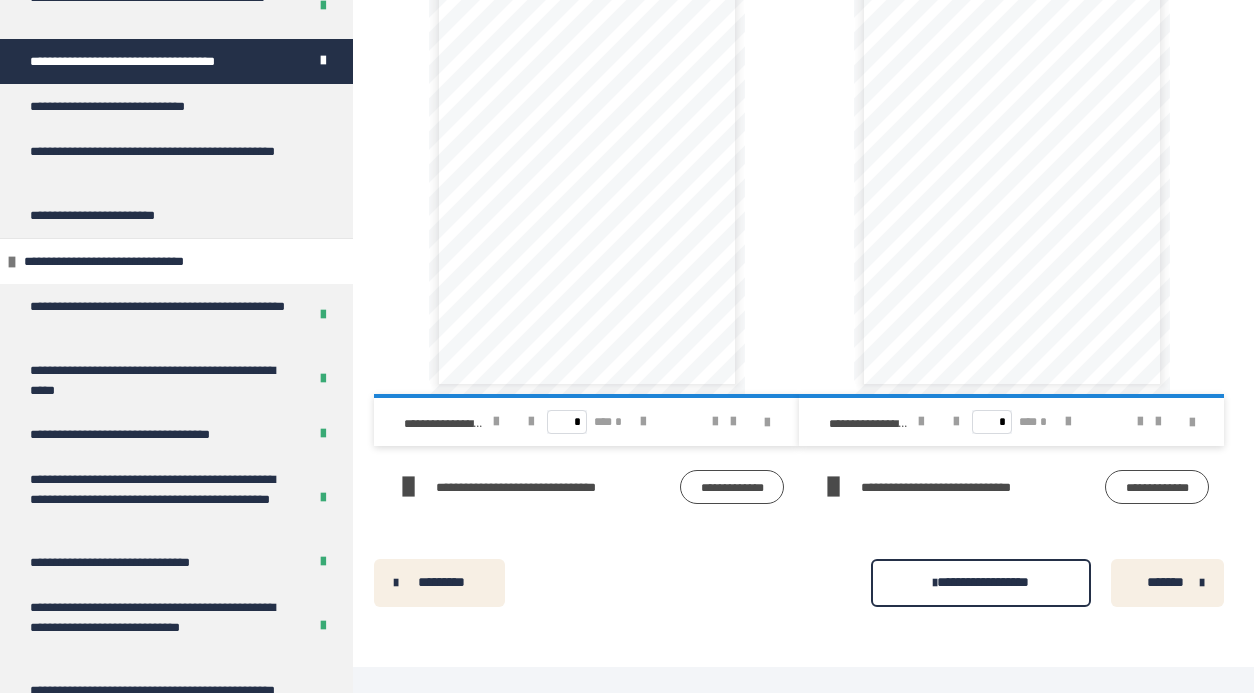 click on "*******" at bounding box center (1165, 582) 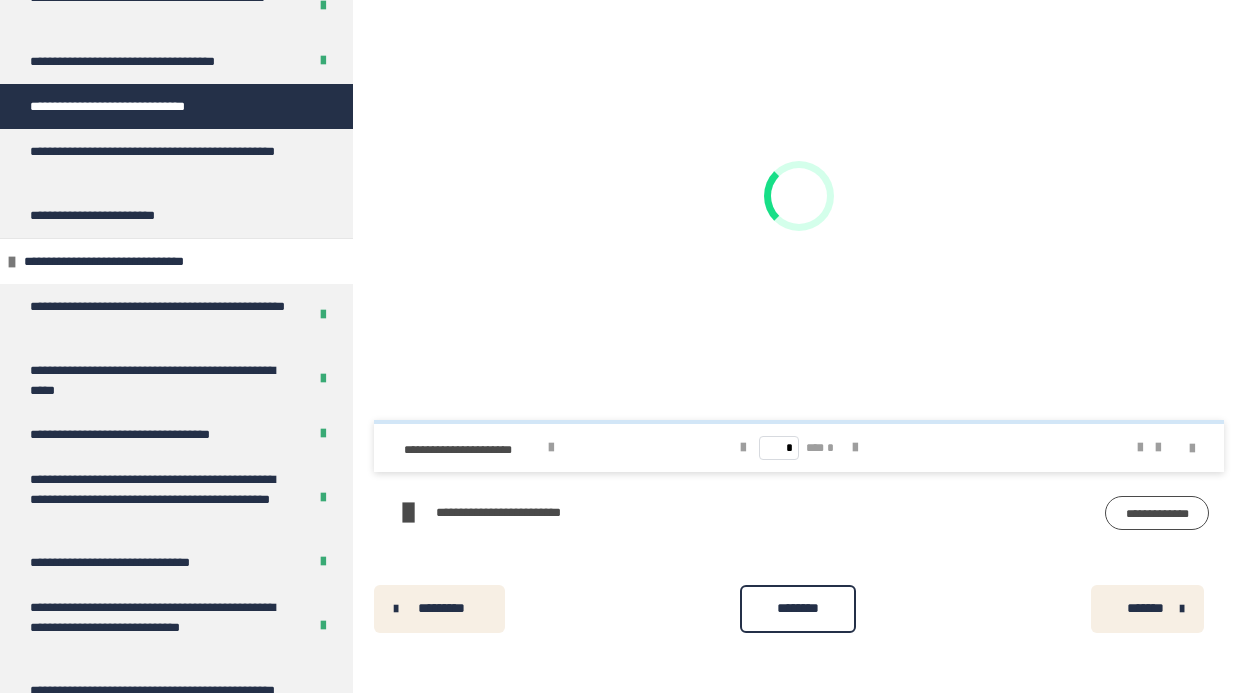 scroll, scrollTop: 816, scrollLeft: 0, axis: vertical 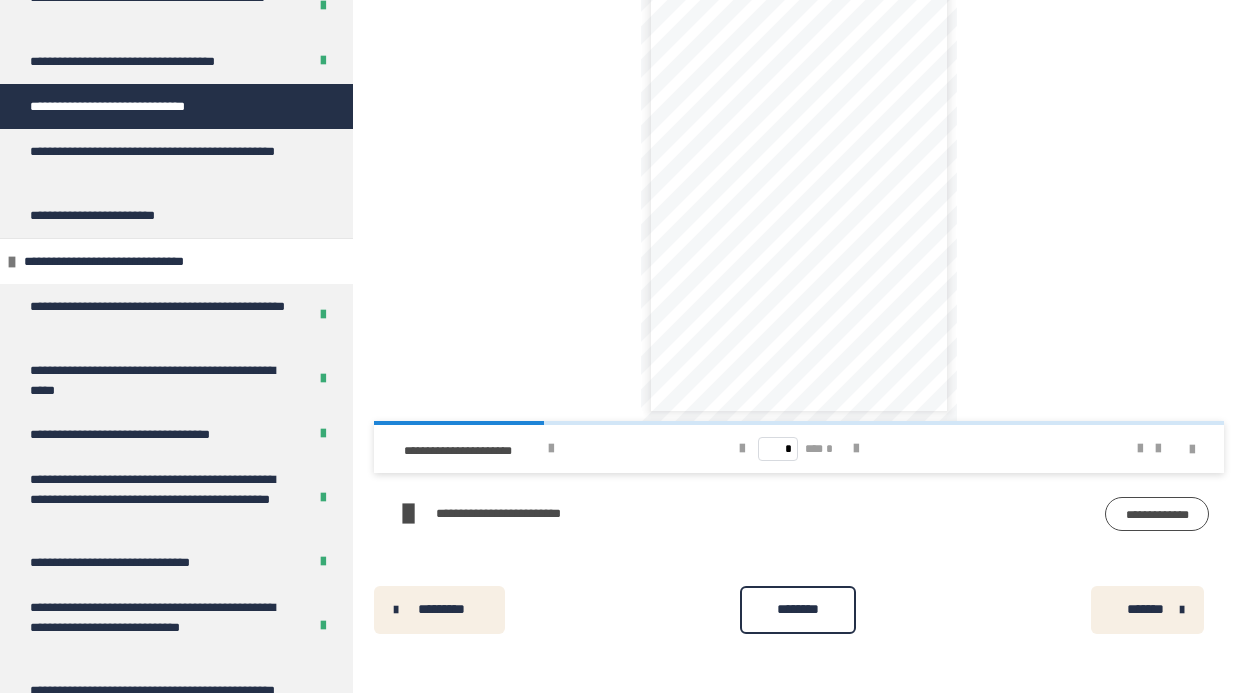 click on "********" at bounding box center [798, 609] 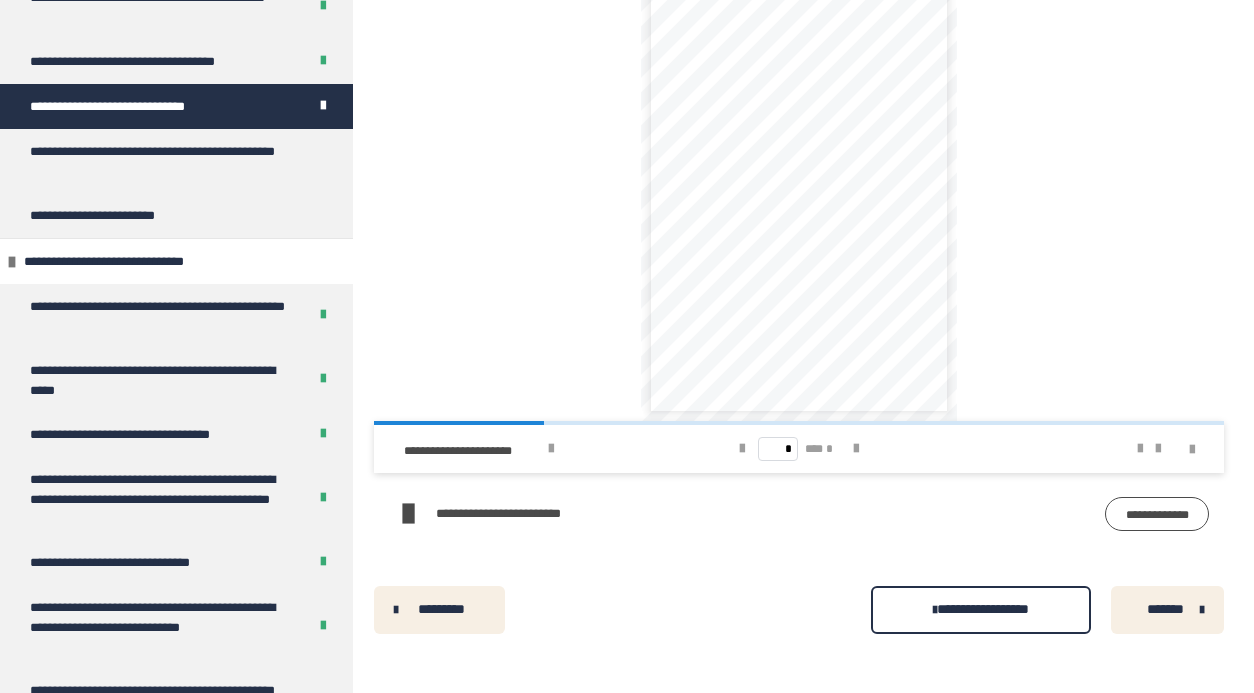 click on "*******" at bounding box center (1165, 609) 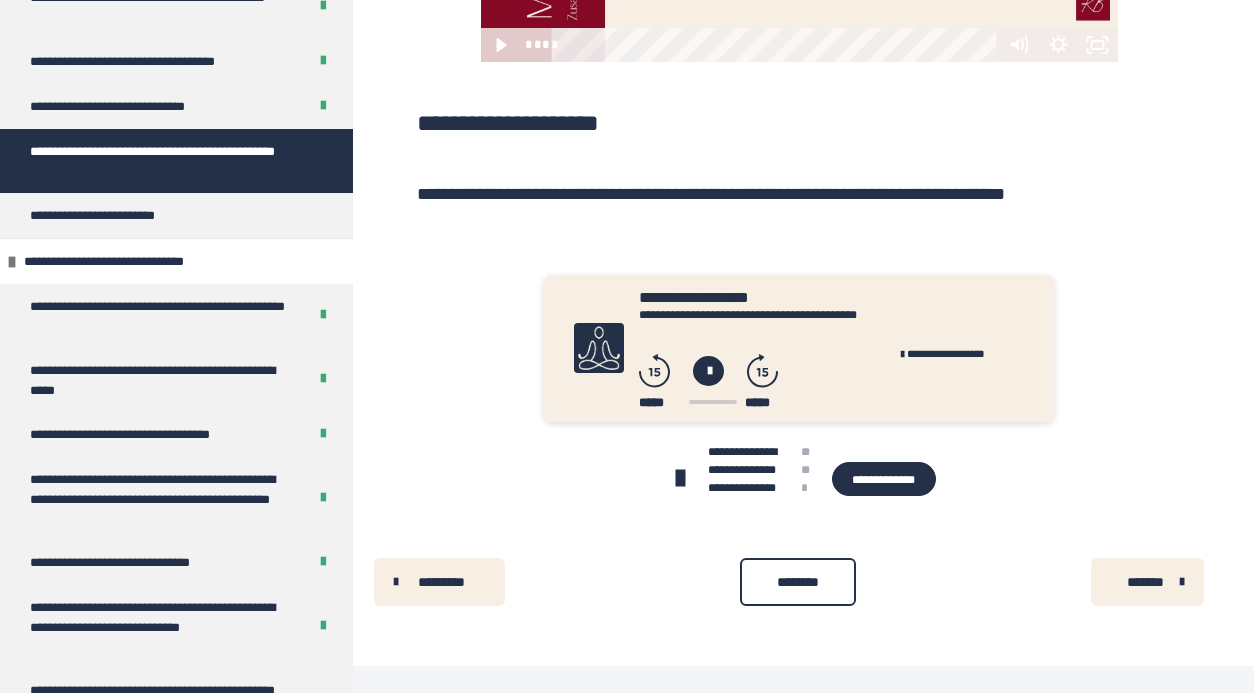 scroll, scrollTop: 901, scrollLeft: 0, axis: vertical 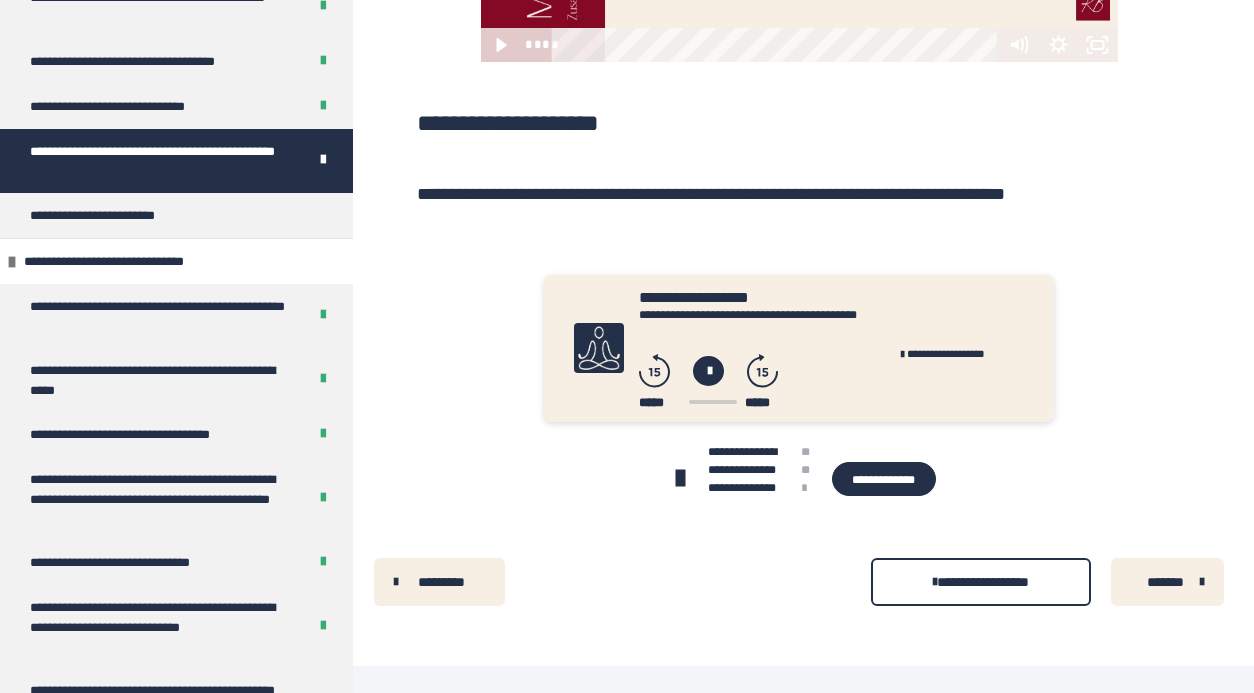 click on "*******" at bounding box center [1165, 582] 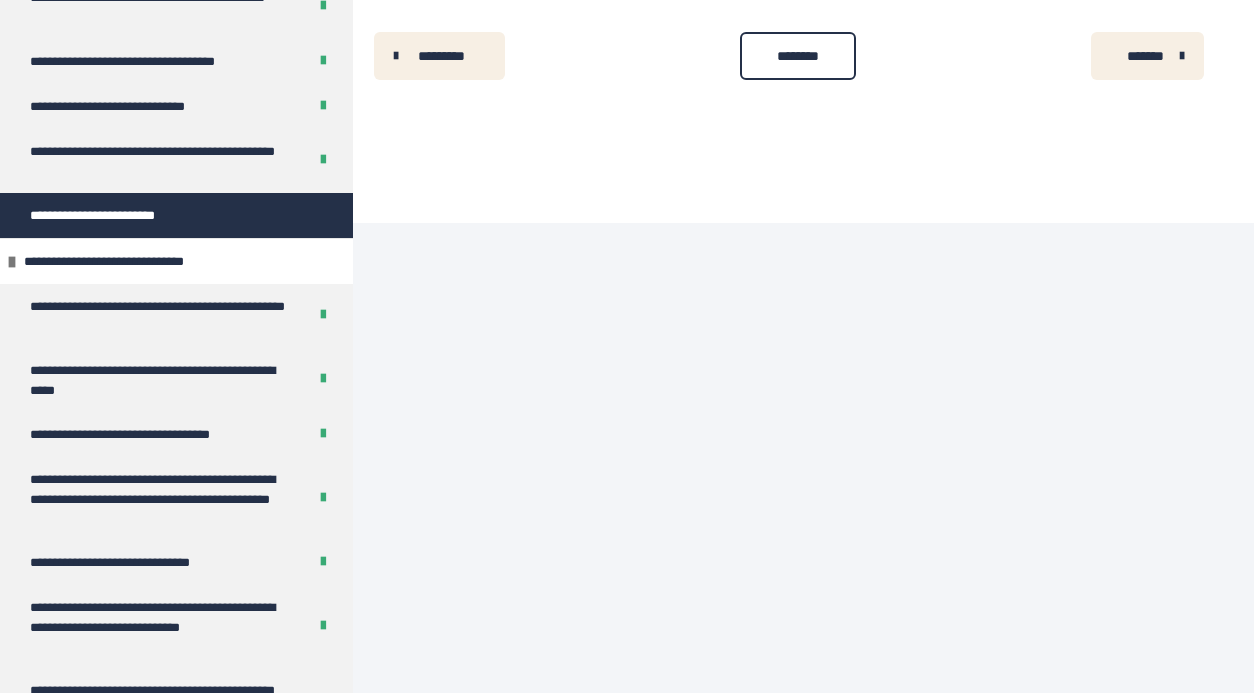 scroll, scrollTop: 431, scrollLeft: 0, axis: vertical 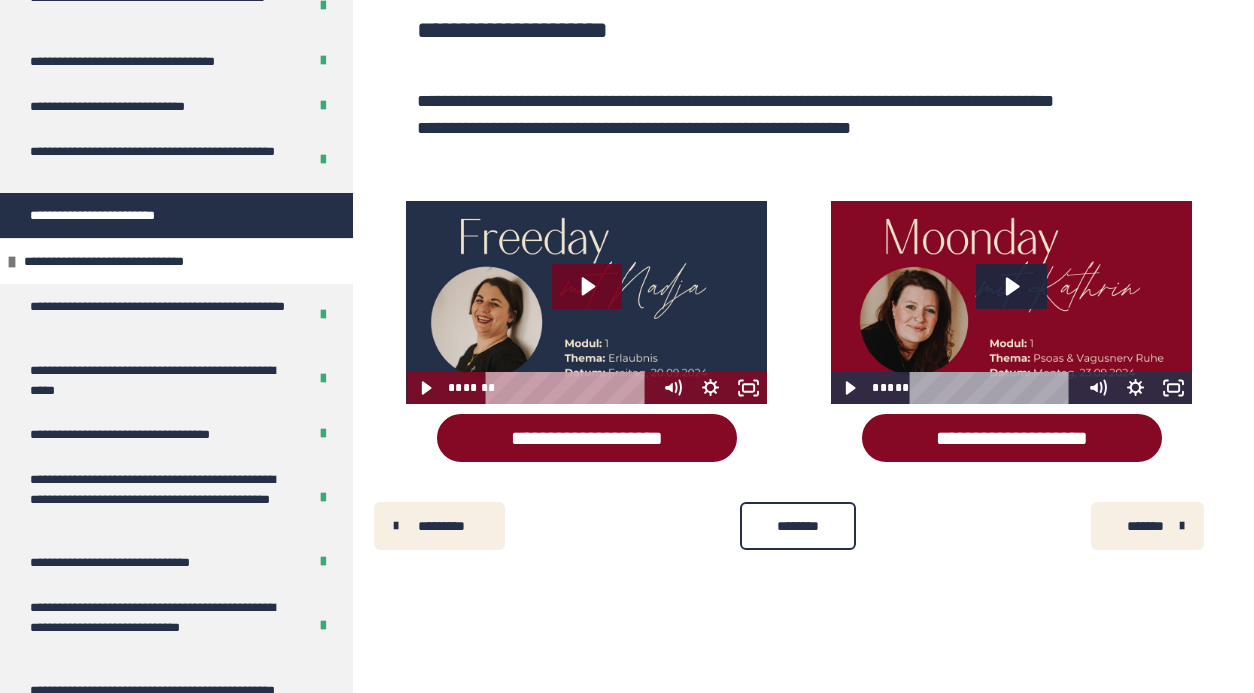 click on "********" at bounding box center (798, 526) 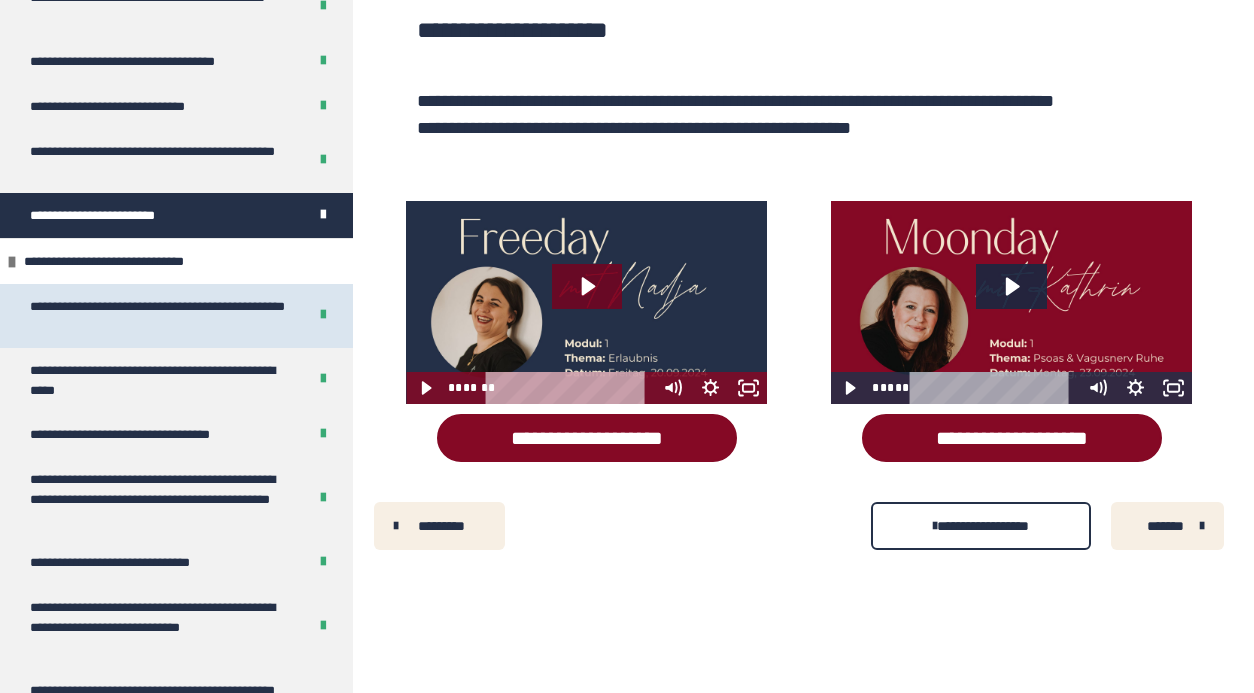 click on "**********" at bounding box center (160, 316) 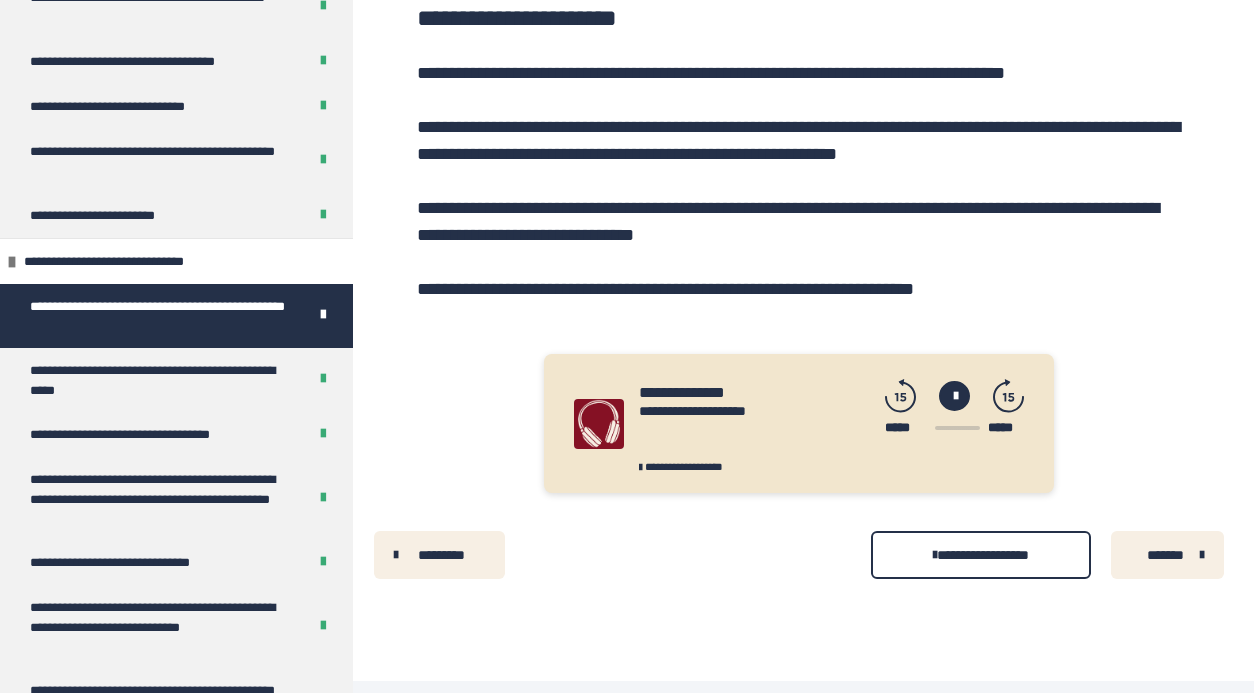scroll, scrollTop: 443, scrollLeft: 0, axis: vertical 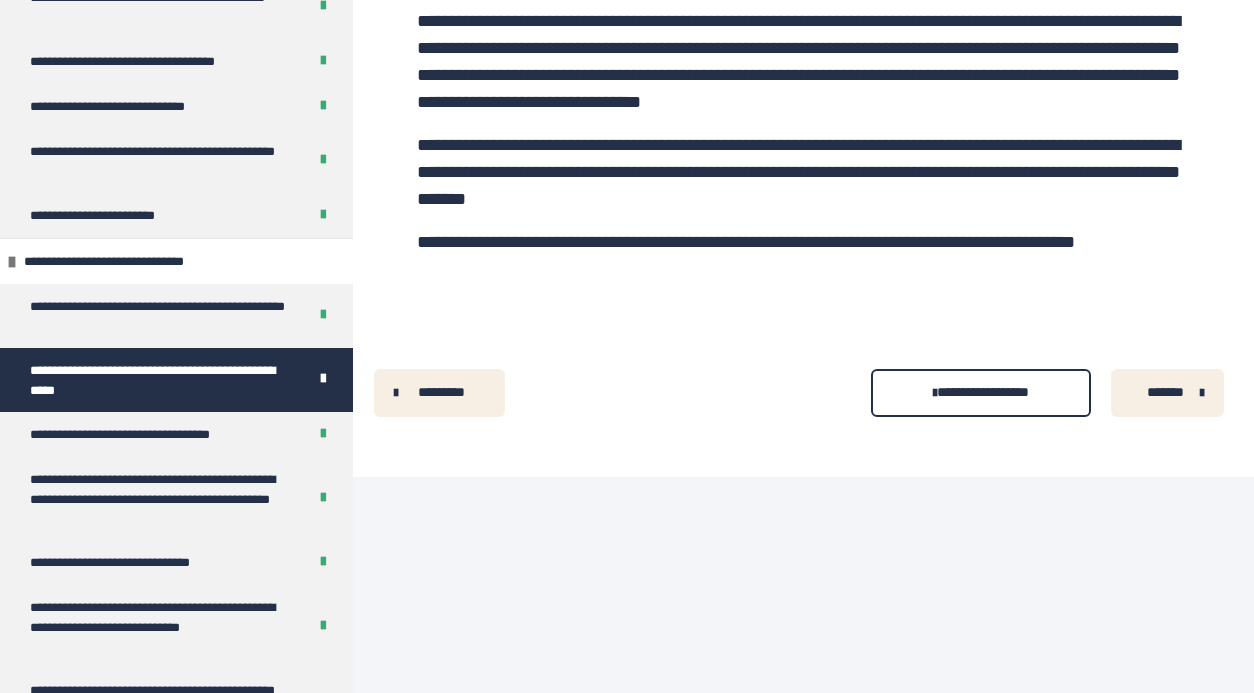 click on "*******" at bounding box center [1165, 392] 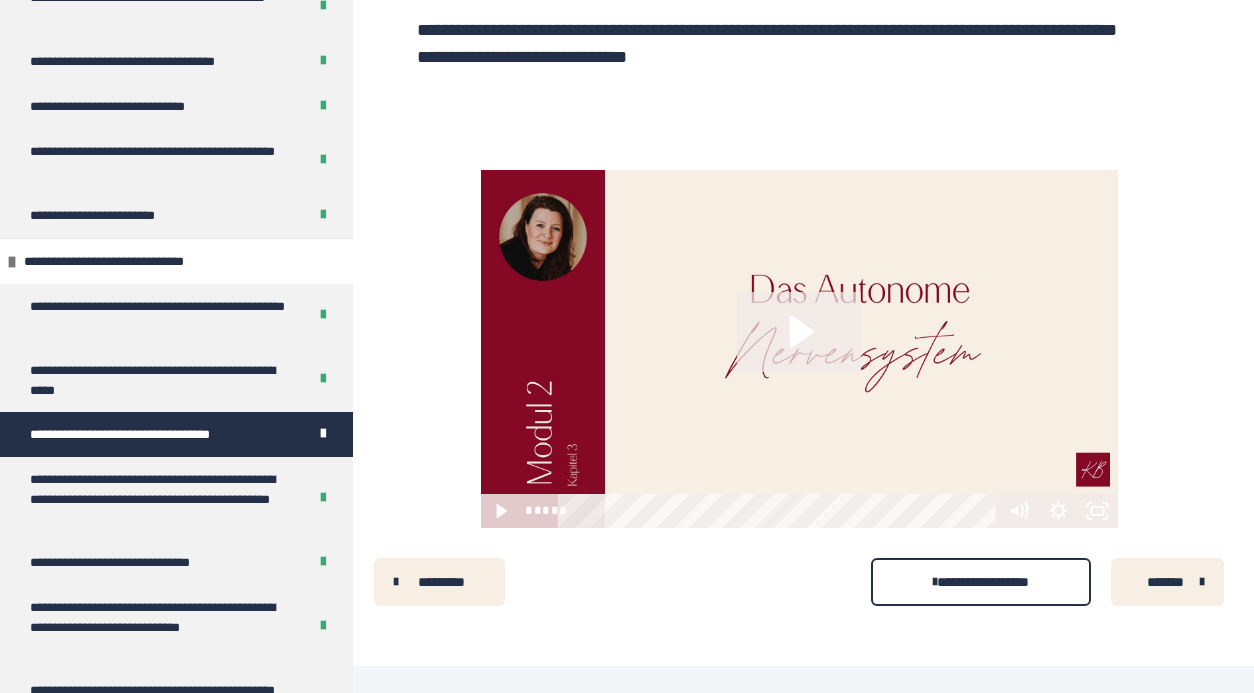 scroll, scrollTop: 478, scrollLeft: 0, axis: vertical 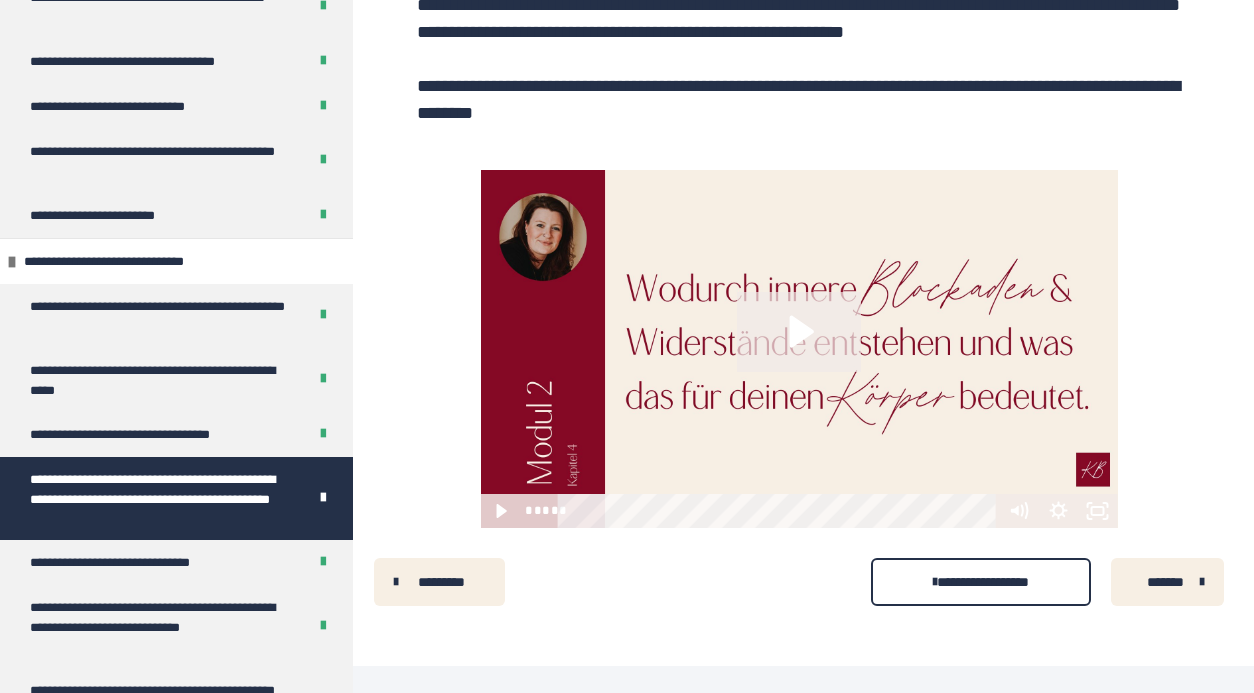 click on "*******" at bounding box center (1165, 582) 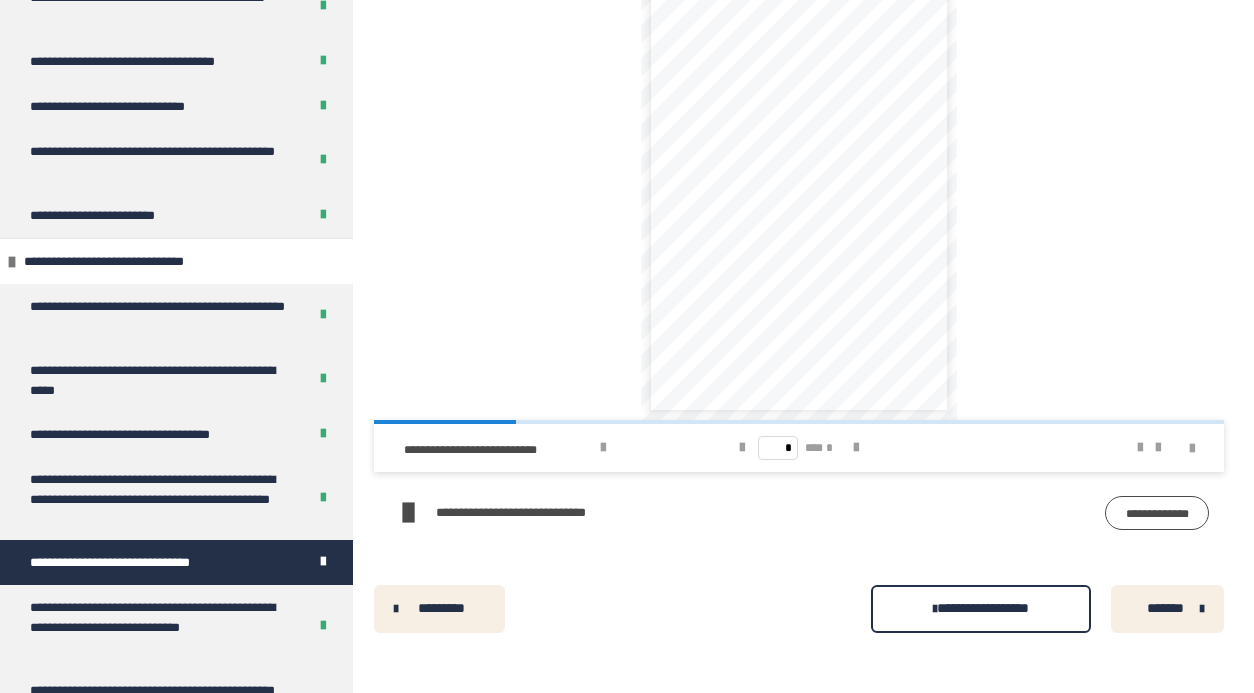 scroll, scrollTop: 1256, scrollLeft: 0, axis: vertical 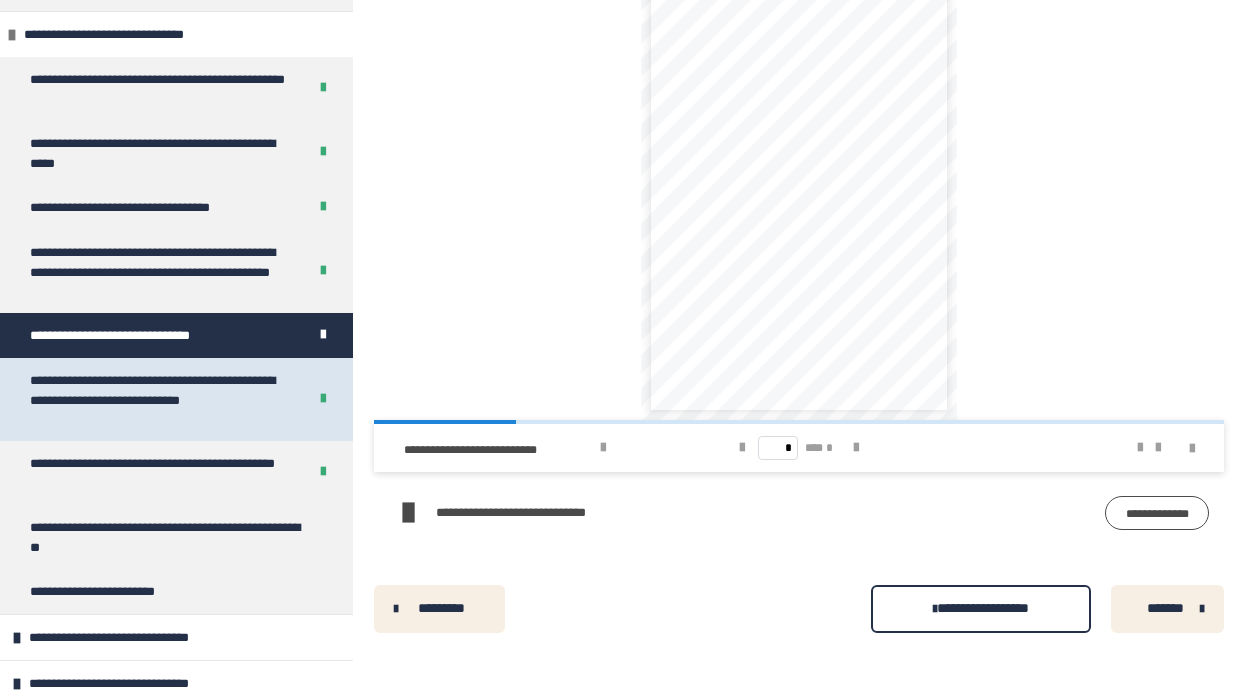 click on "**********" at bounding box center [160, 399] 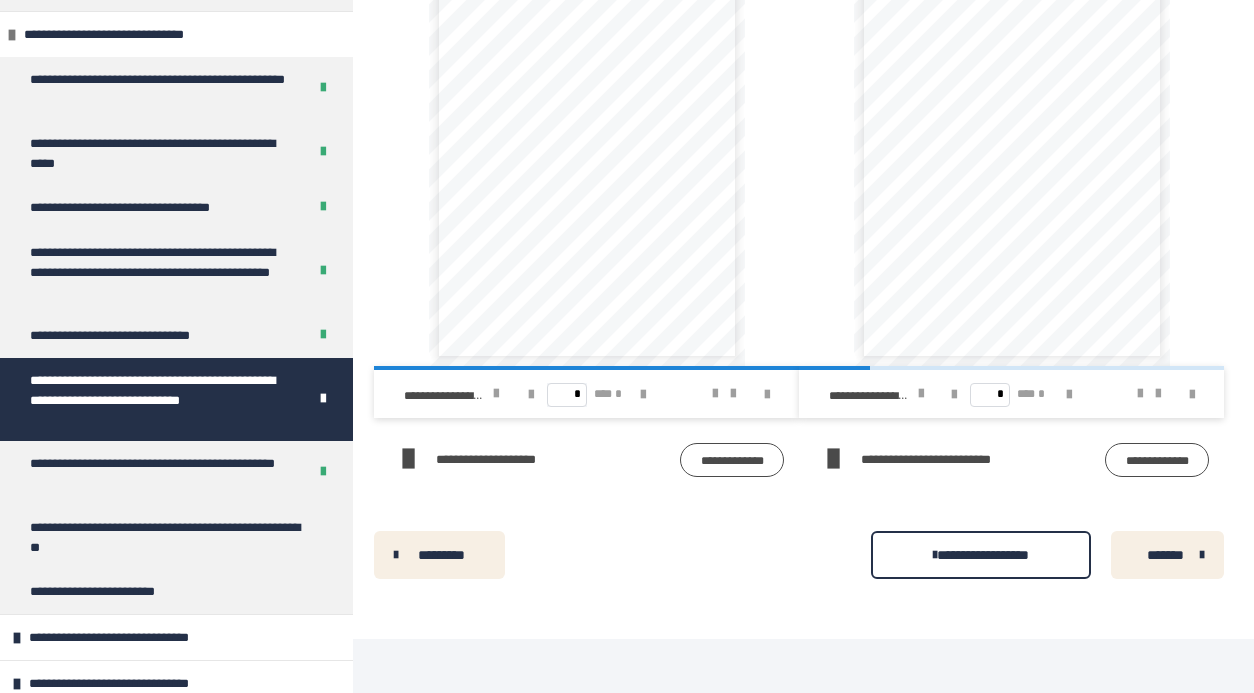 scroll, scrollTop: 1032, scrollLeft: 0, axis: vertical 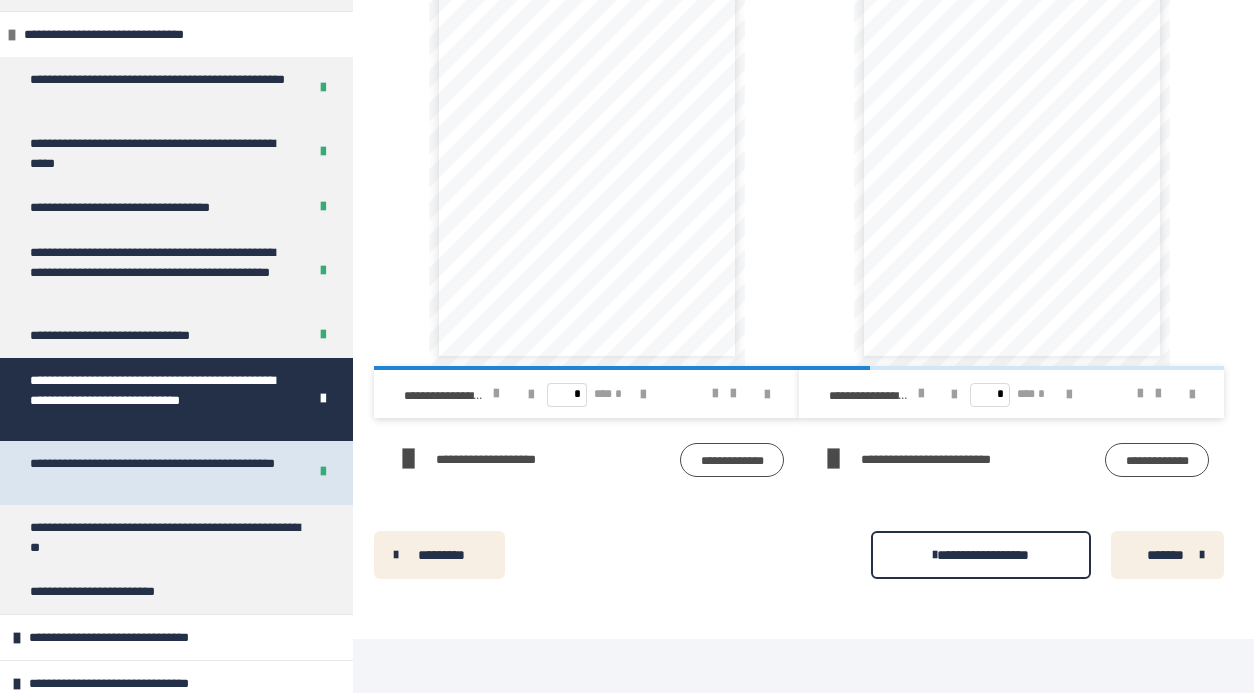 click on "**********" at bounding box center (160, 473) 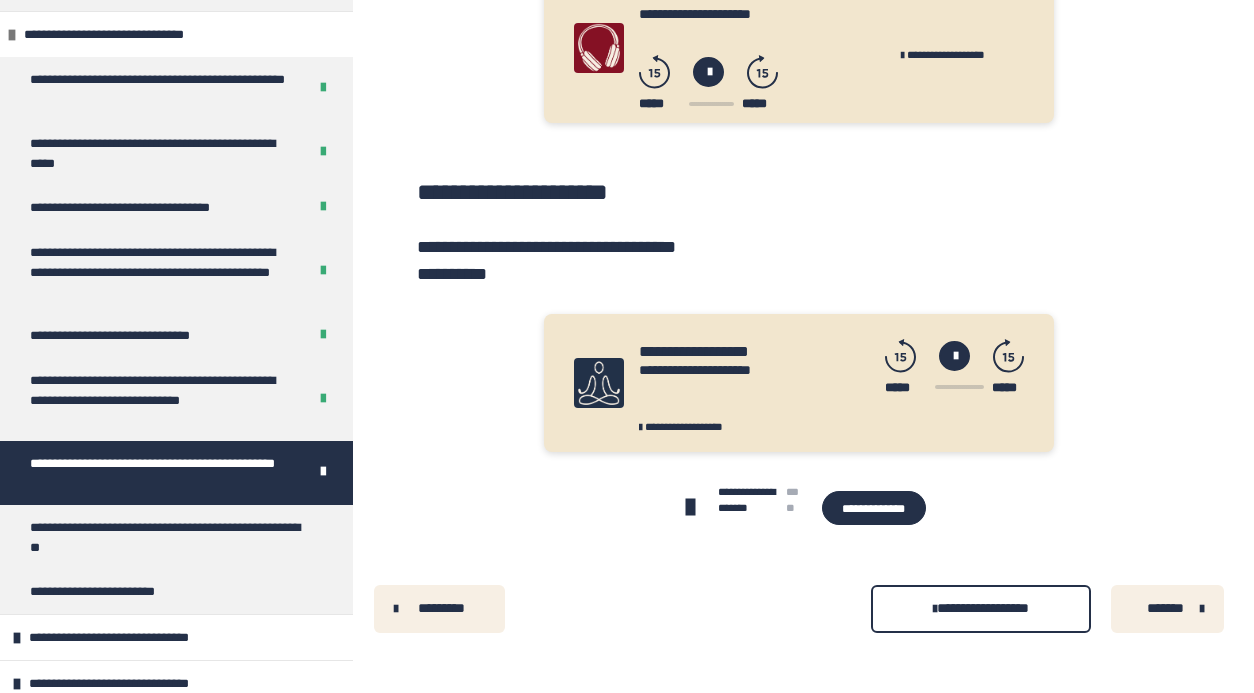 scroll, scrollTop: 639, scrollLeft: 0, axis: vertical 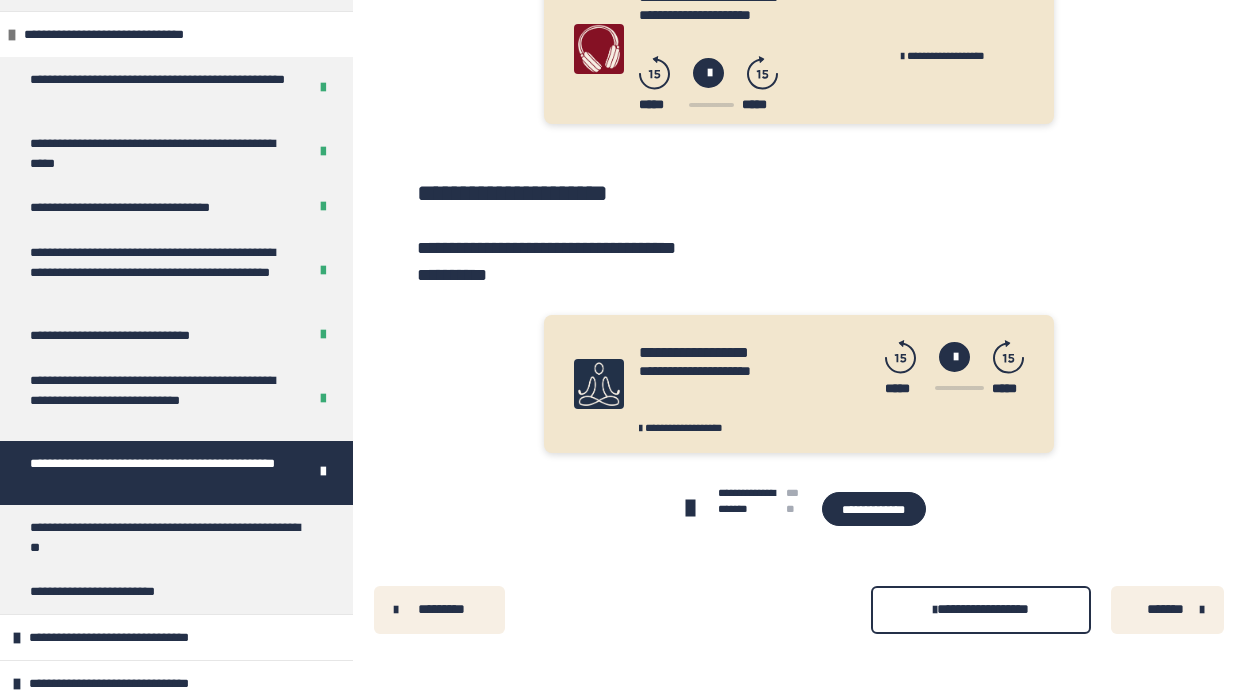 click on "**********" at bounding box center [874, 509] 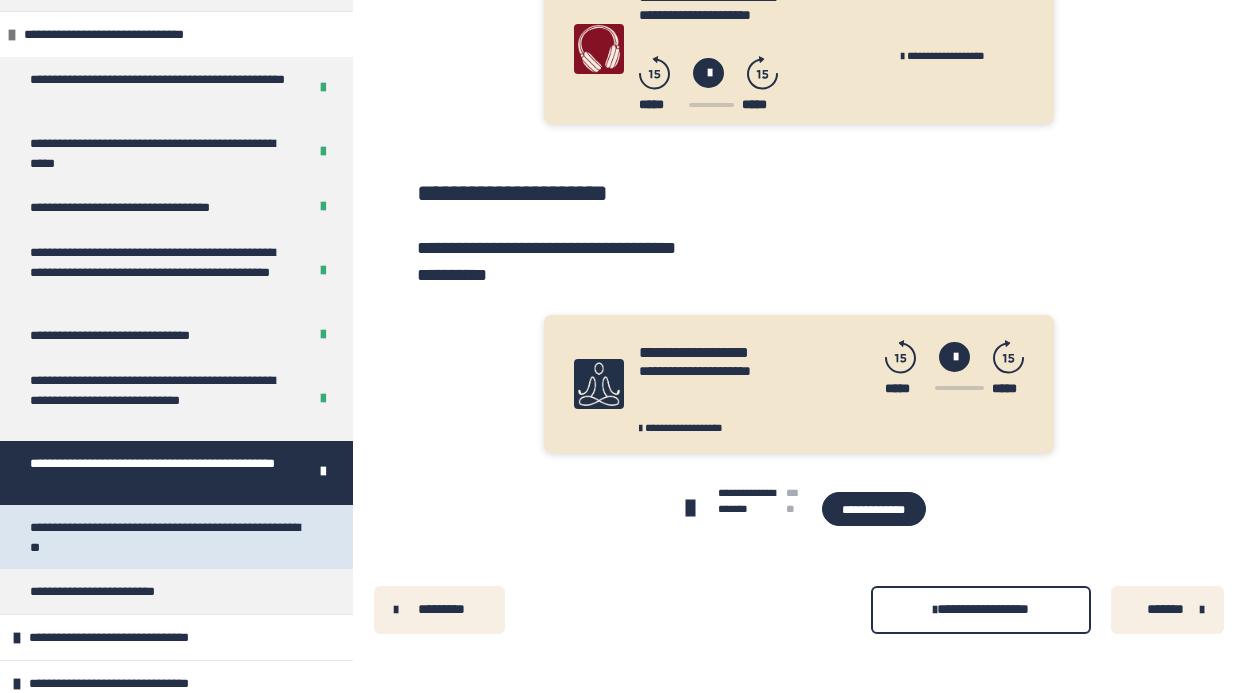 click on "**********" at bounding box center (168, 537) 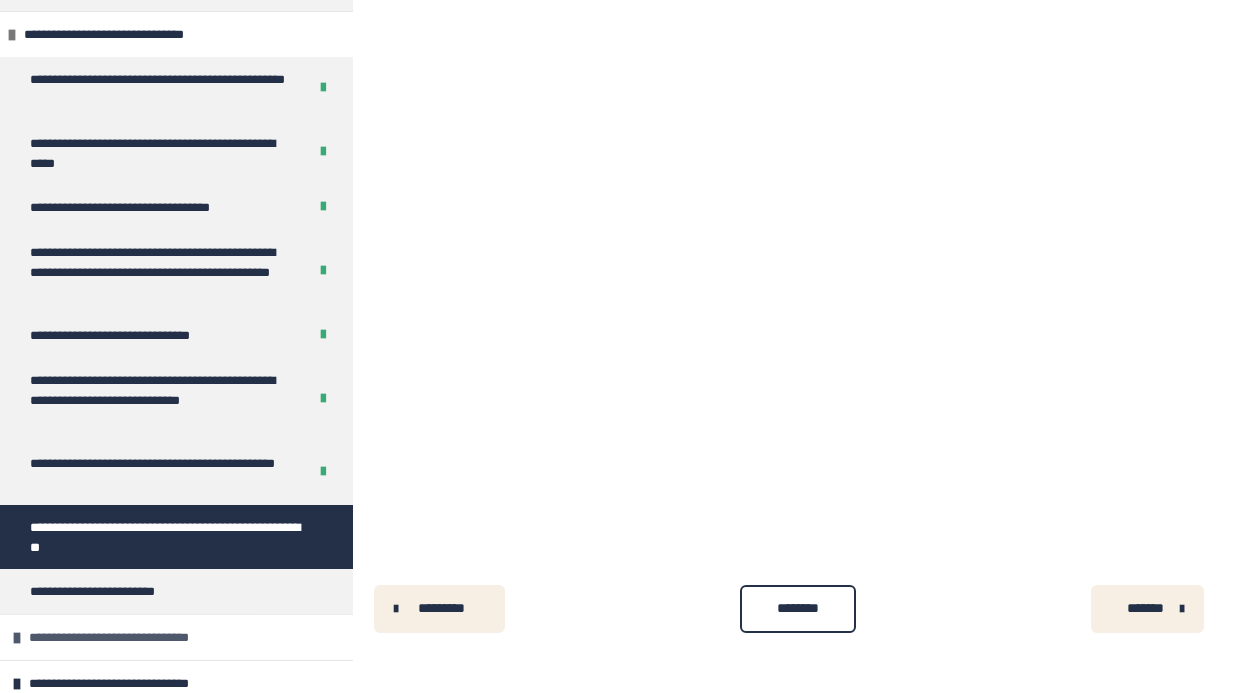 scroll, scrollTop: 1590, scrollLeft: 0, axis: vertical 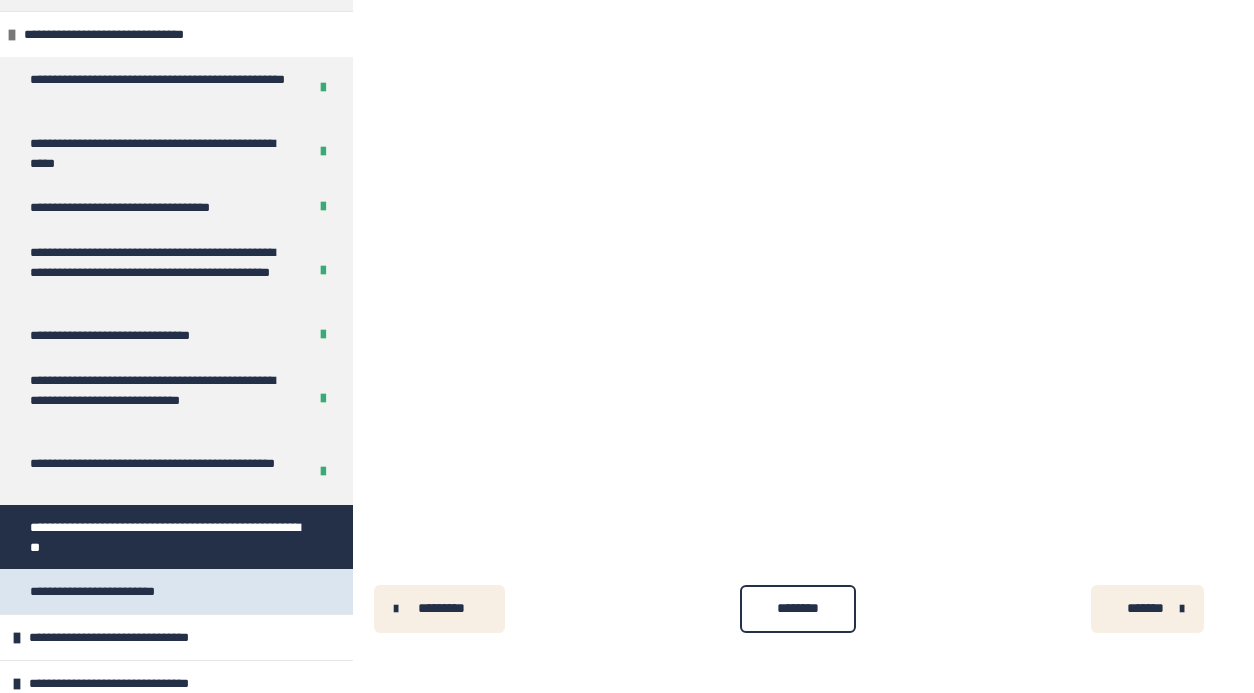 click on "**********" at bounding box center (176, 591) 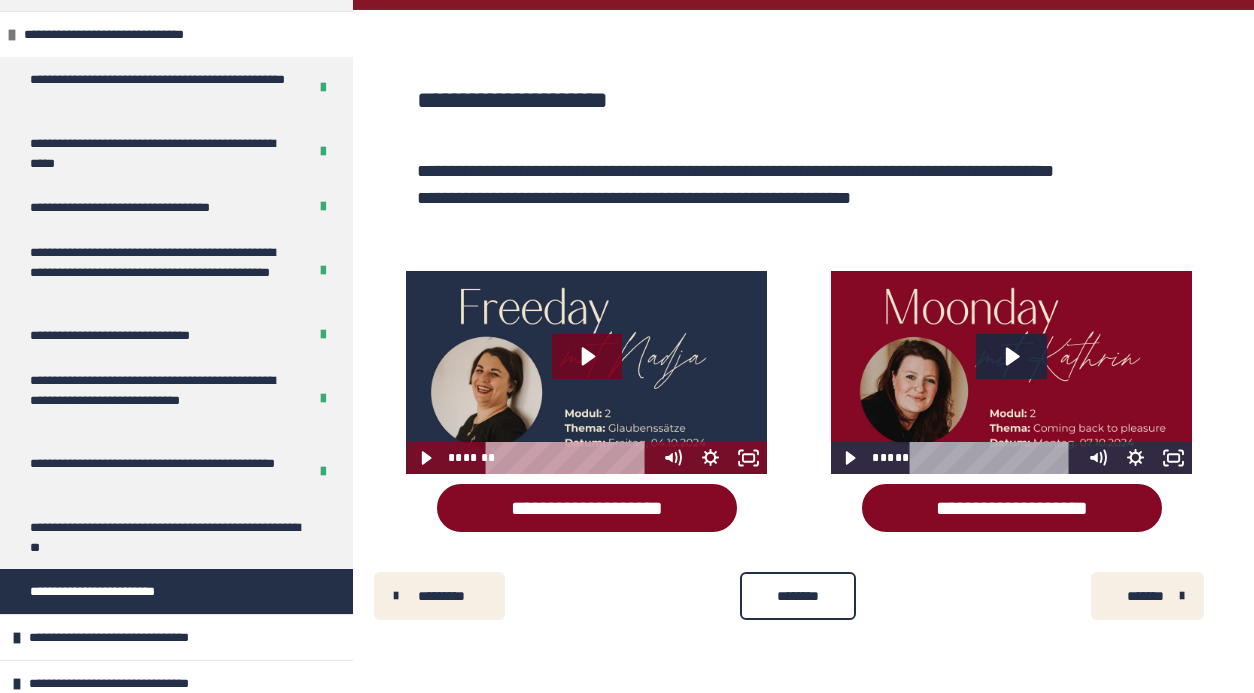 click on "********" at bounding box center [798, 596] 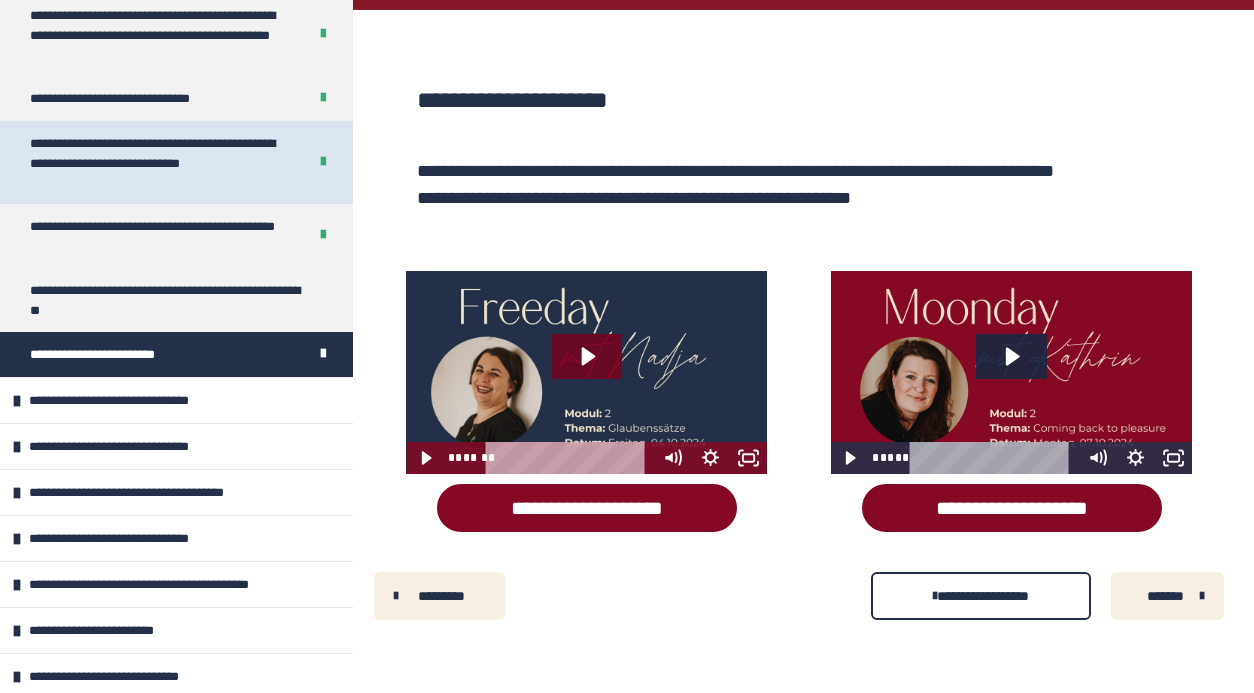 scroll, scrollTop: 1225, scrollLeft: 0, axis: vertical 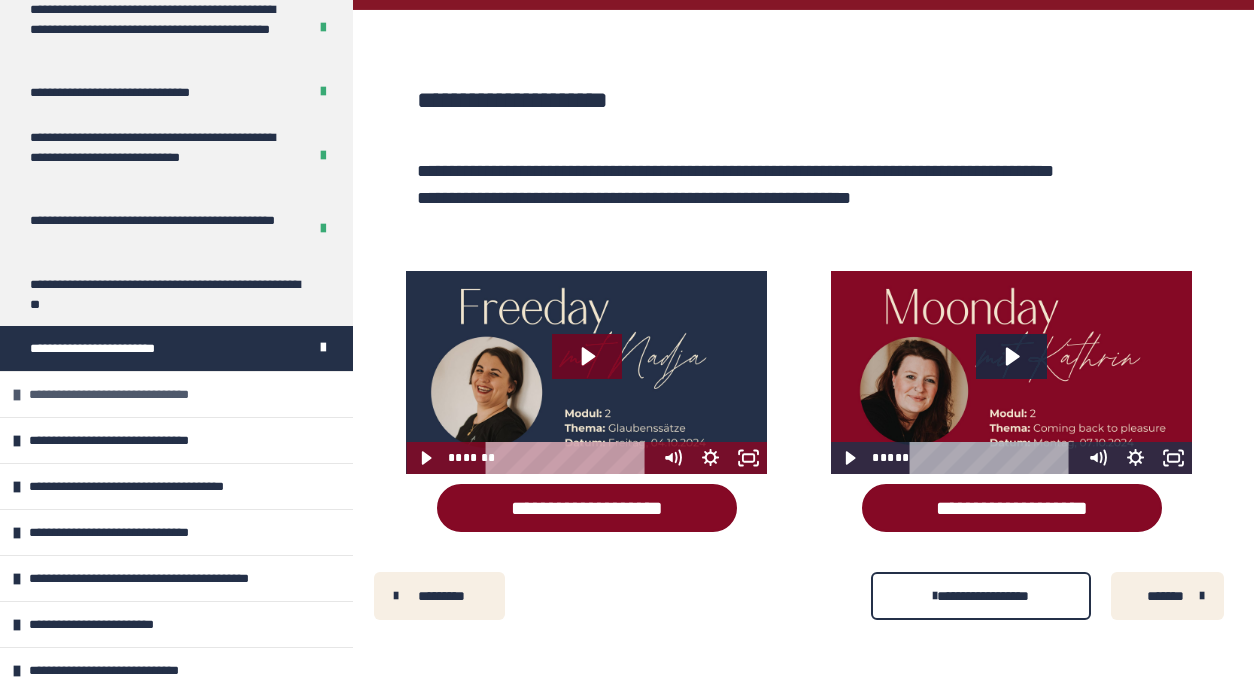 click on "**********" at bounding box center (142, 394) 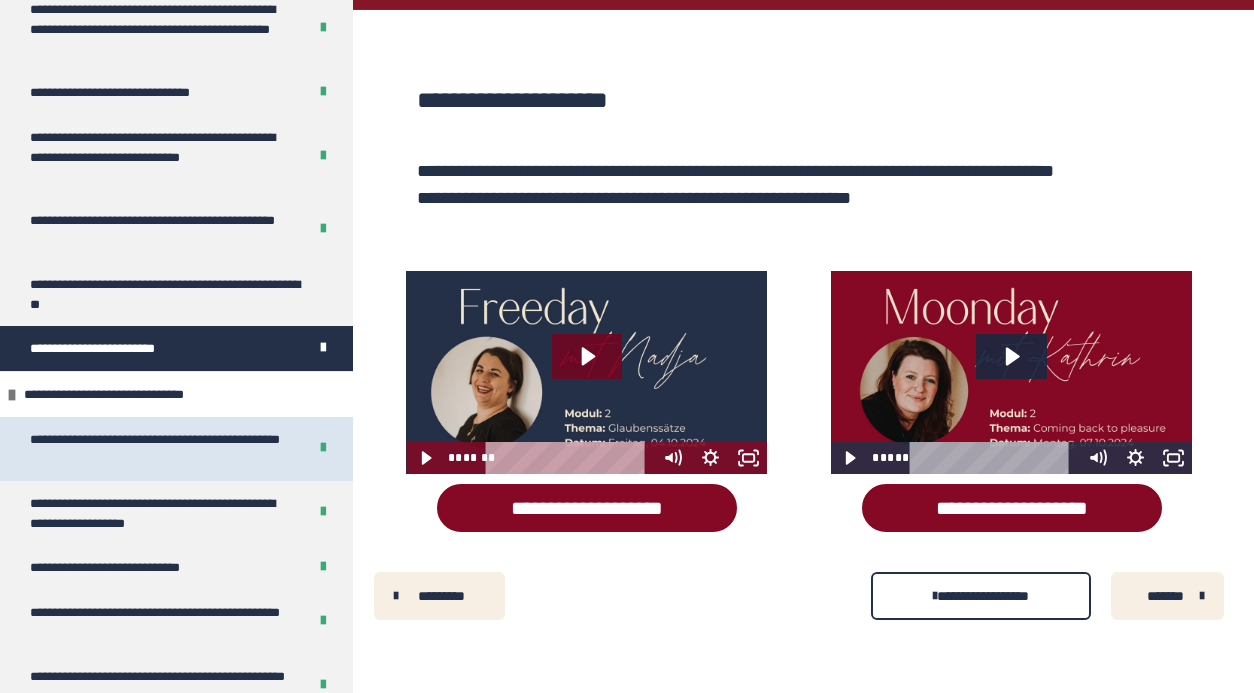 click on "**********" at bounding box center (160, 449) 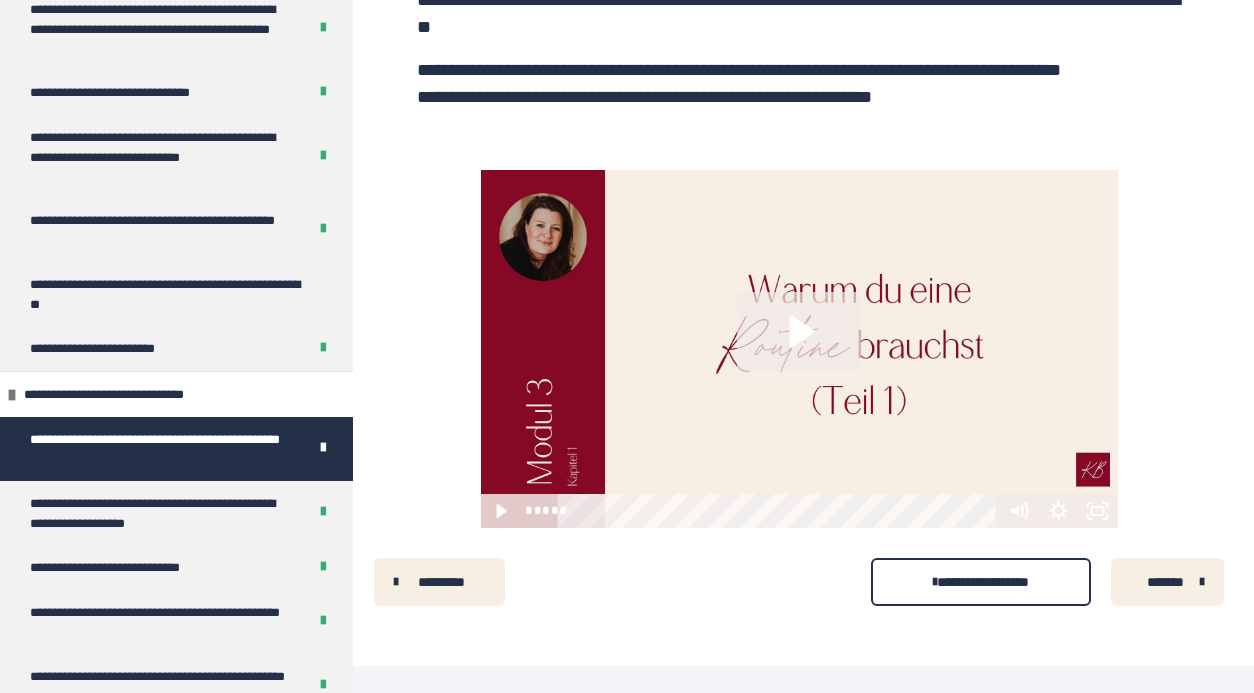 scroll, scrollTop: 559, scrollLeft: 0, axis: vertical 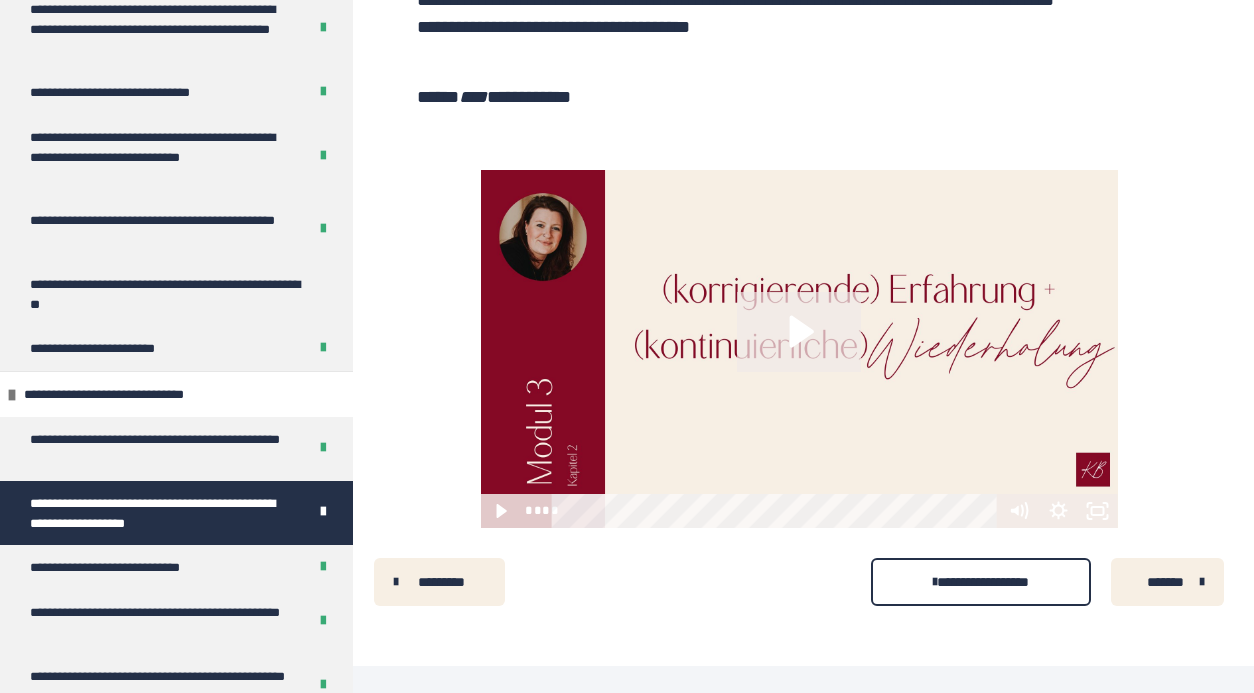 click on "*******" at bounding box center [1165, 582] 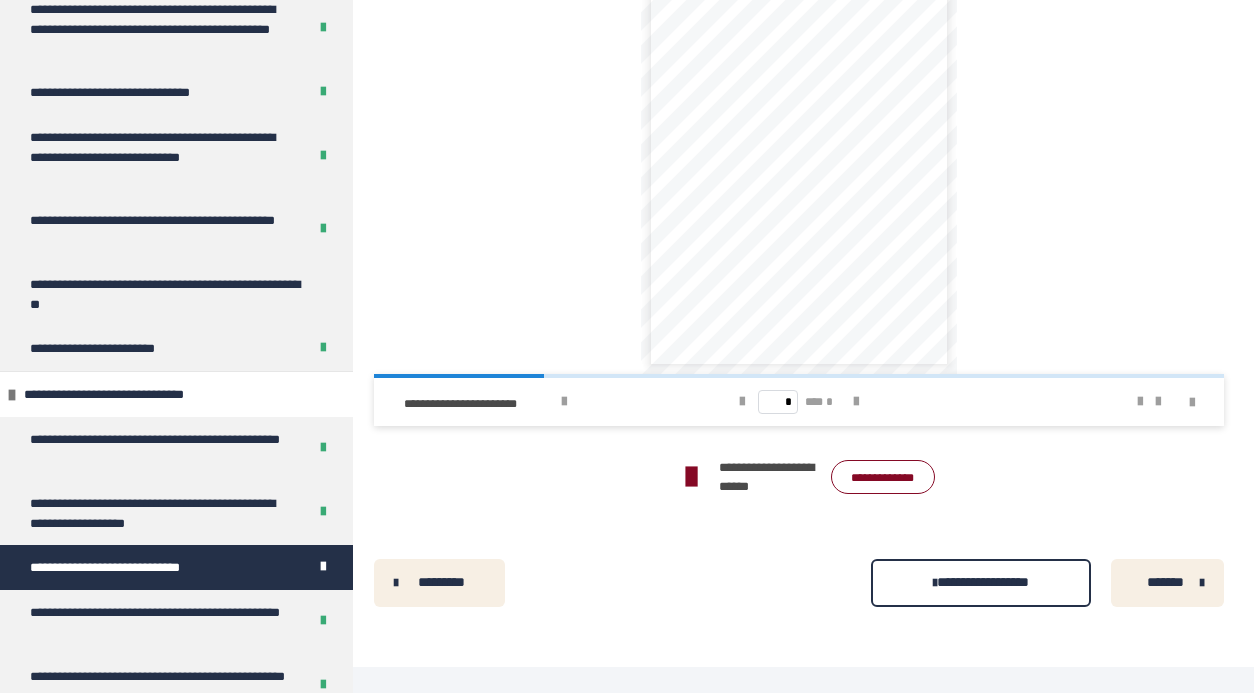 scroll, scrollTop: 1002, scrollLeft: 0, axis: vertical 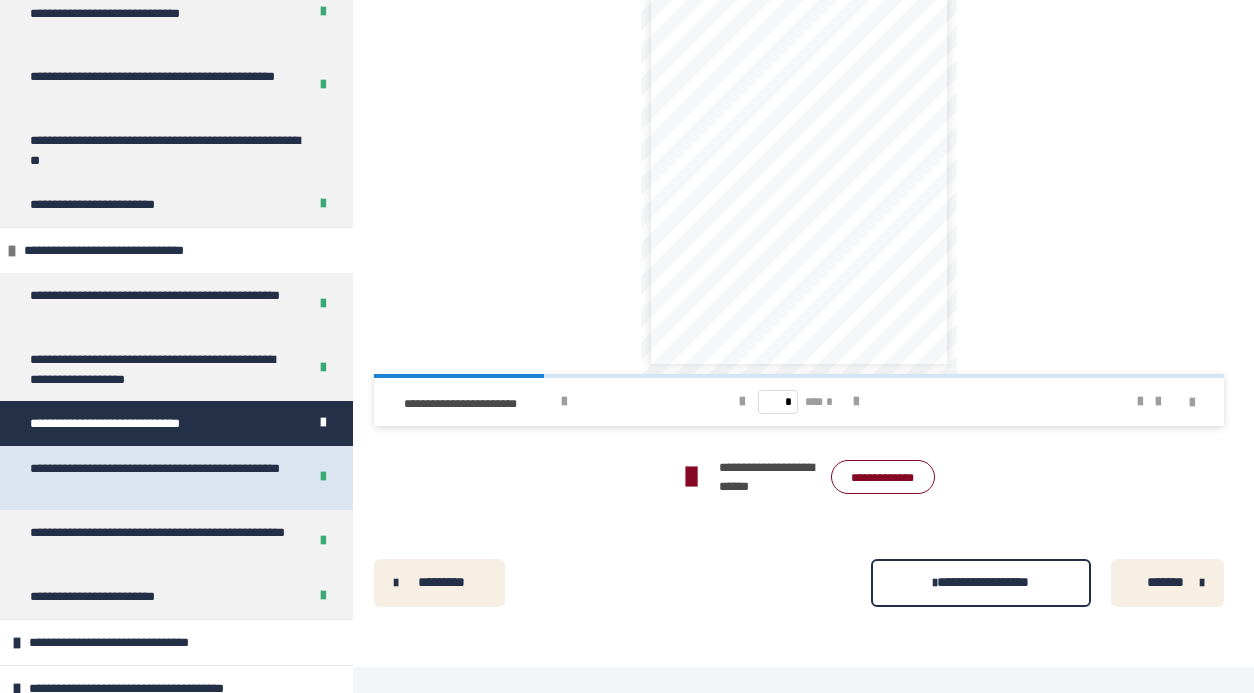 click on "**********" at bounding box center [160, 478] 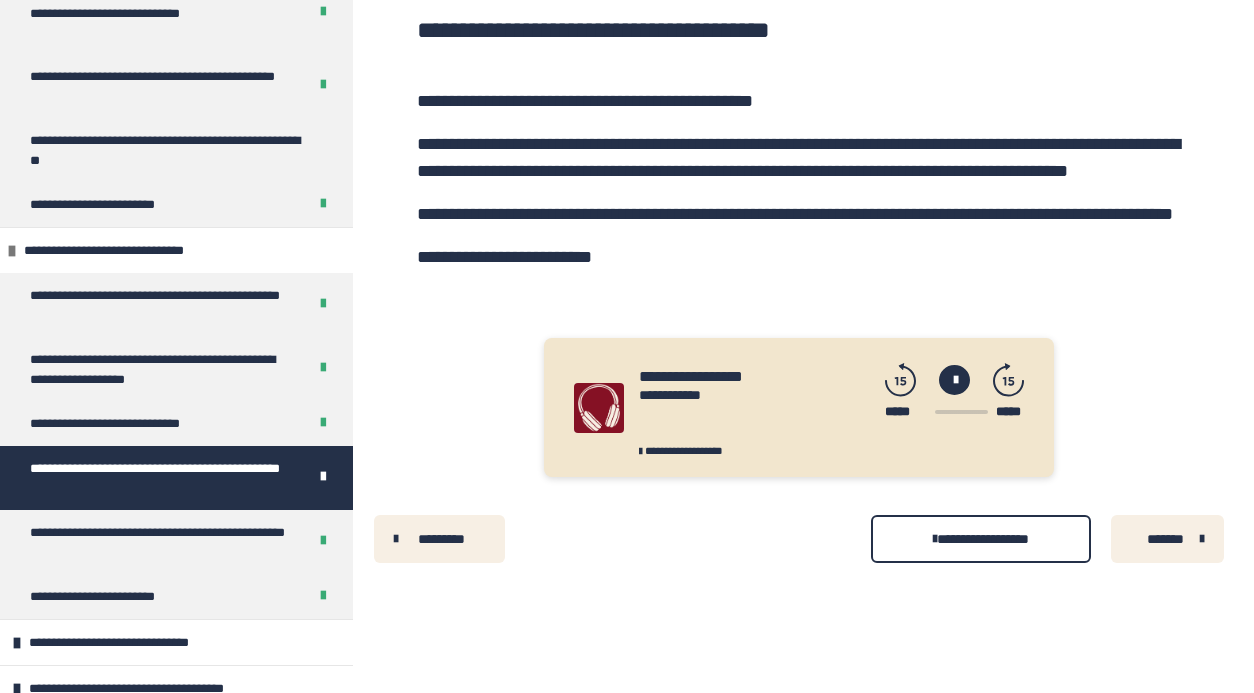 scroll, scrollTop: 431, scrollLeft: 0, axis: vertical 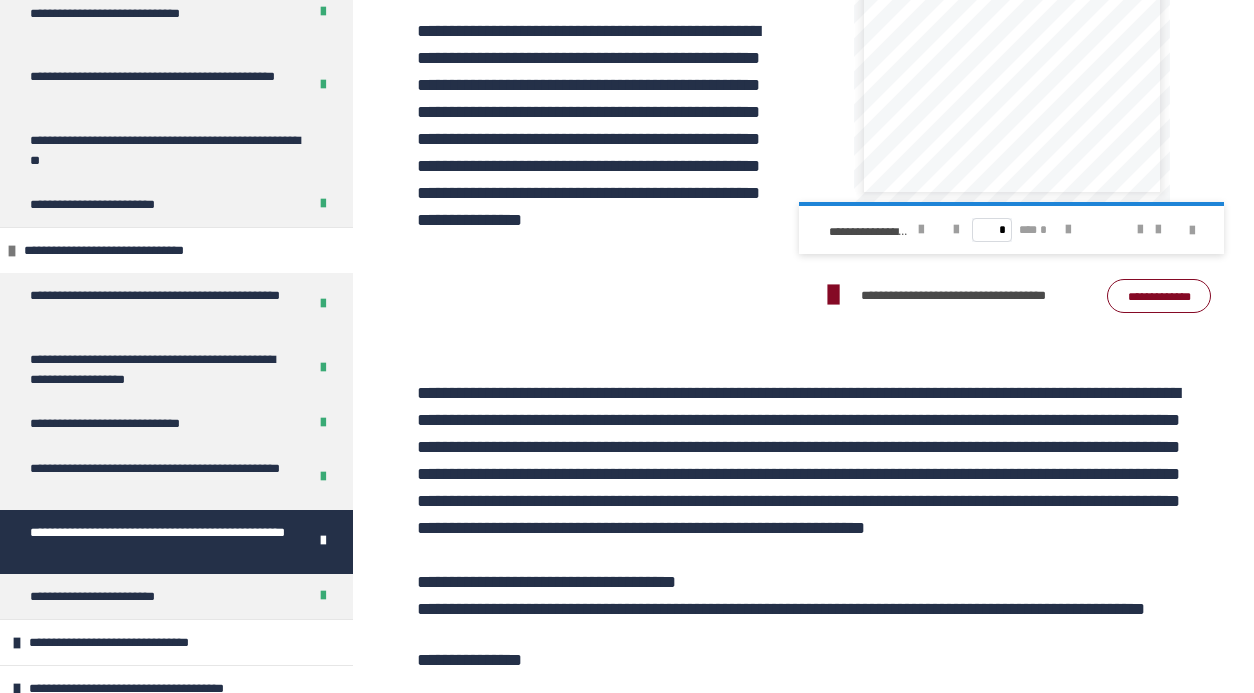 click on "**********" at bounding box center [1159, 296] 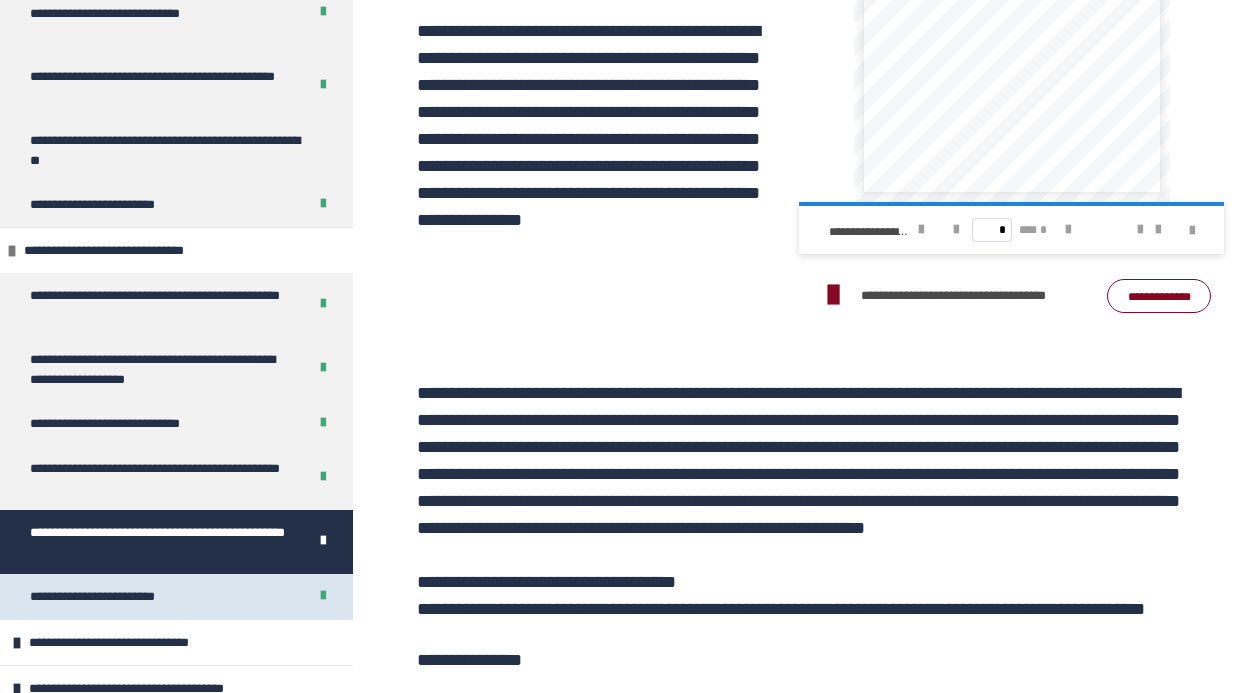 click on "**********" at bounding box center [122, 596] 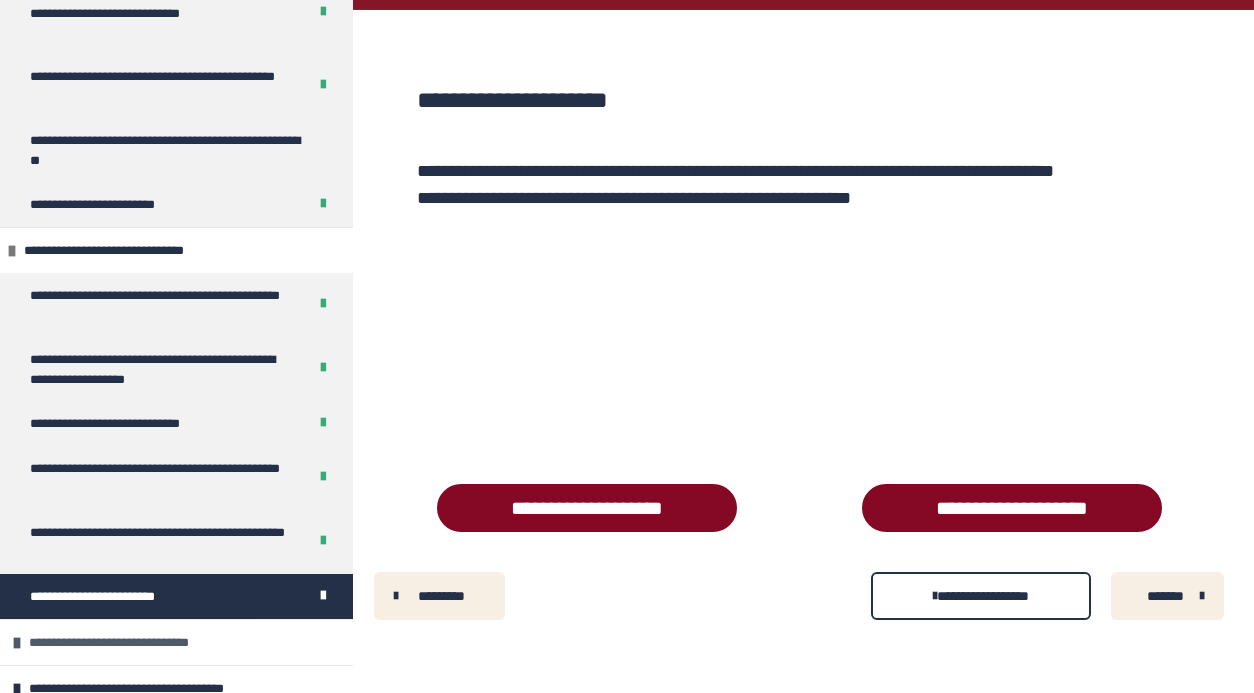 click on "**********" at bounding box center (137, 642) 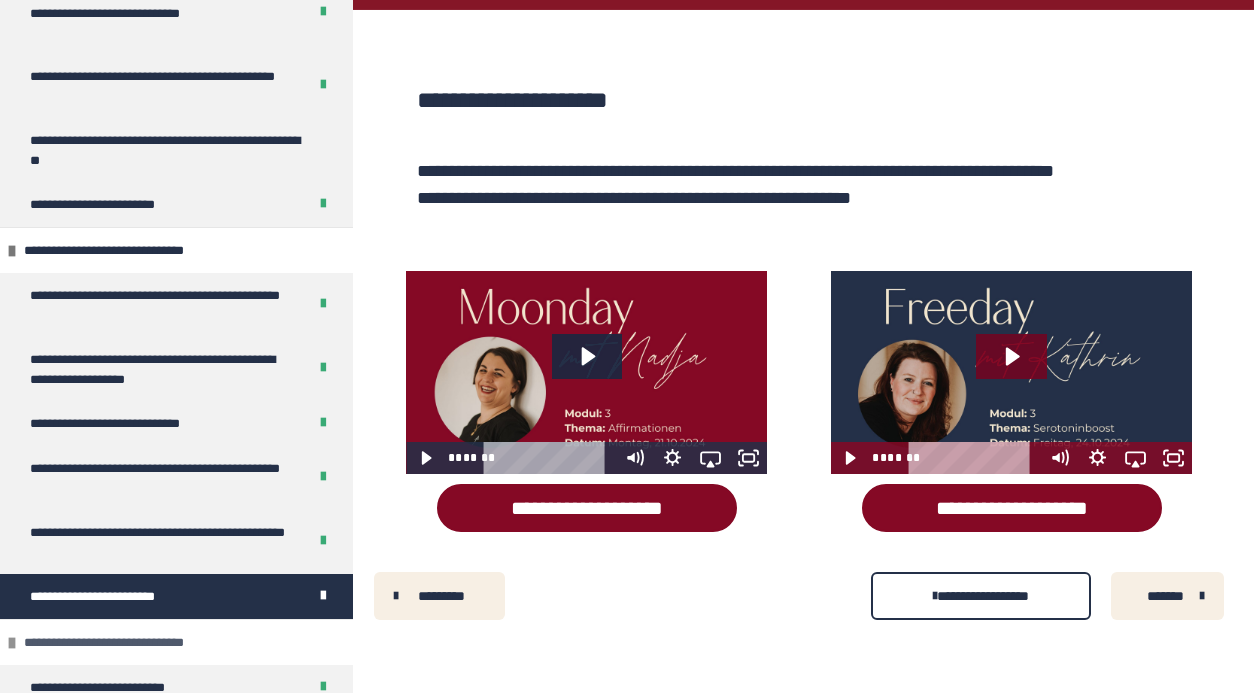 click on "**********" at bounding box center [132, 642] 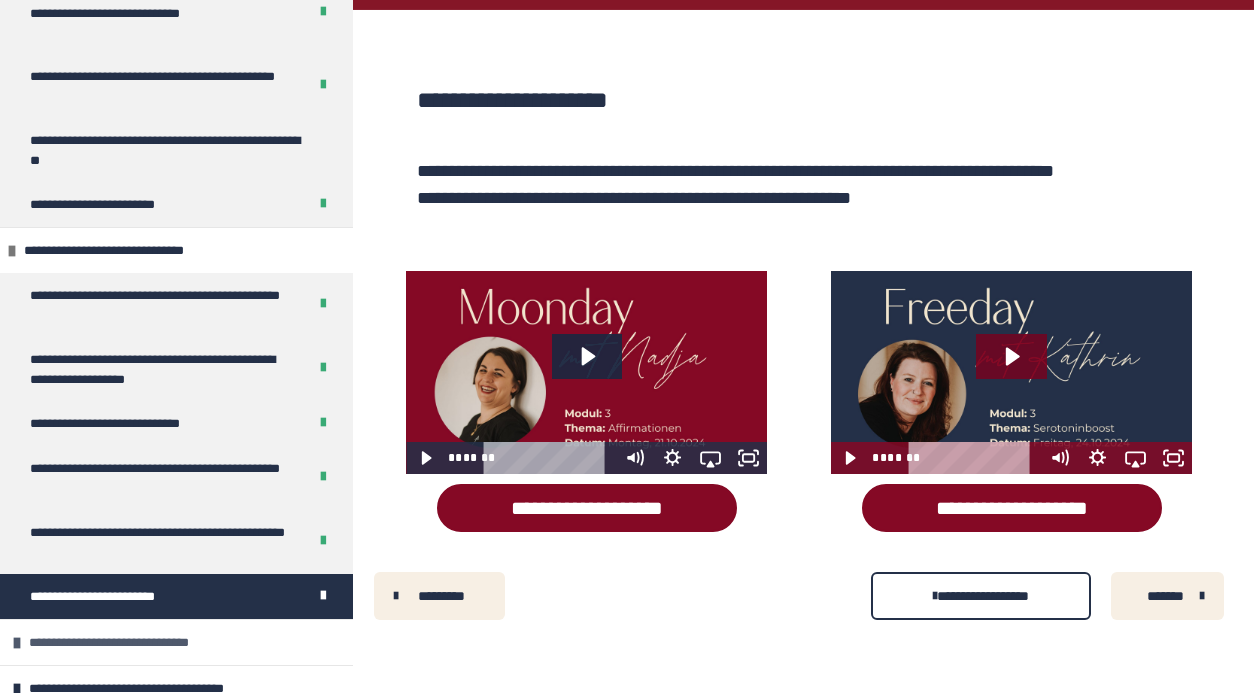 click on "**********" at bounding box center [137, 642] 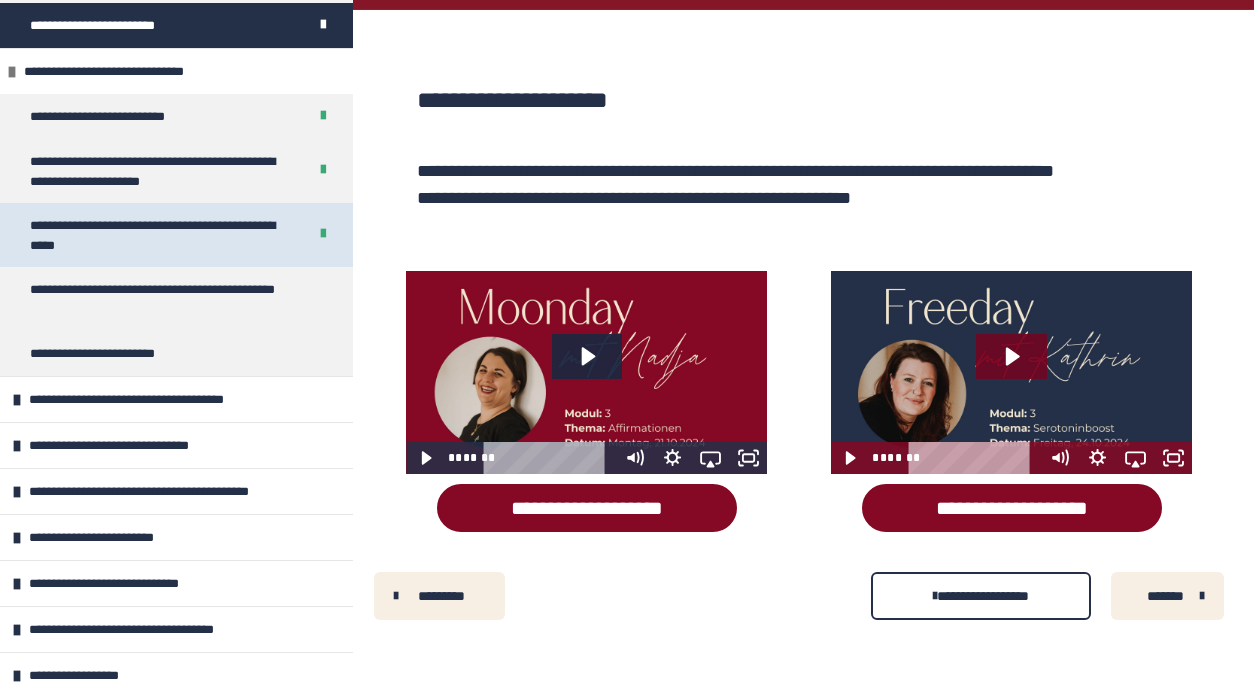 scroll, scrollTop: 1940, scrollLeft: 0, axis: vertical 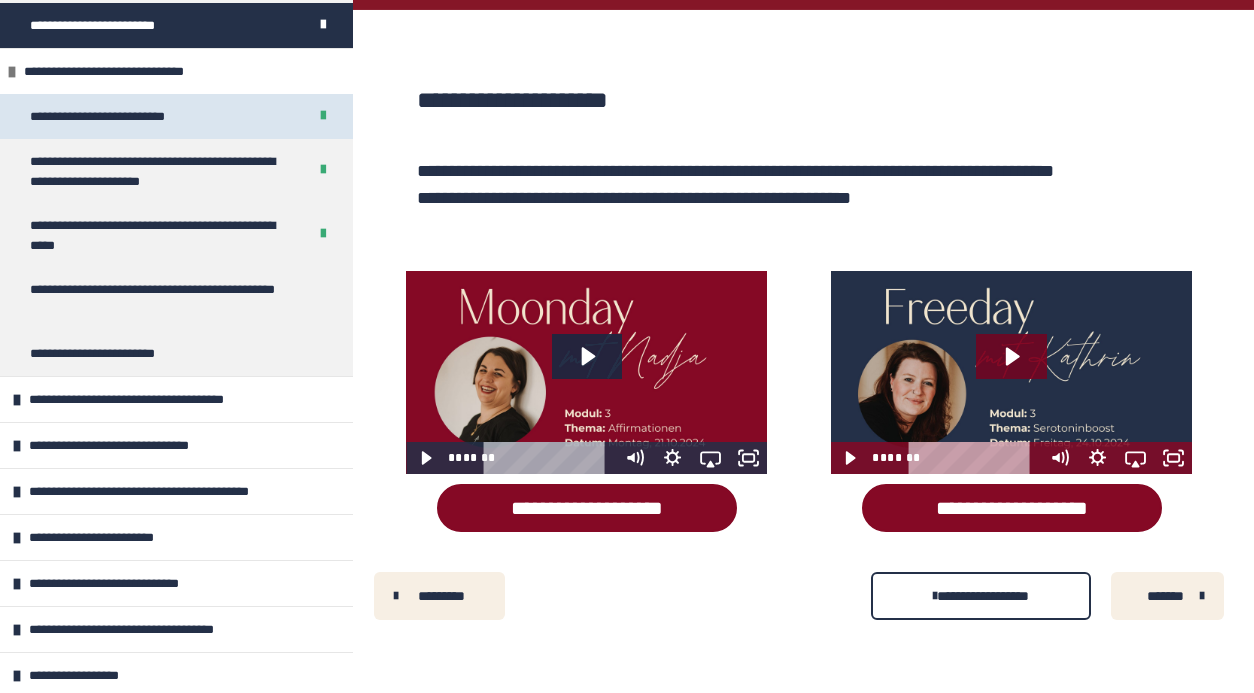 click on "**********" at bounding box center [117, 116] 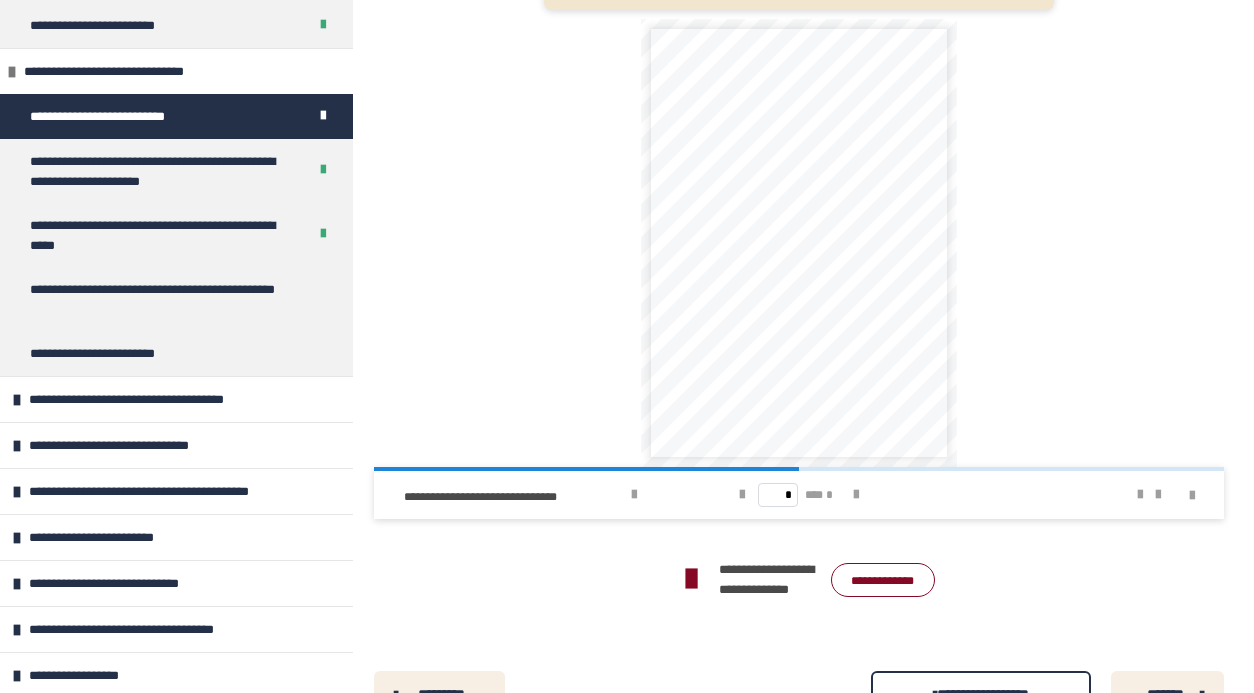scroll, scrollTop: 898, scrollLeft: 0, axis: vertical 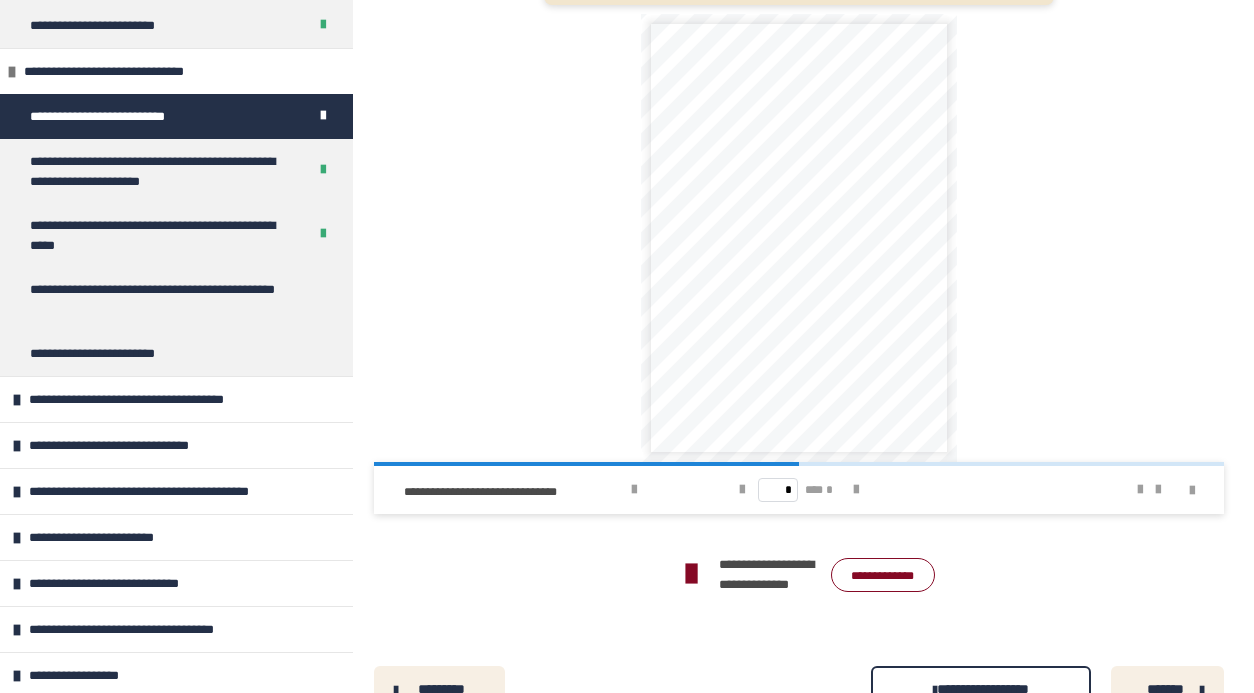 click on "**********" at bounding box center [883, 575] 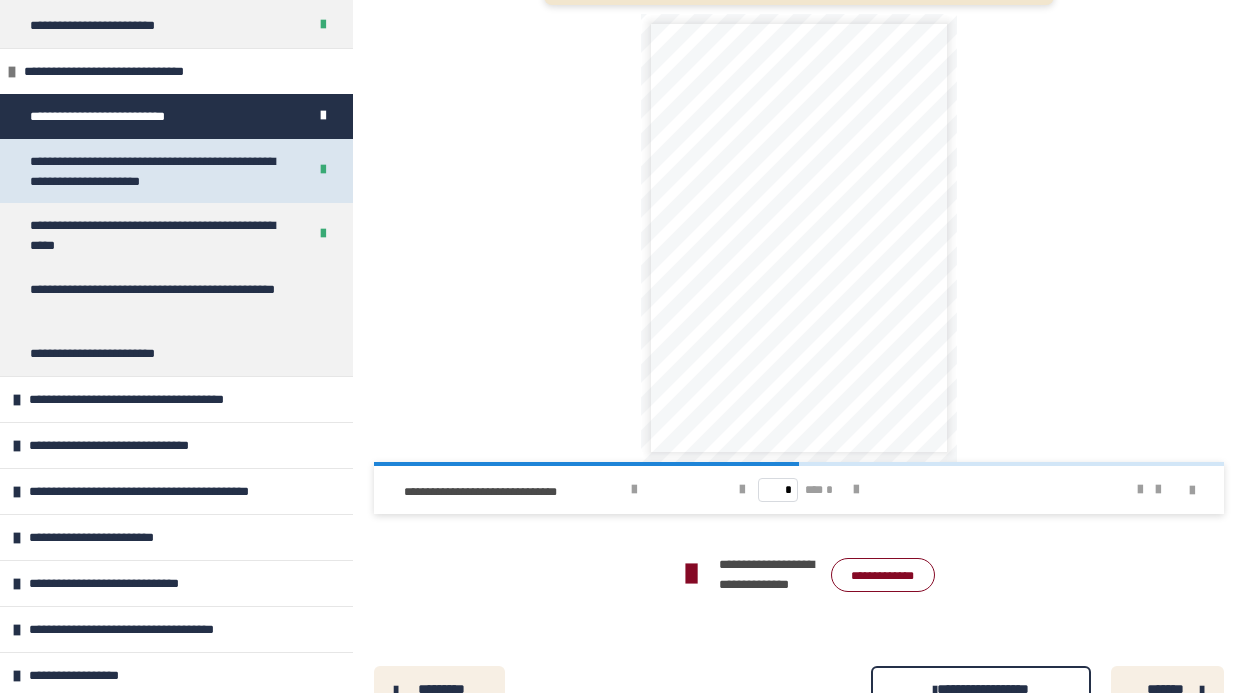 click on "**********" at bounding box center [160, 171] 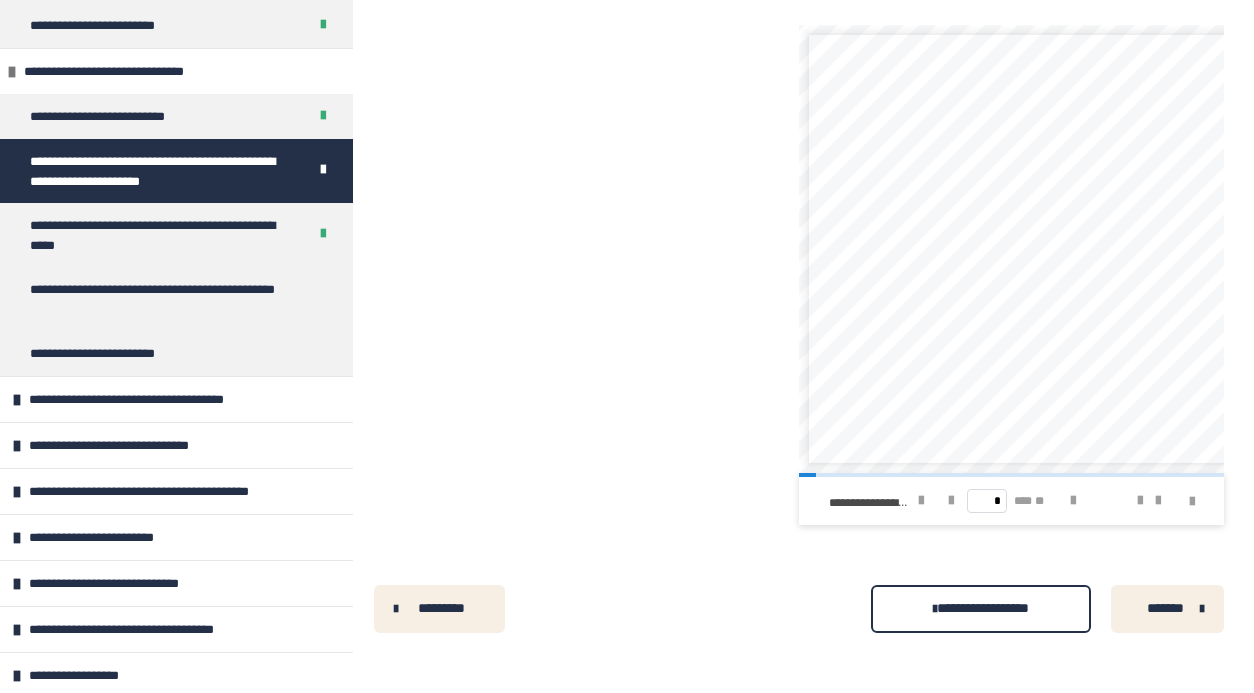 scroll, scrollTop: 677, scrollLeft: 0, axis: vertical 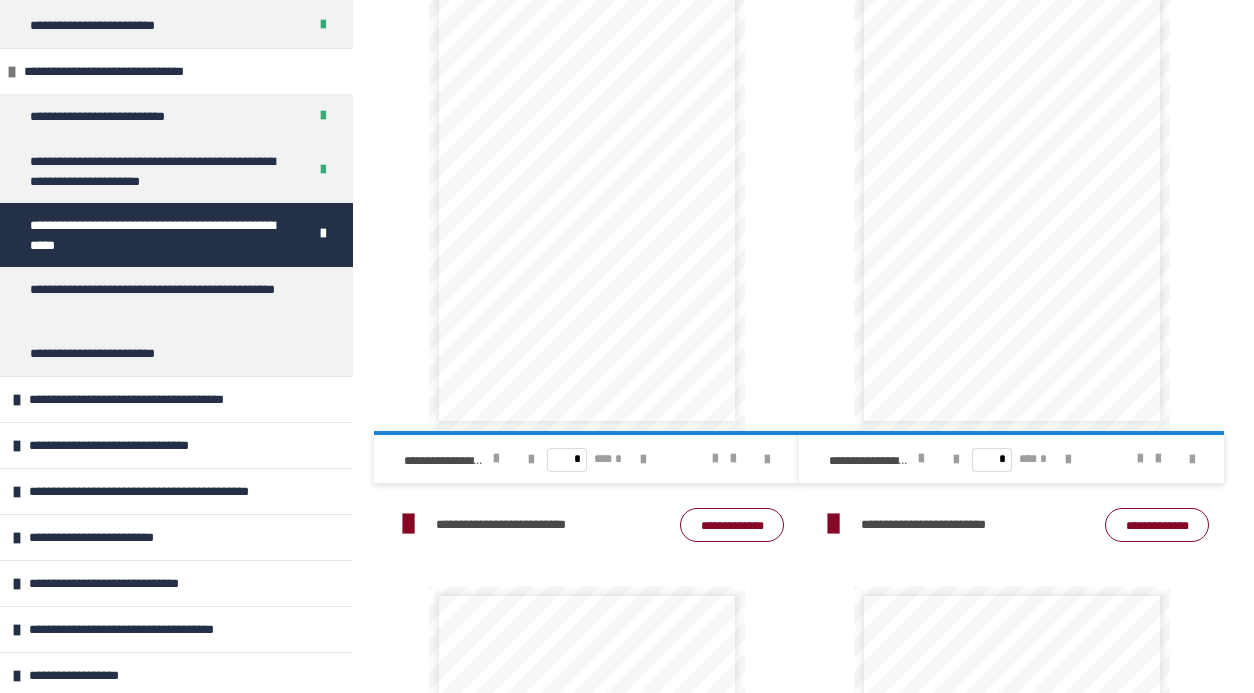 click on "**********" at bounding box center (732, 525) 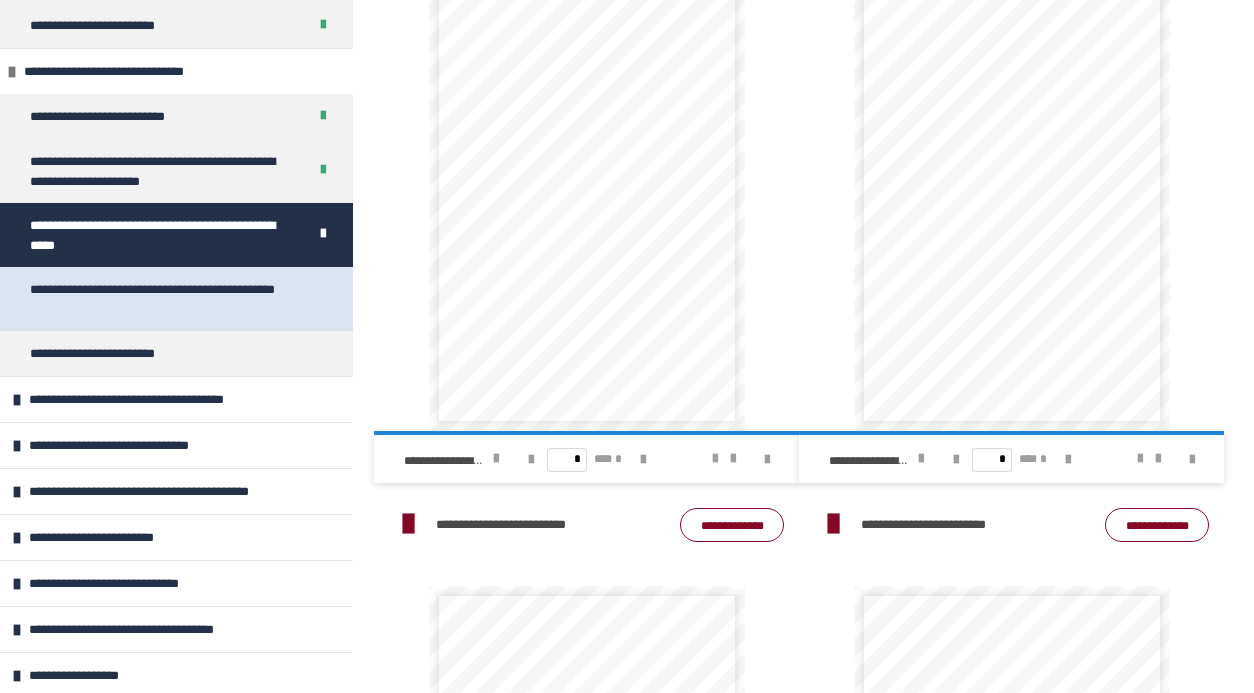click on "**********" at bounding box center [168, 299] 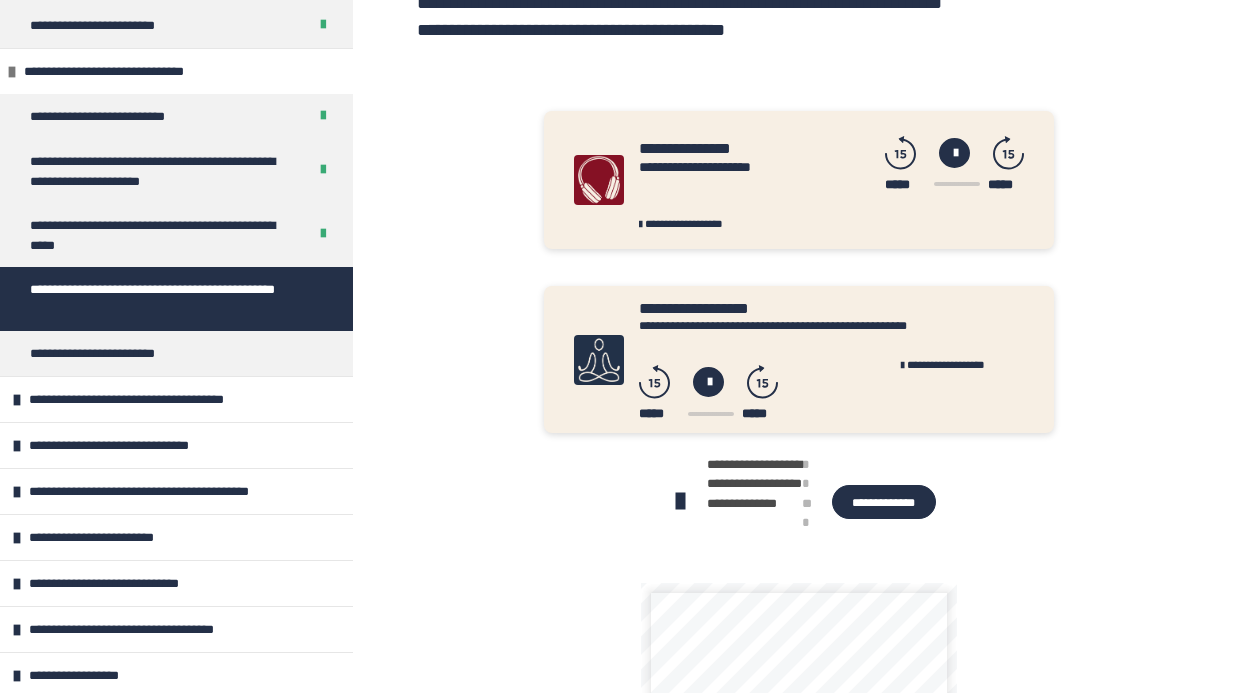 scroll, scrollTop: 532, scrollLeft: 0, axis: vertical 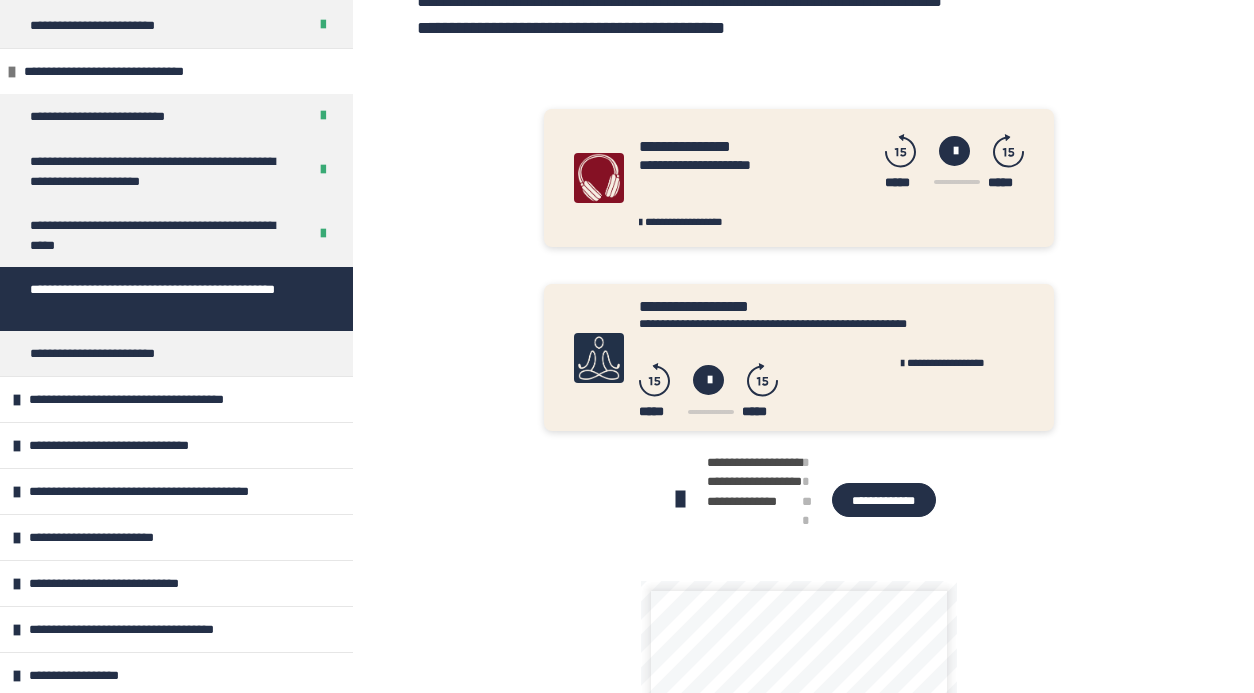 click on "**********" at bounding box center [884, 500] 